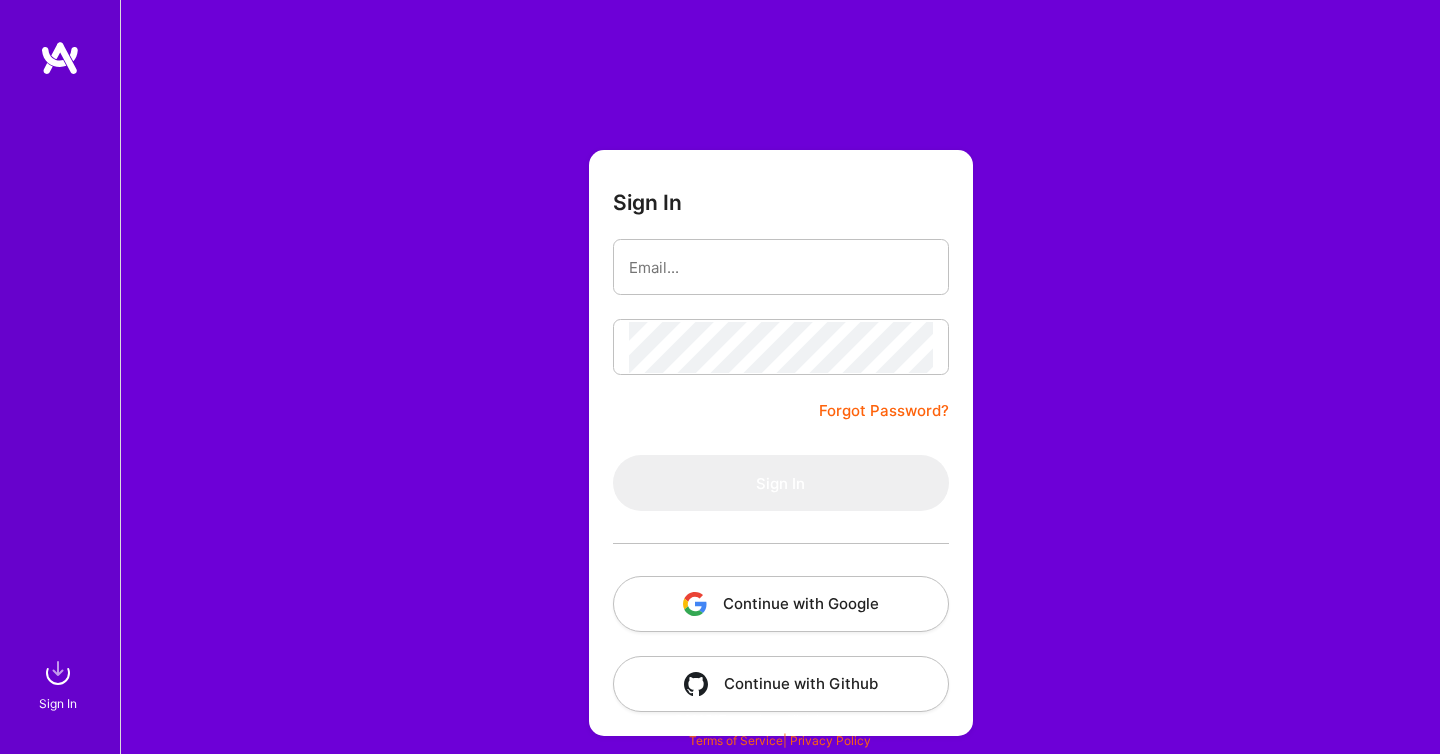 scroll, scrollTop: 0, scrollLeft: 0, axis: both 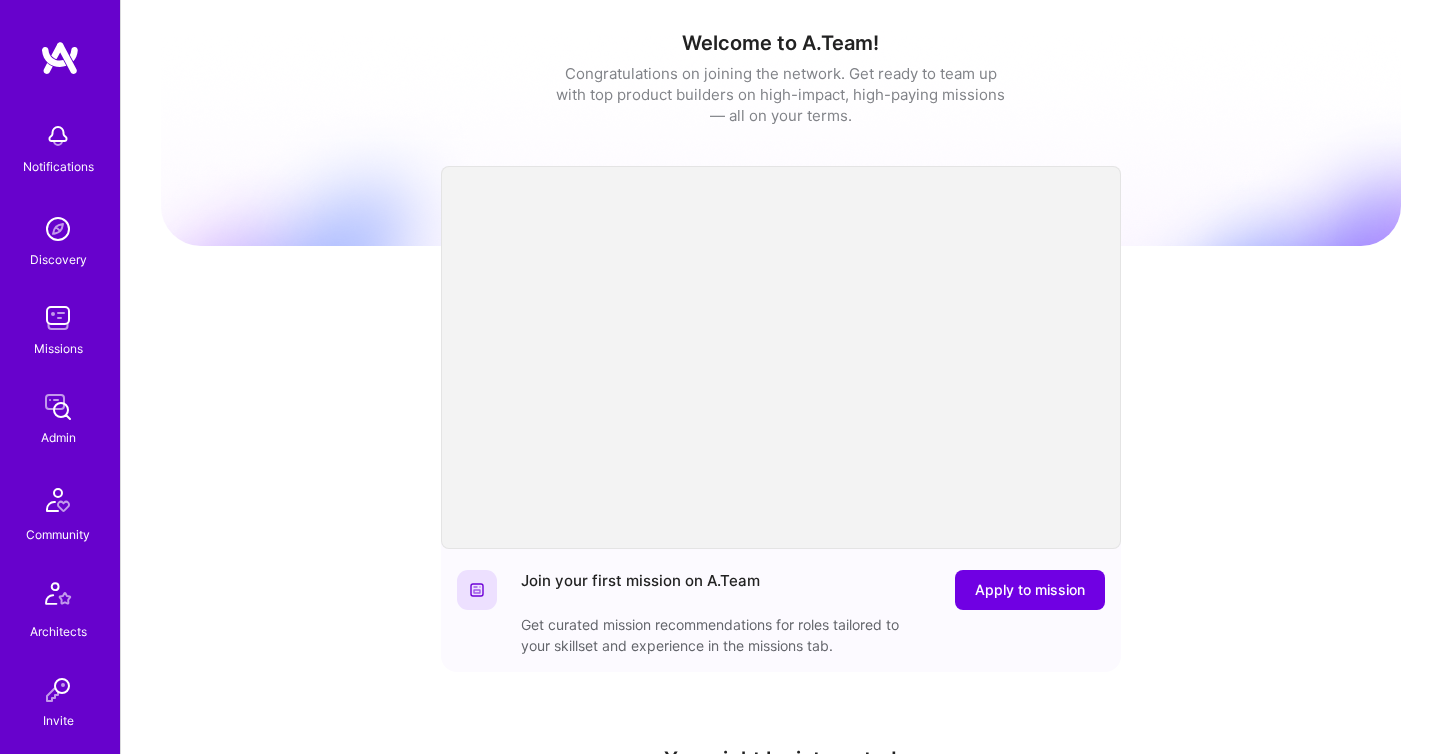 click at bounding box center [58, 407] 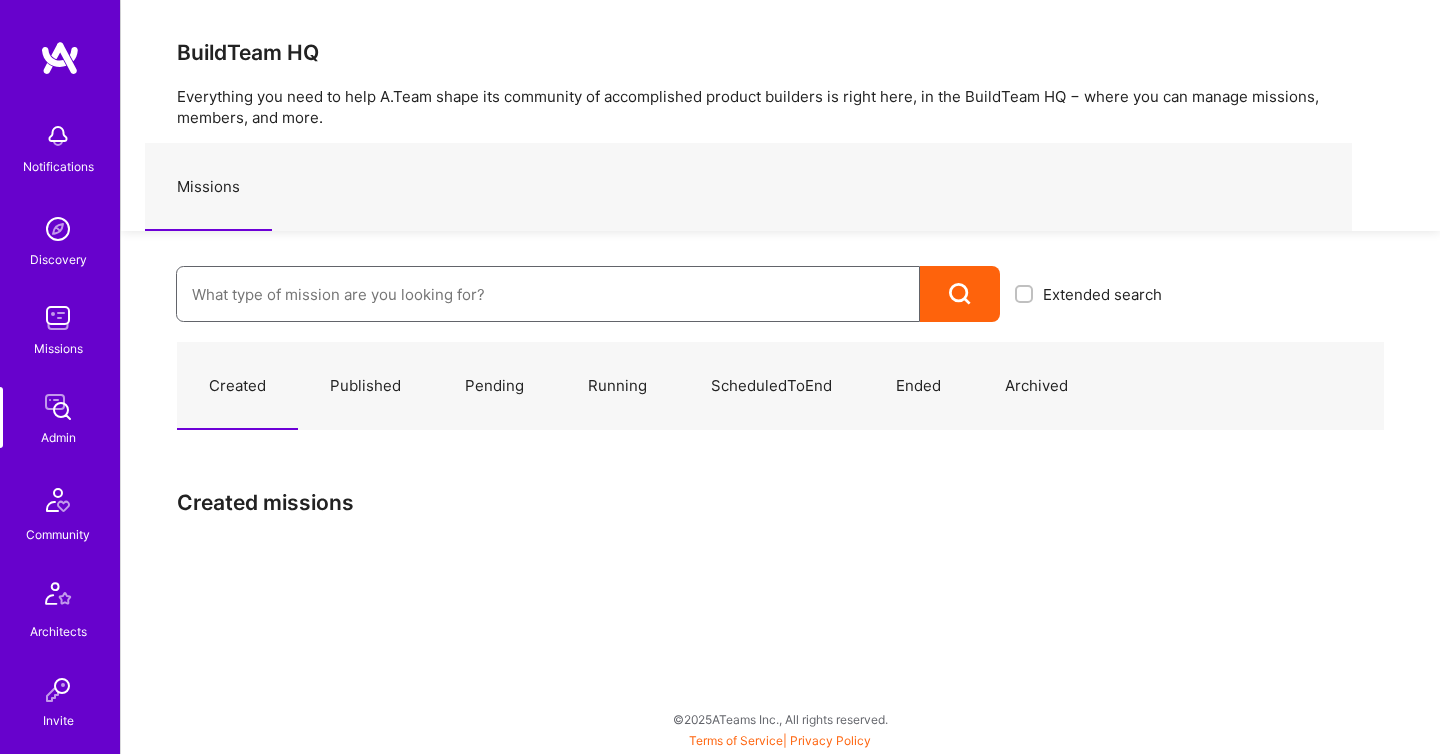 click at bounding box center [548, 294] 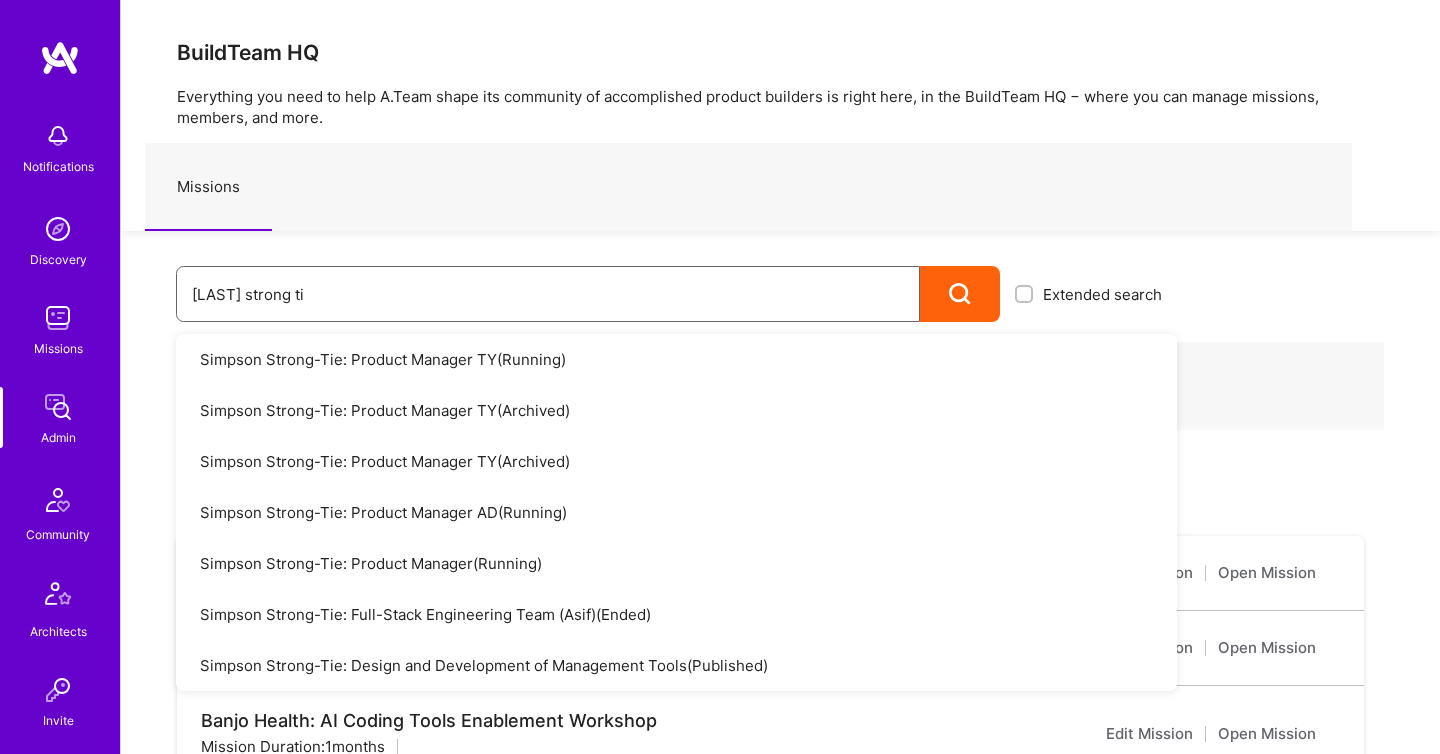 type on "simpson strong tie" 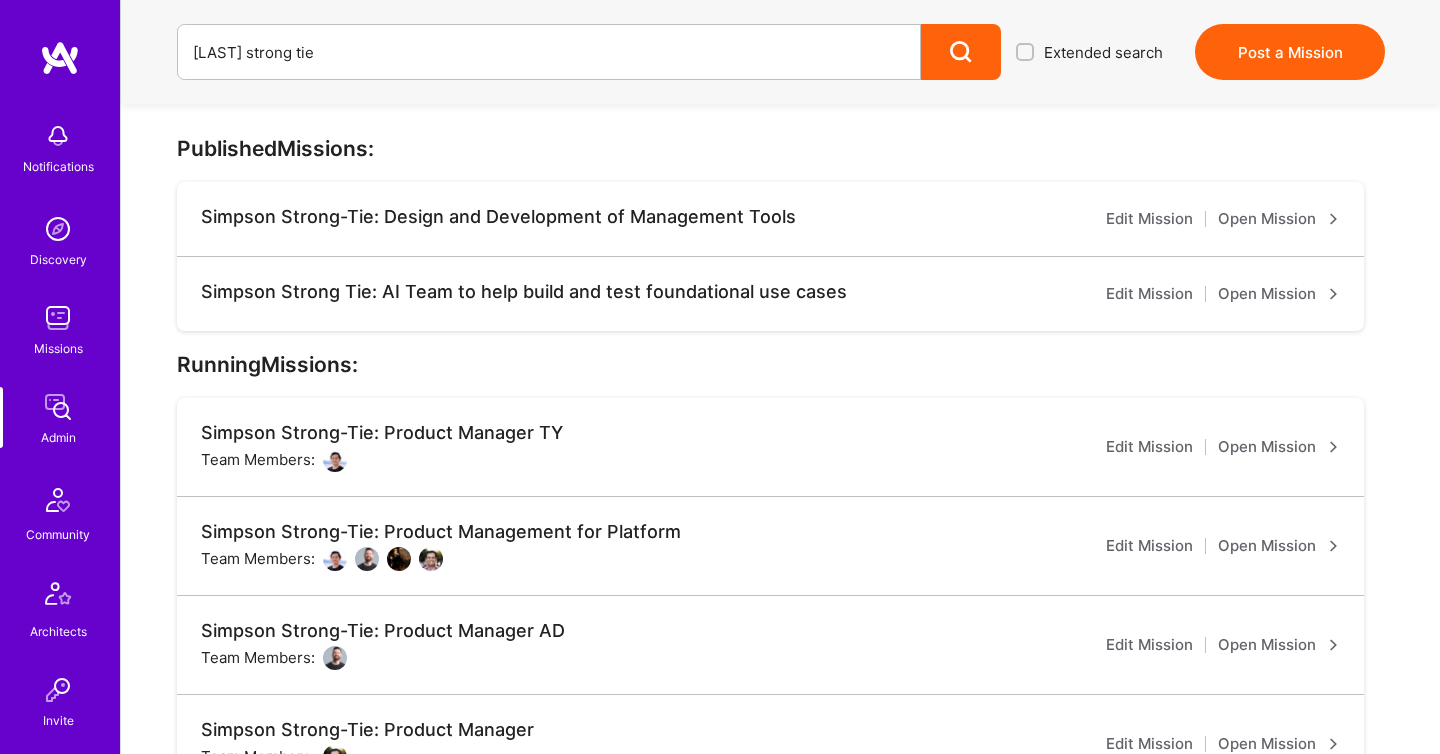 scroll, scrollTop: 235, scrollLeft: 0, axis: vertical 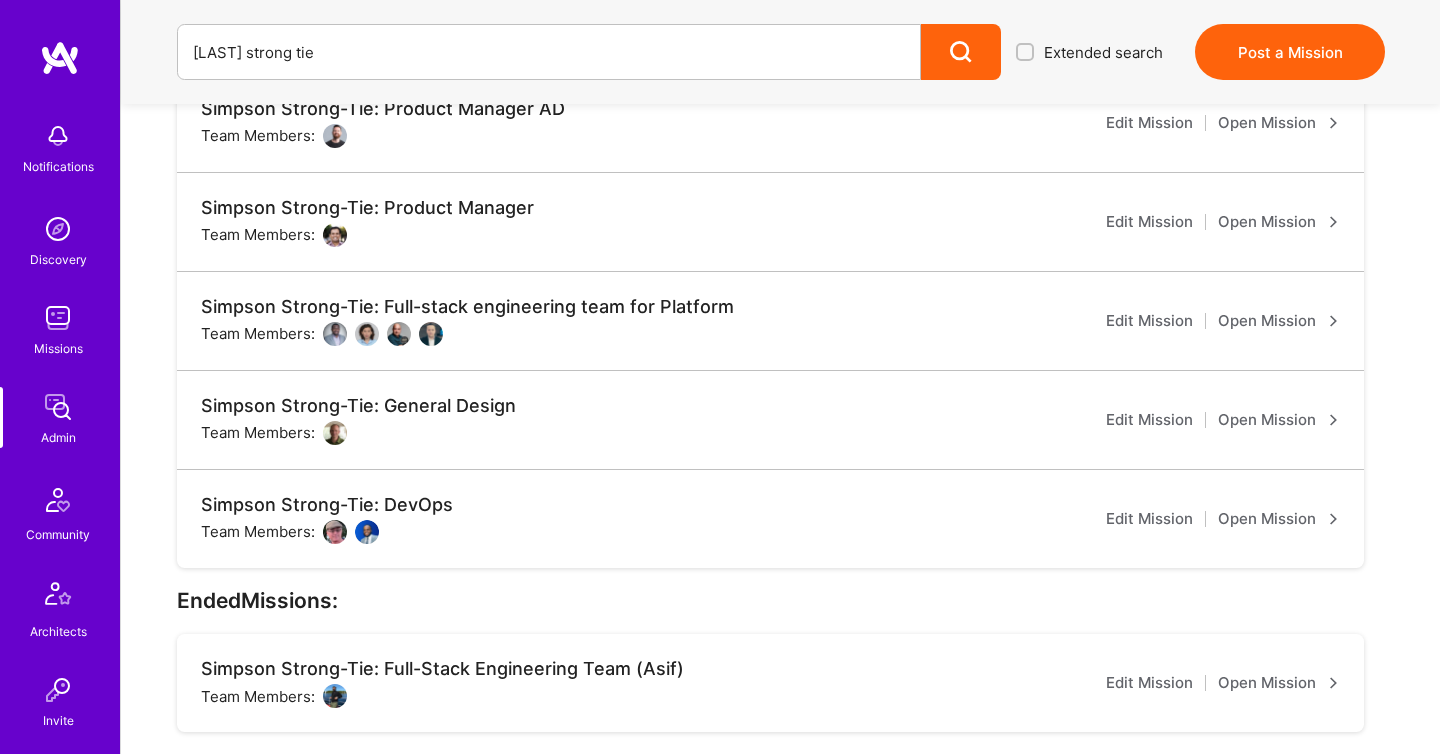 click on "Simpson Strong-Tie: DevOps Team Members: Edit Mission Open Mission" at bounding box center [770, 519] 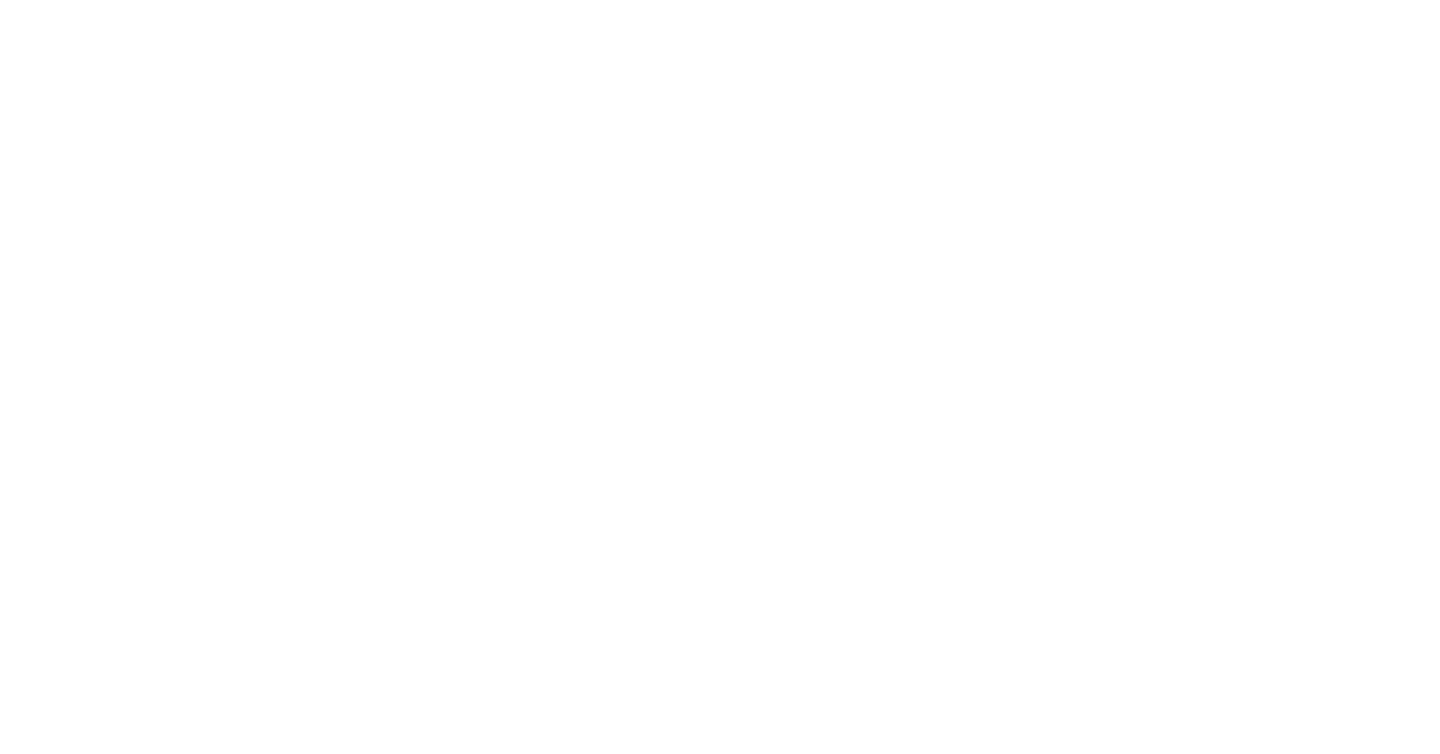 scroll, scrollTop: 0, scrollLeft: 0, axis: both 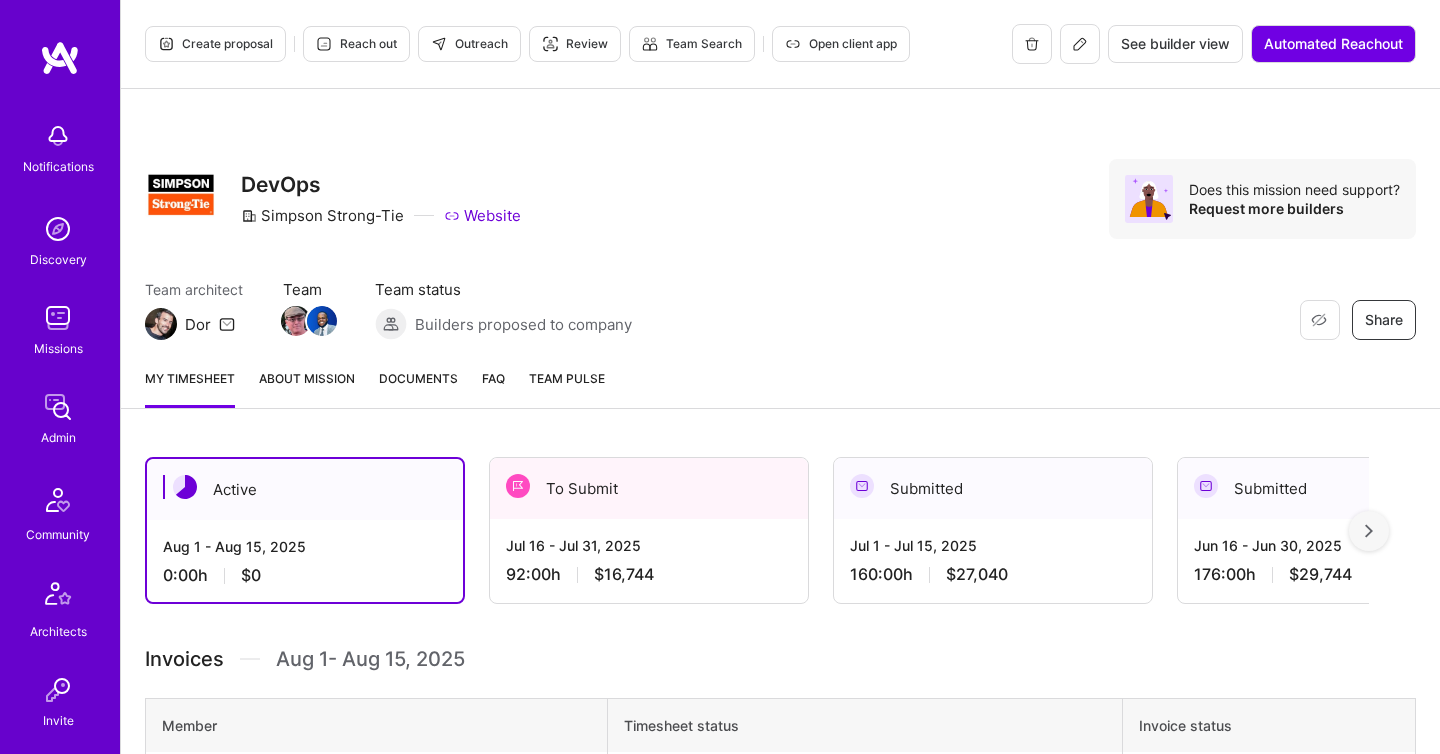 click on "Documents" at bounding box center [418, 378] 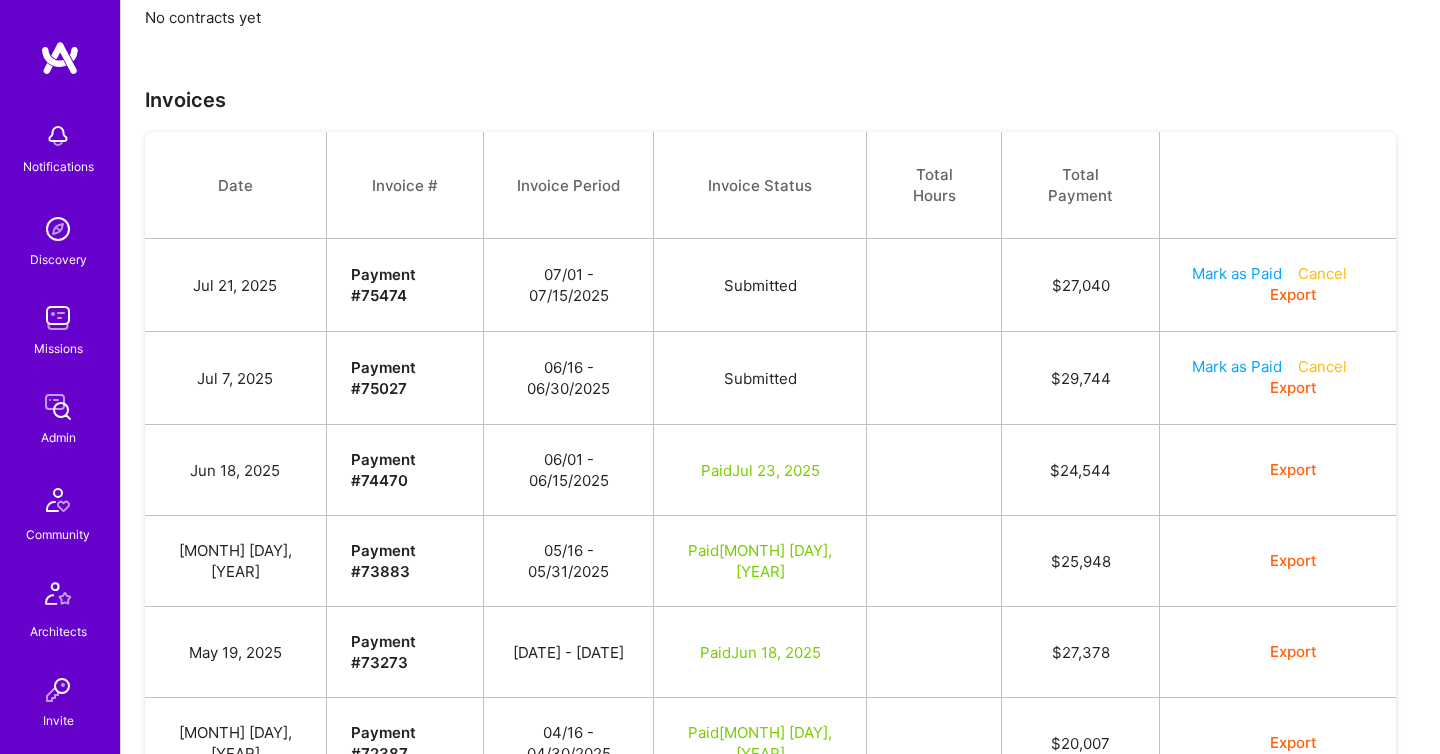 scroll, scrollTop: 488, scrollLeft: 0, axis: vertical 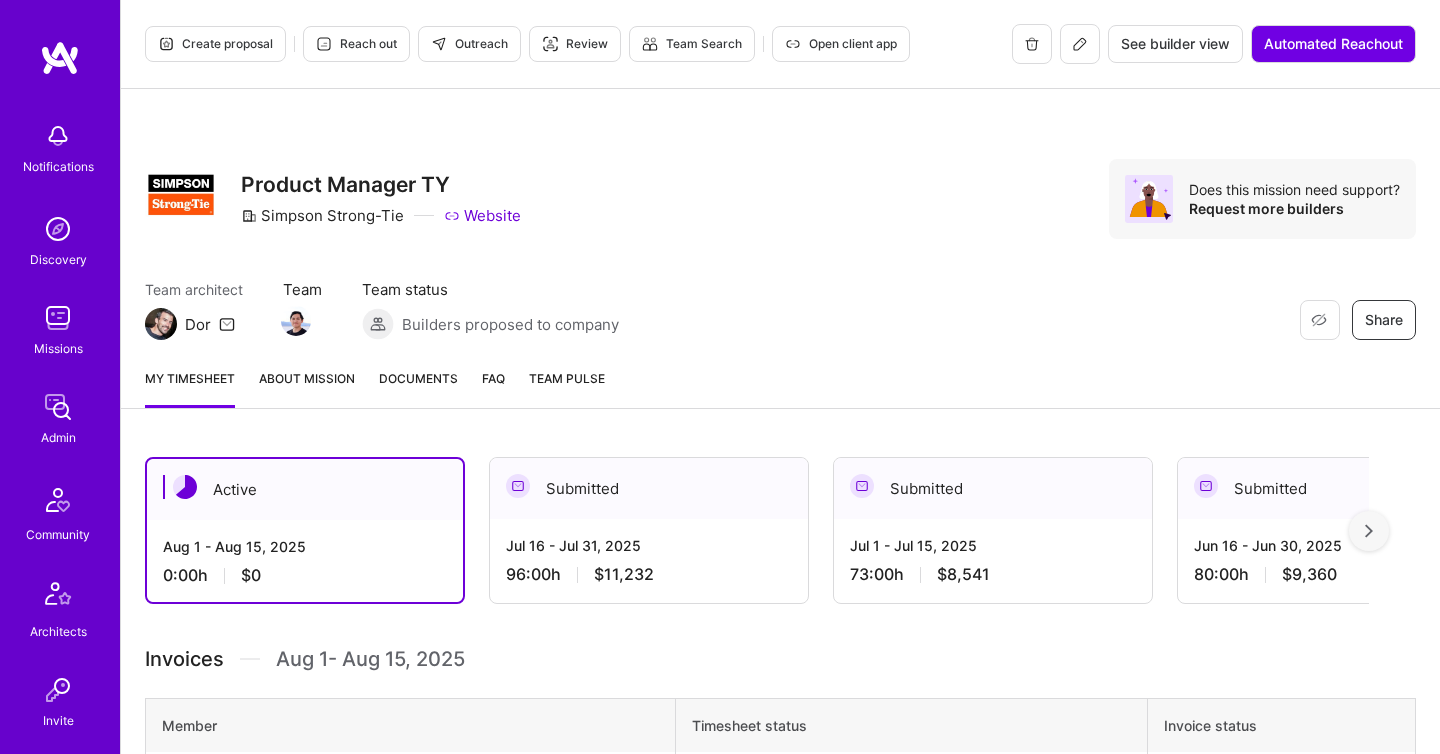 click on "Restore Not Interested Share Product Manager TY   Simpson Strong-Tie
Website Does this mission need support? Request more builders Team architect Dor Team Team status Builders proposed to company
Restore Not Interested Share" at bounding box center (780, 220) 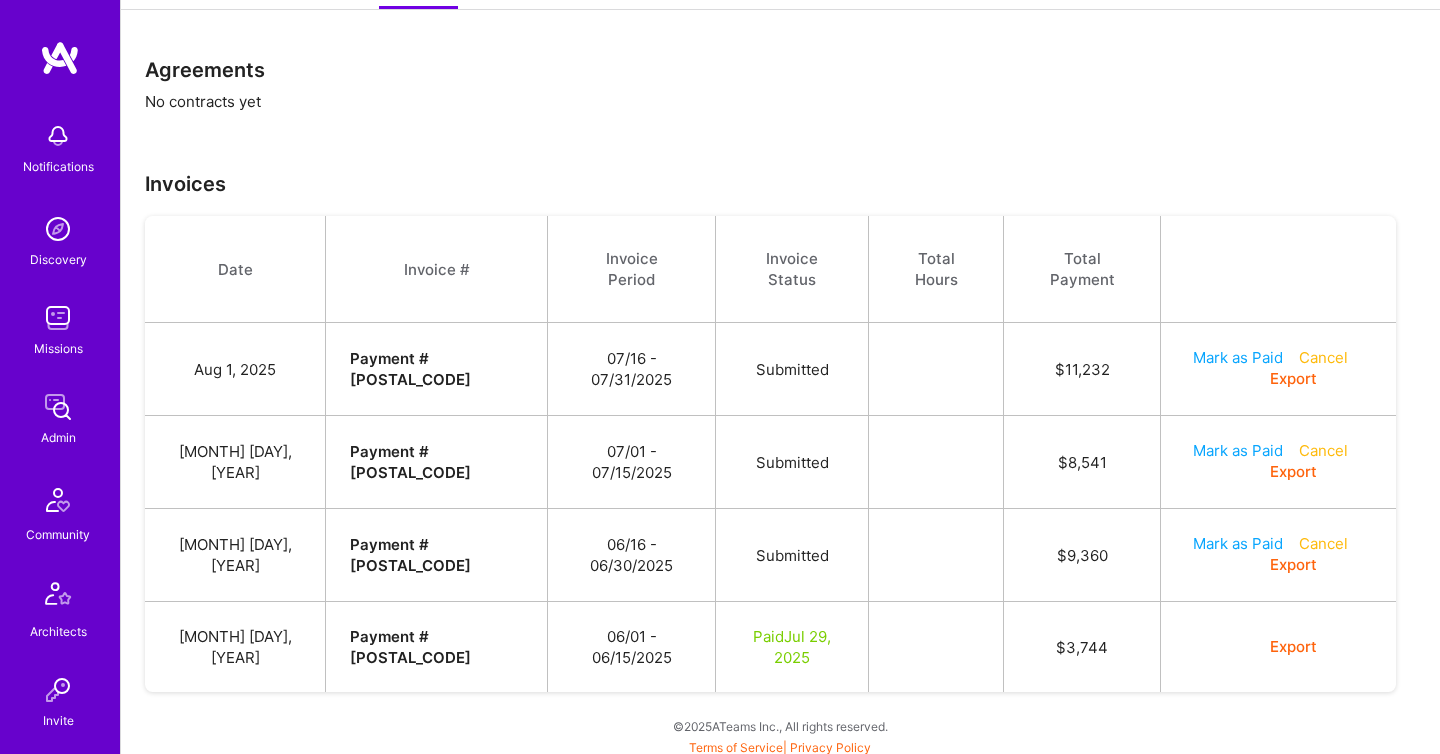 scroll, scrollTop: 405, scrollLeft: 0, axis: vertical 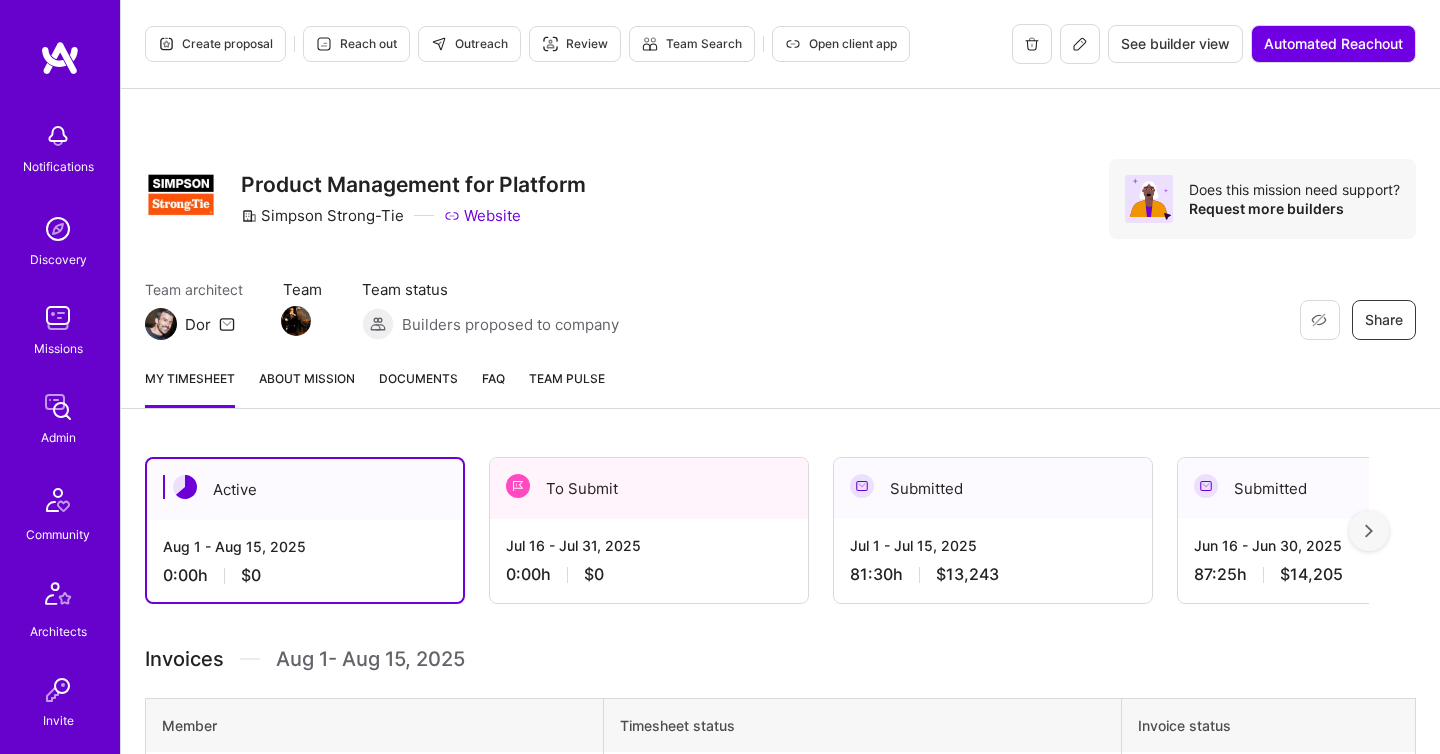 click on "Documents" at bounding box center (418, 378) 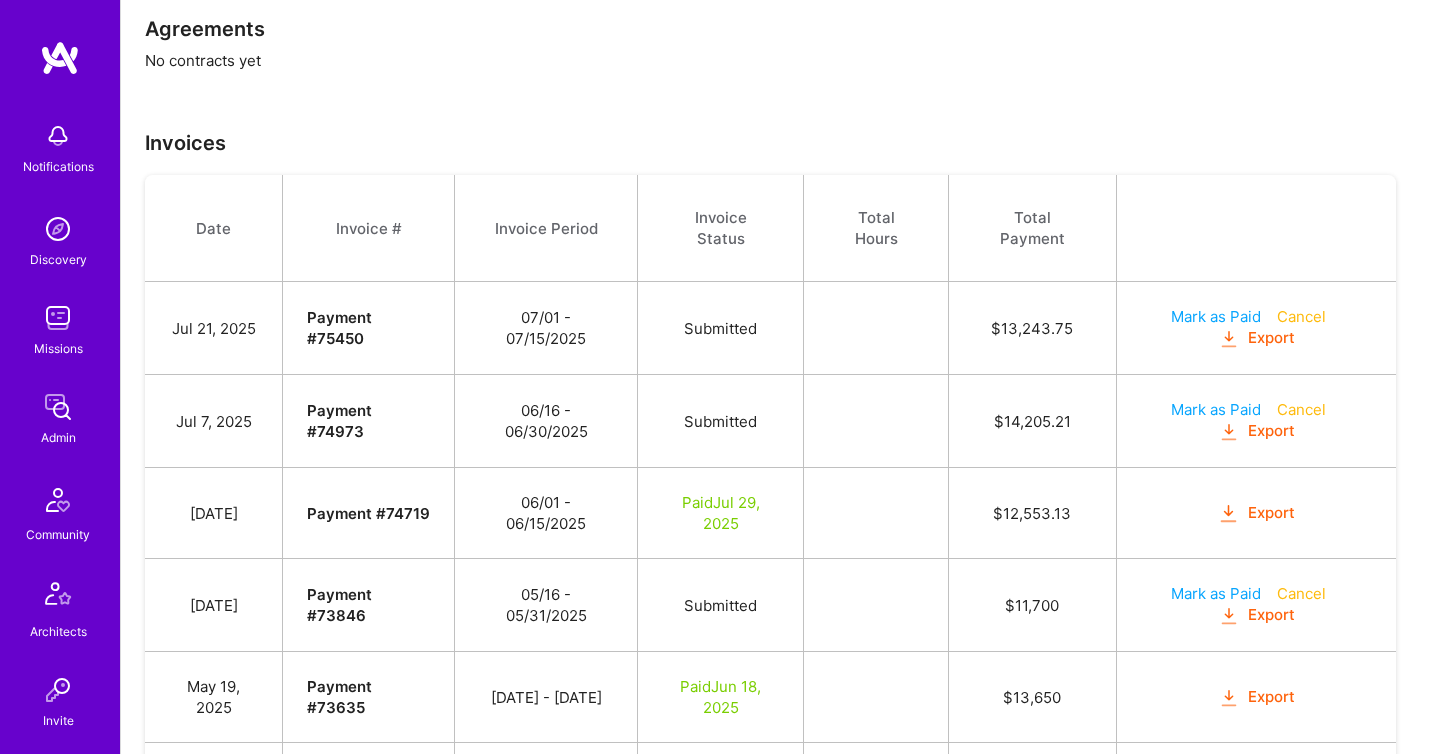 scroll, scrollTop: 439, scrollLeft: 0, axis: vertical 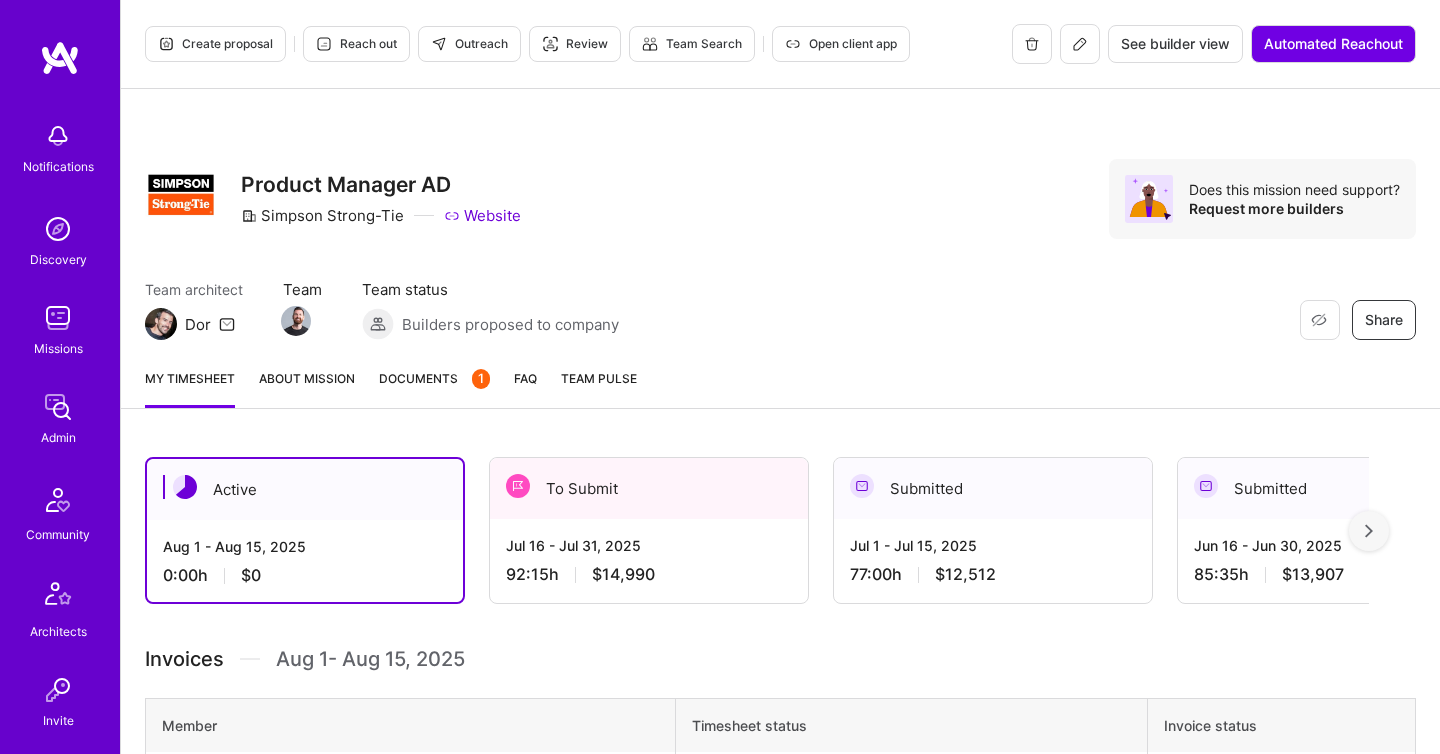 click on "Documents 1" at bounding box center (434, 378) 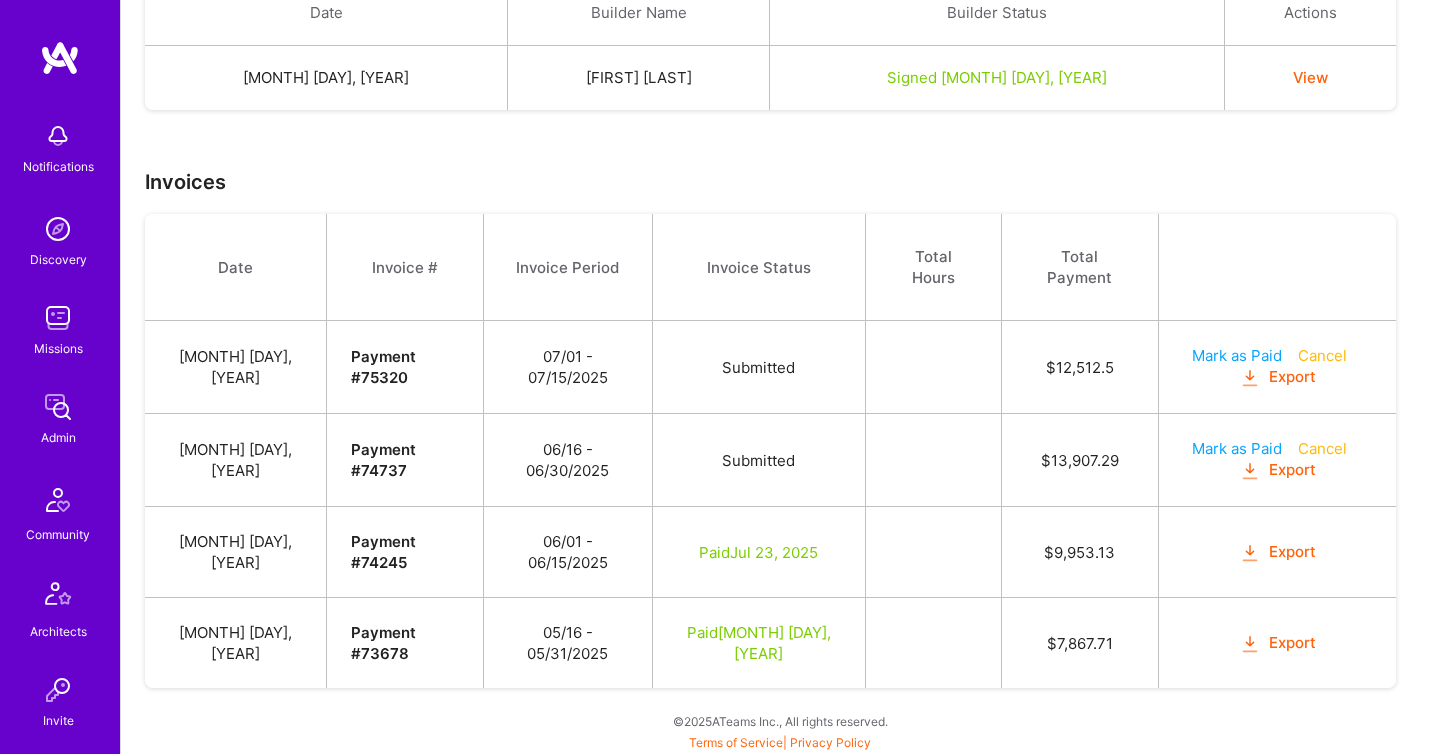 scroll, scrollTop: 511, scrollLeft: 0, axis: vertical 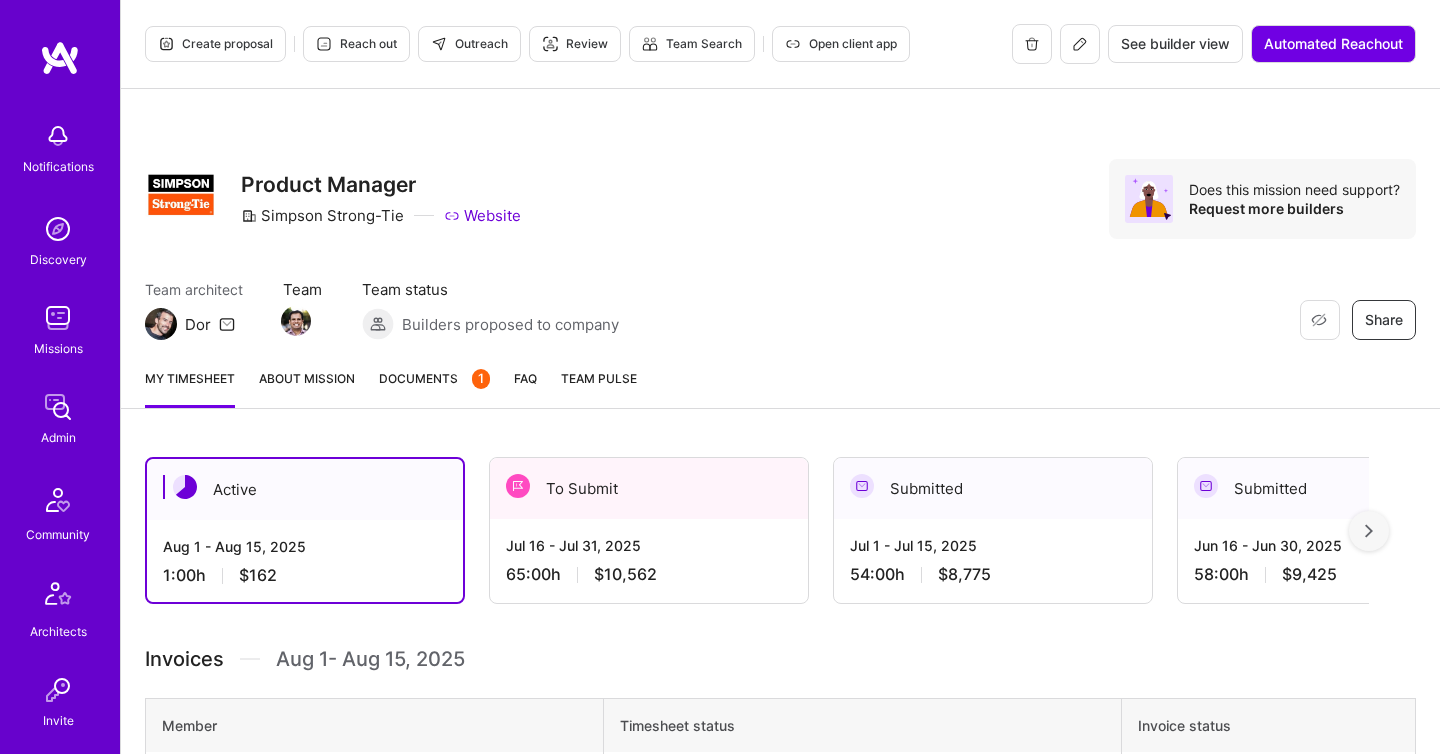click on "Documents 1" at bounding box center [434, 378] 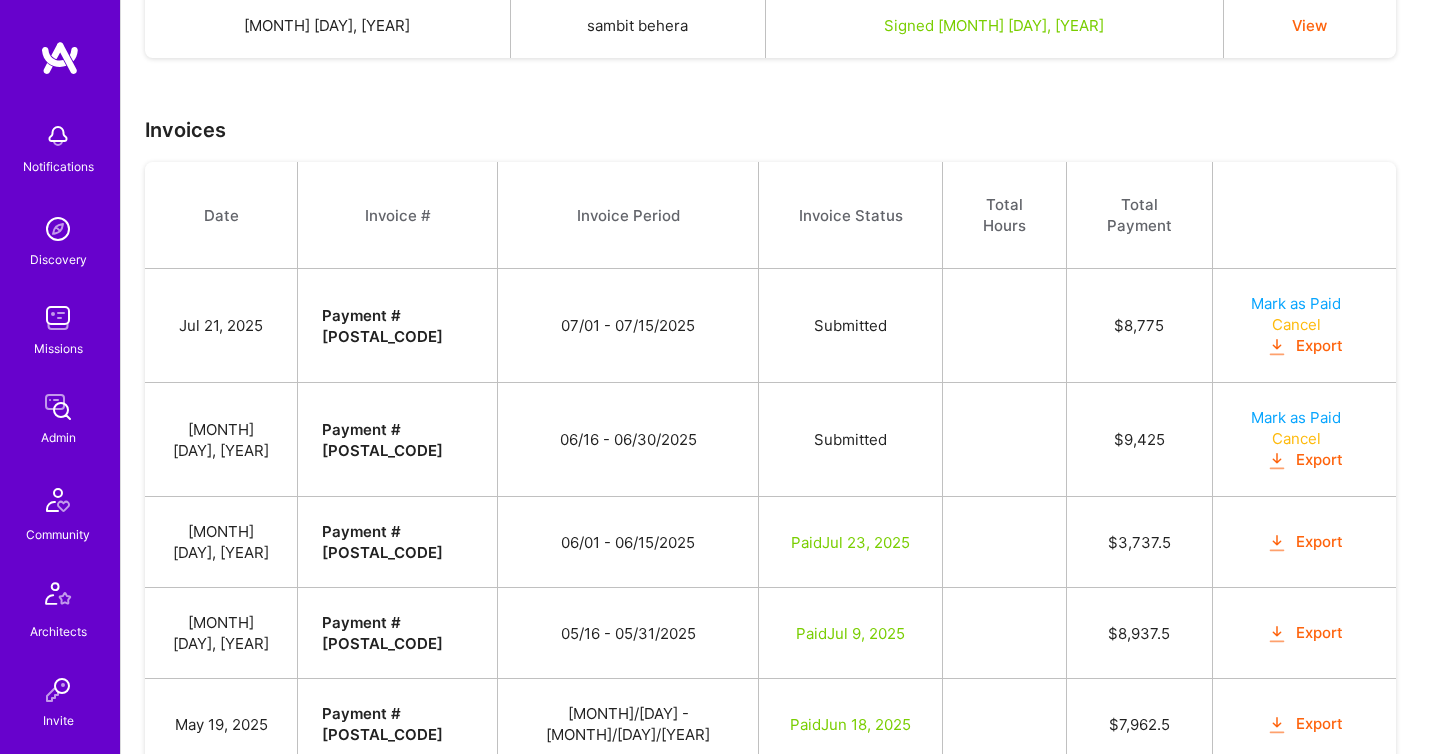 scroll, scrollTop: 584, scrollLeft: 0, axis: vertical 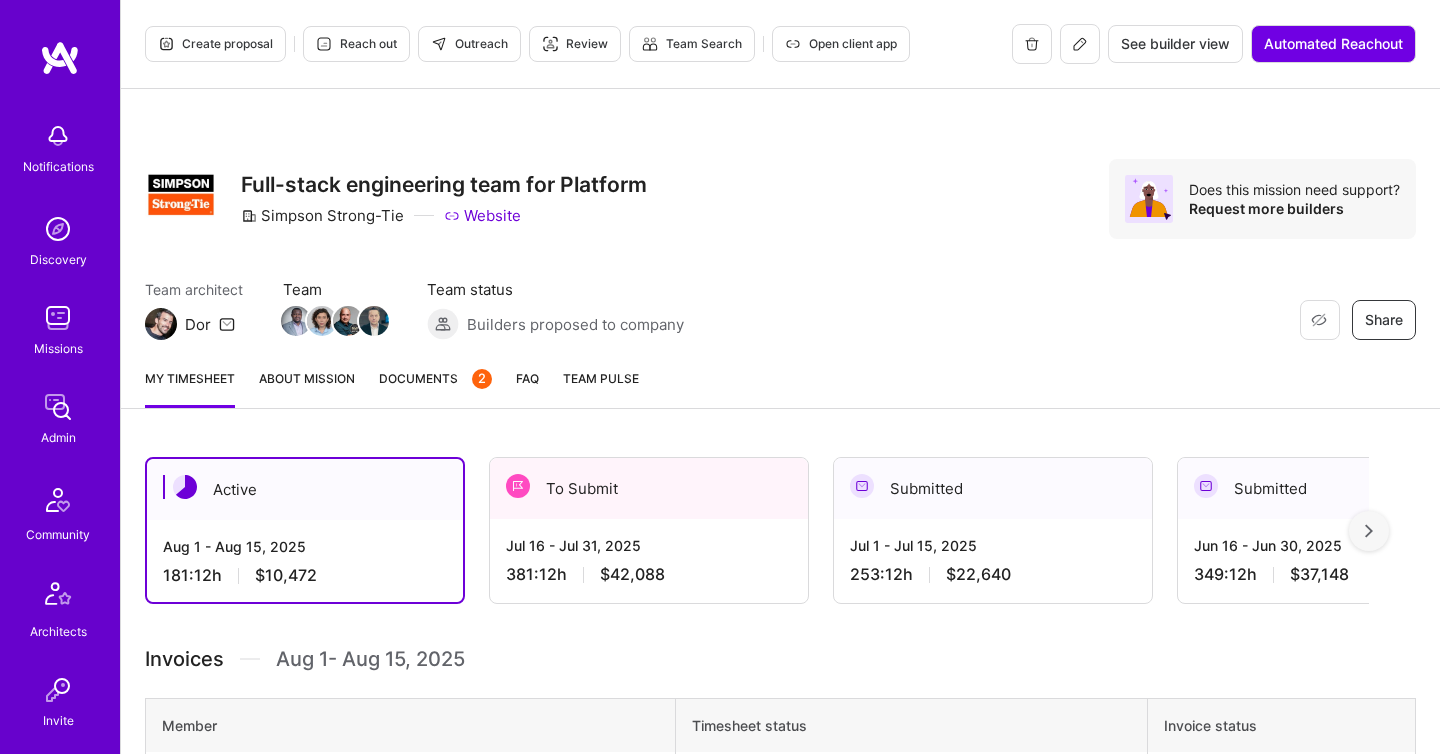 click on "Create proposal
Reach out
Outreach Review
Team Search
Open client app
See builder view Automated Reachout
Restore Not Interested Share Full-stack engineering team for Platform   Simpson Strong-Tie
Website Does this mission need support? Request more builders Team architect Dor Team Team status Builders proposed to company
Restore Not Interested Share My timesheet About Mission   Documents 2 FAQ Team Pulse Active Aug 1 - Aug 15, 2025 181:12 h    $10,472 To Submit Jul 16 - Jul 31, 2025 381:12 h    $42,088 Submitted Jul 1 - Jul 15, 2025 253:12 h    $22,640 Submitted Jun 16 - Jun 30, 2025 349:12 h    $37,148 Submitted Jun 1 - Jun 15, 2025 333:12 h    $34,600 Submitted May 16 - May 31, 2025 342:12 h    $35,965 Submitted May 1 - May 15, 2025 349:12 h    $37,148 Submitted Apr 16 - Apr 30, 2025 349:12 h    $37,148 Submitted Apr 1 - Apr 15, 2025 345:12 h    $36,550 Submitted h" at bounding box center [780, 841] 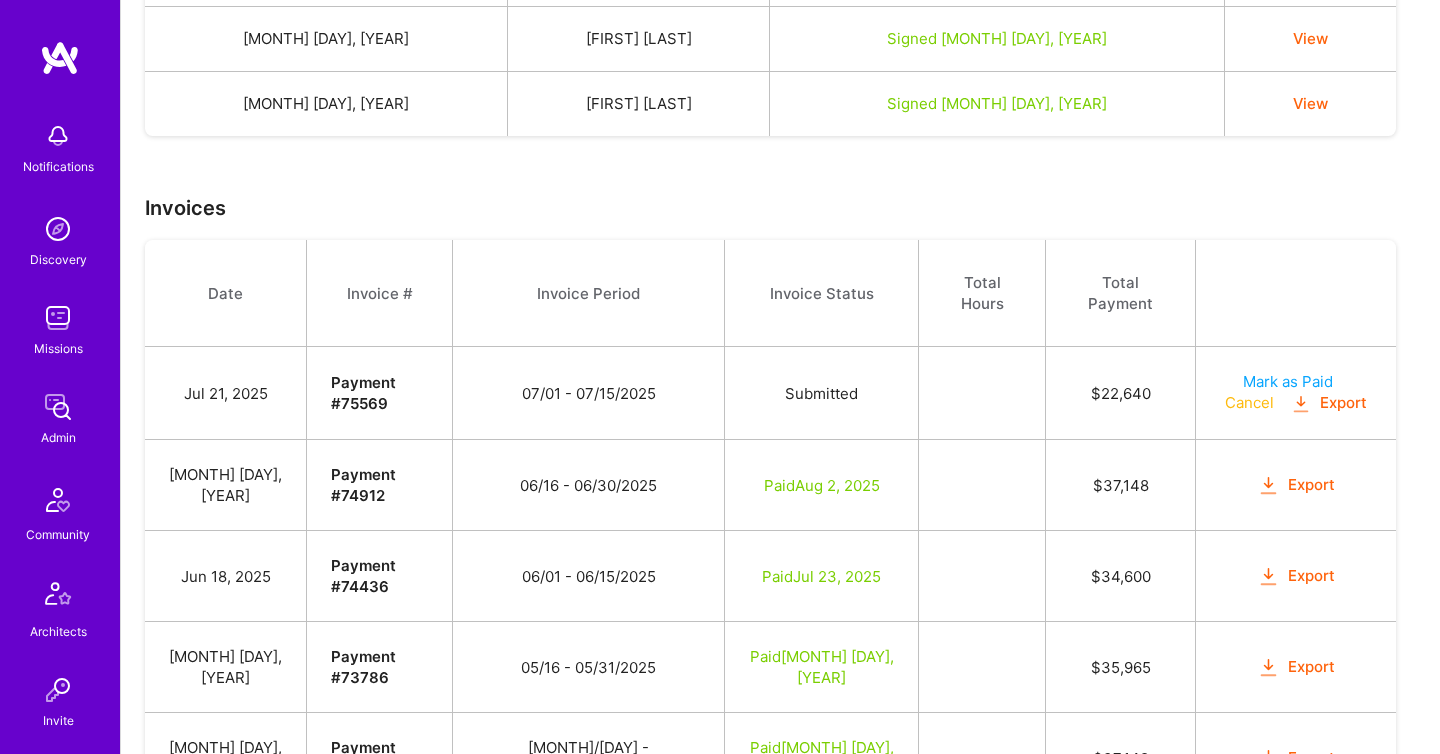scroll, scrollTop: 549, scrollLeft: 0, axis: vertical 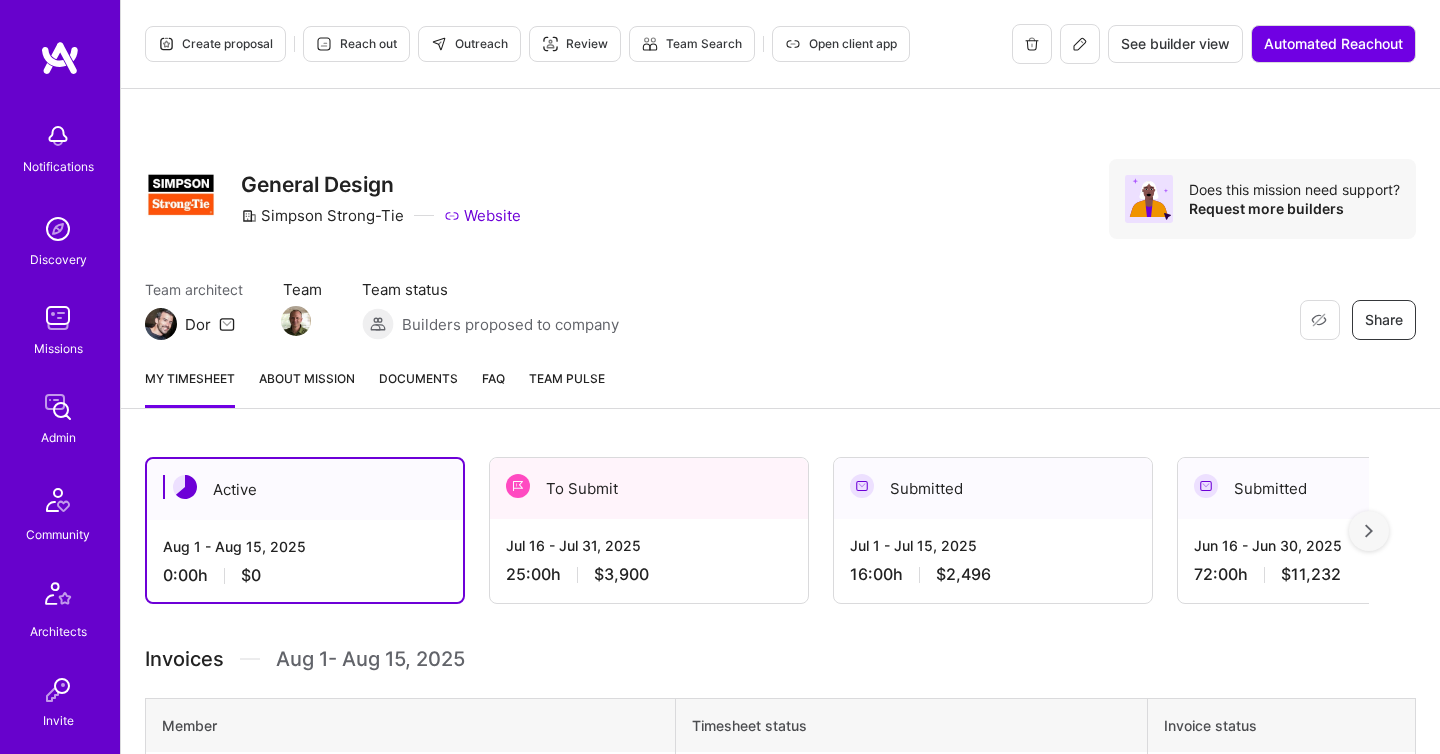 click on "Documents" at bounding box center (418, 378) 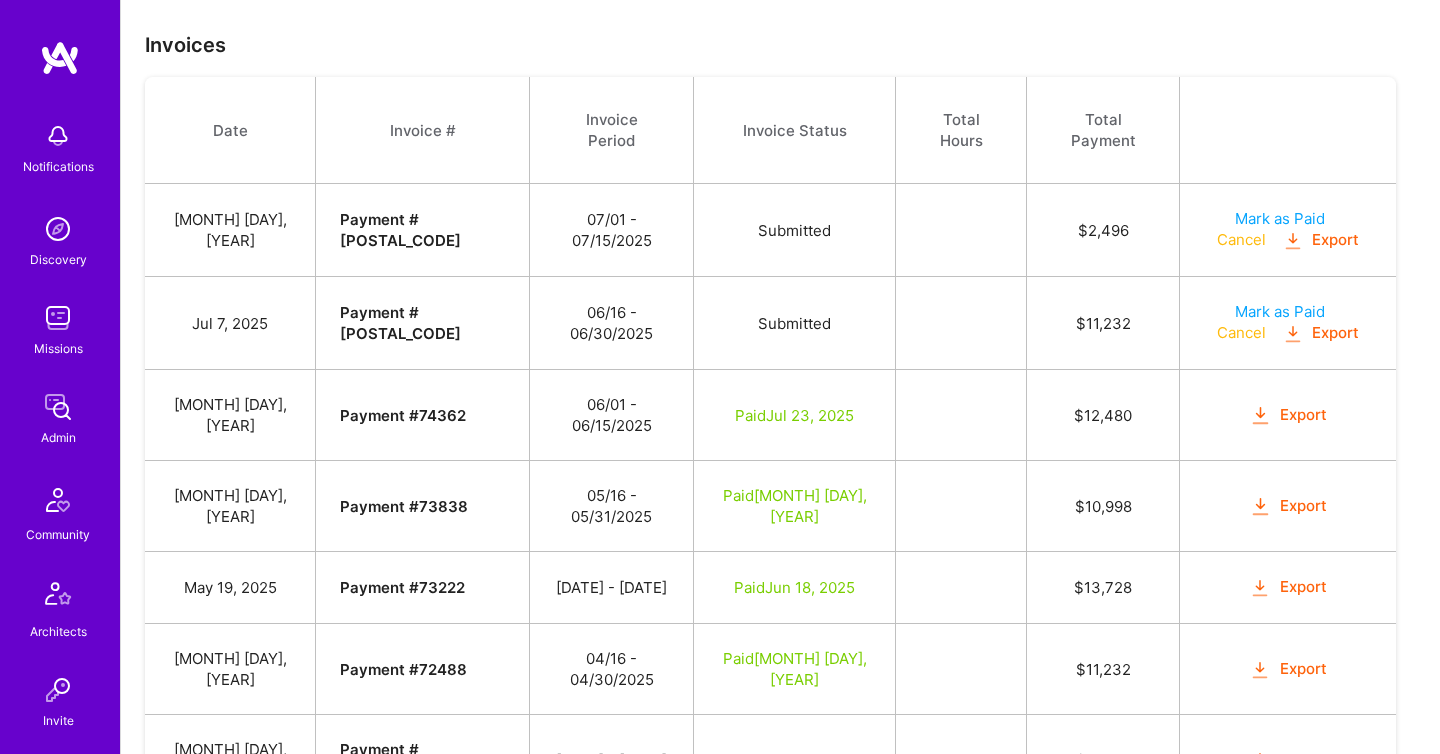 scroll, scrollTop: 536, scrollLeft: 0, axis: vertical 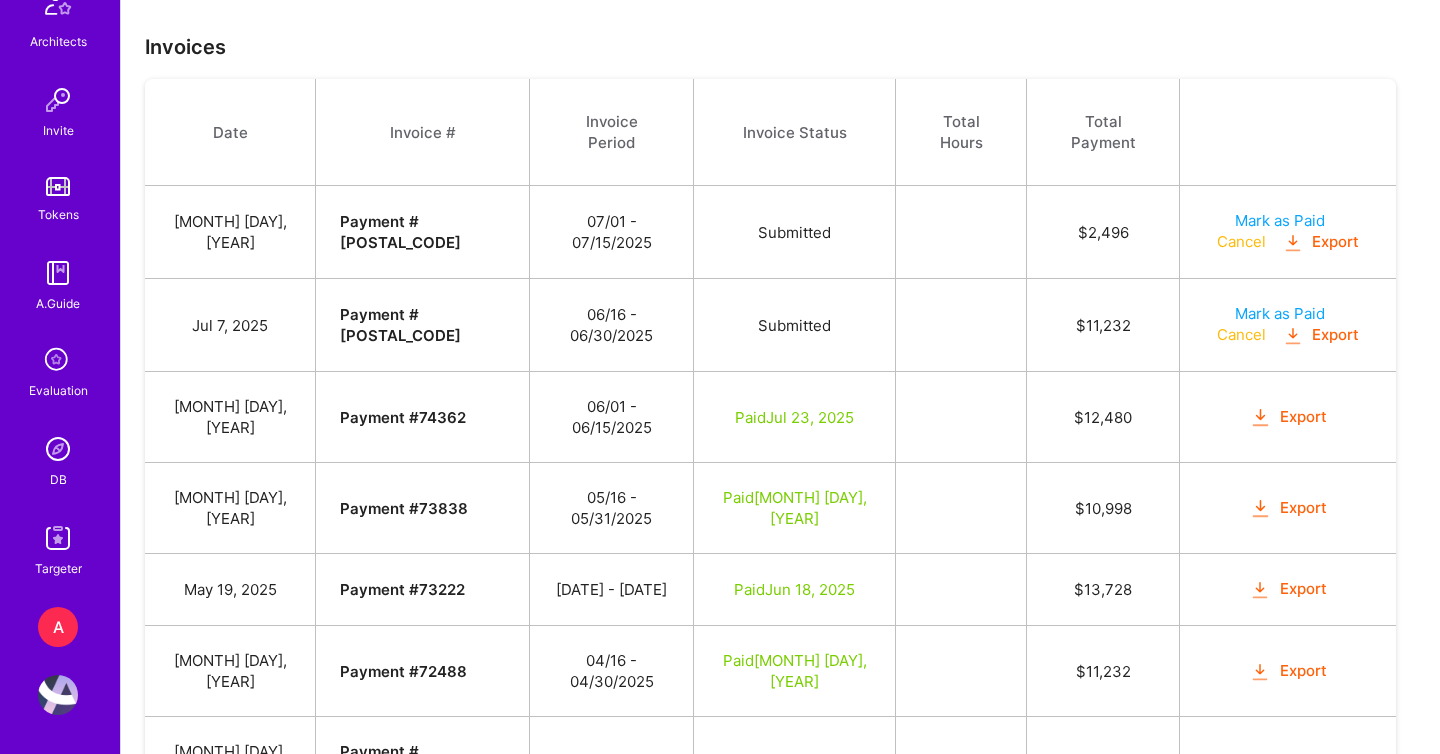 click at bounding box center (58, 449) 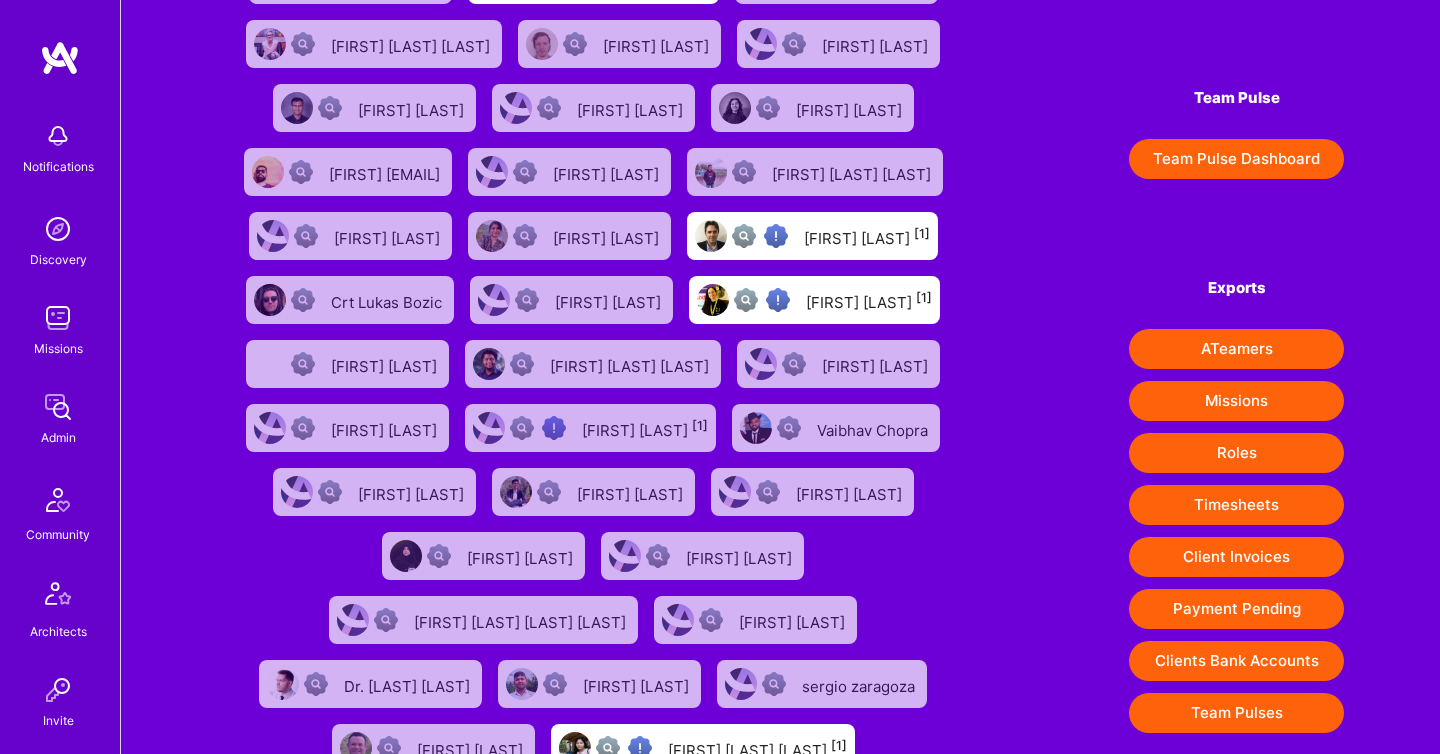 scroll, scrollTop: 268, scrollLeft: 0, axis: vertical 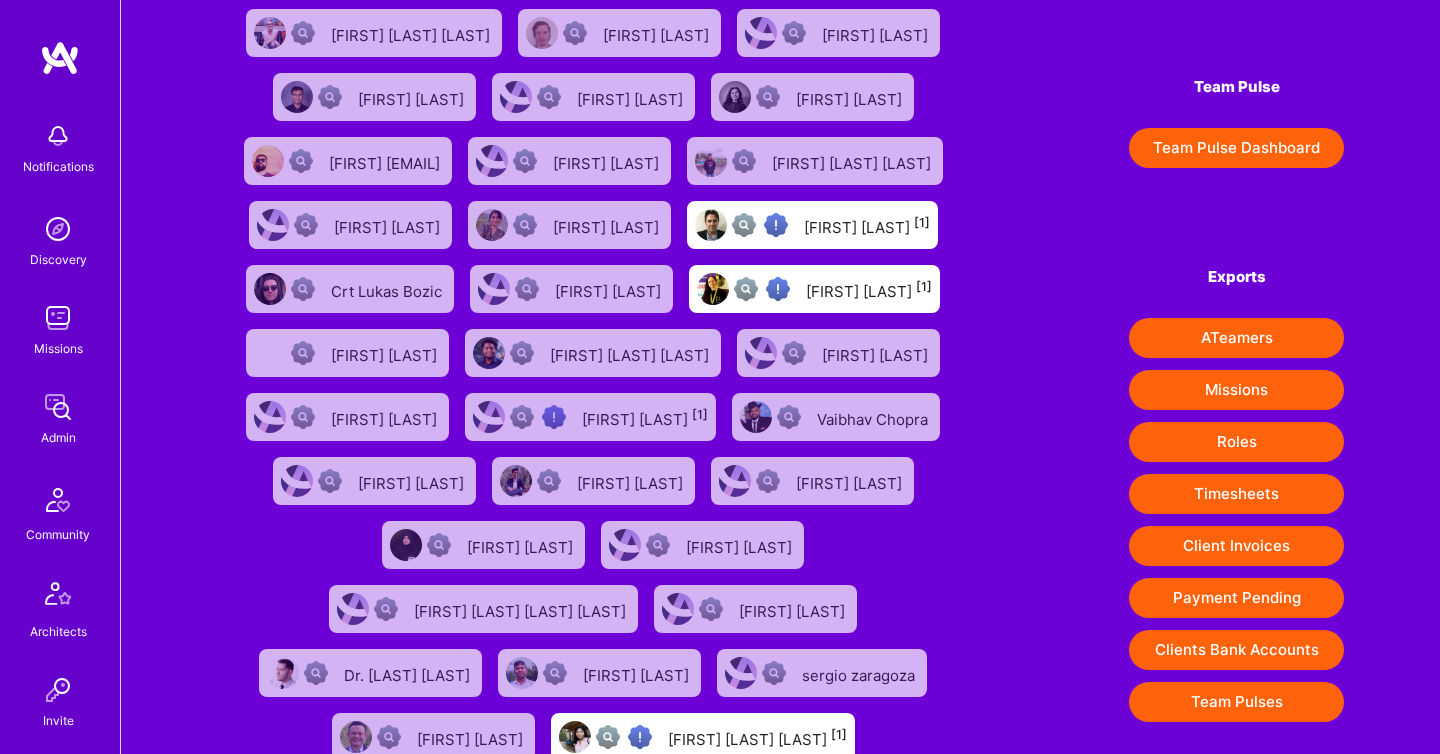 click on "Client Invoices" at bounding box center [1236, 546] 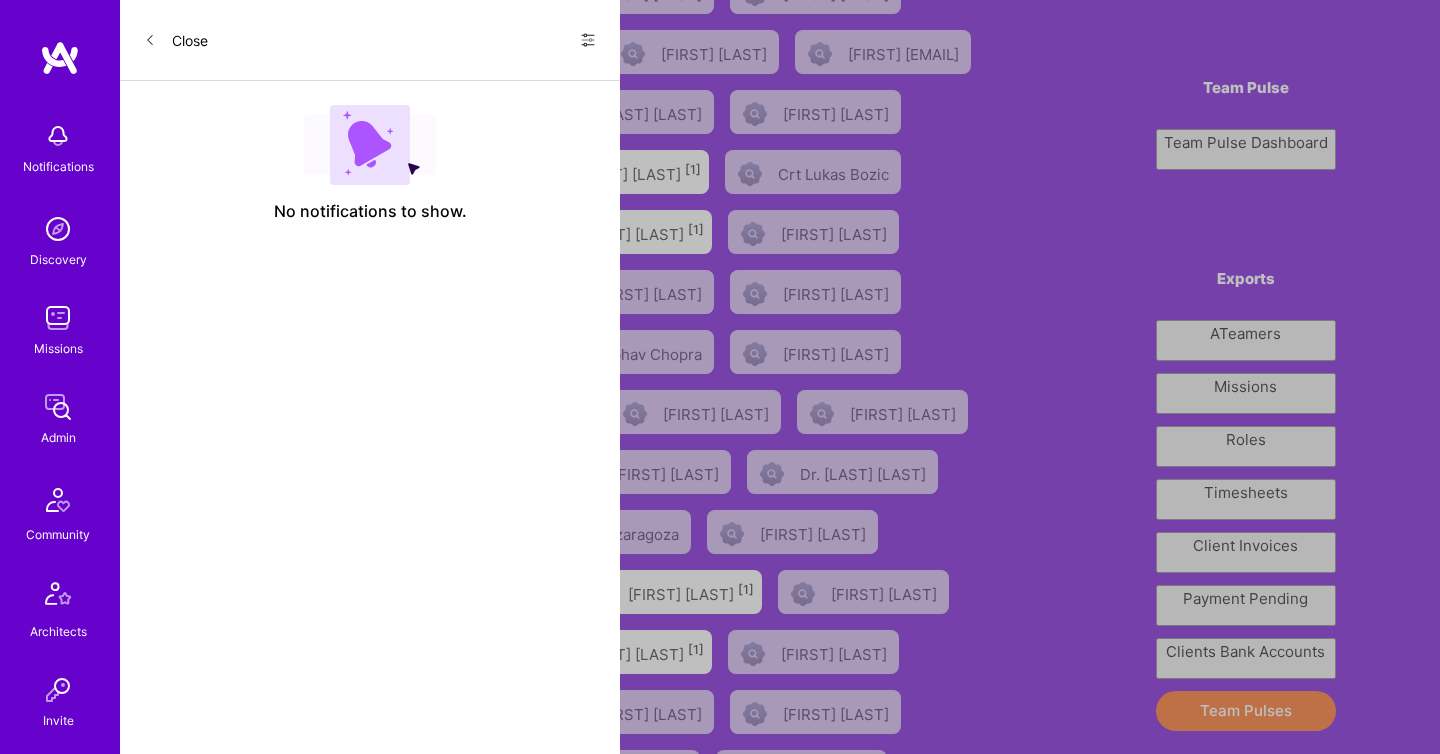 scroll, scrollTop: 0, scrollLeft: 0, axis: both 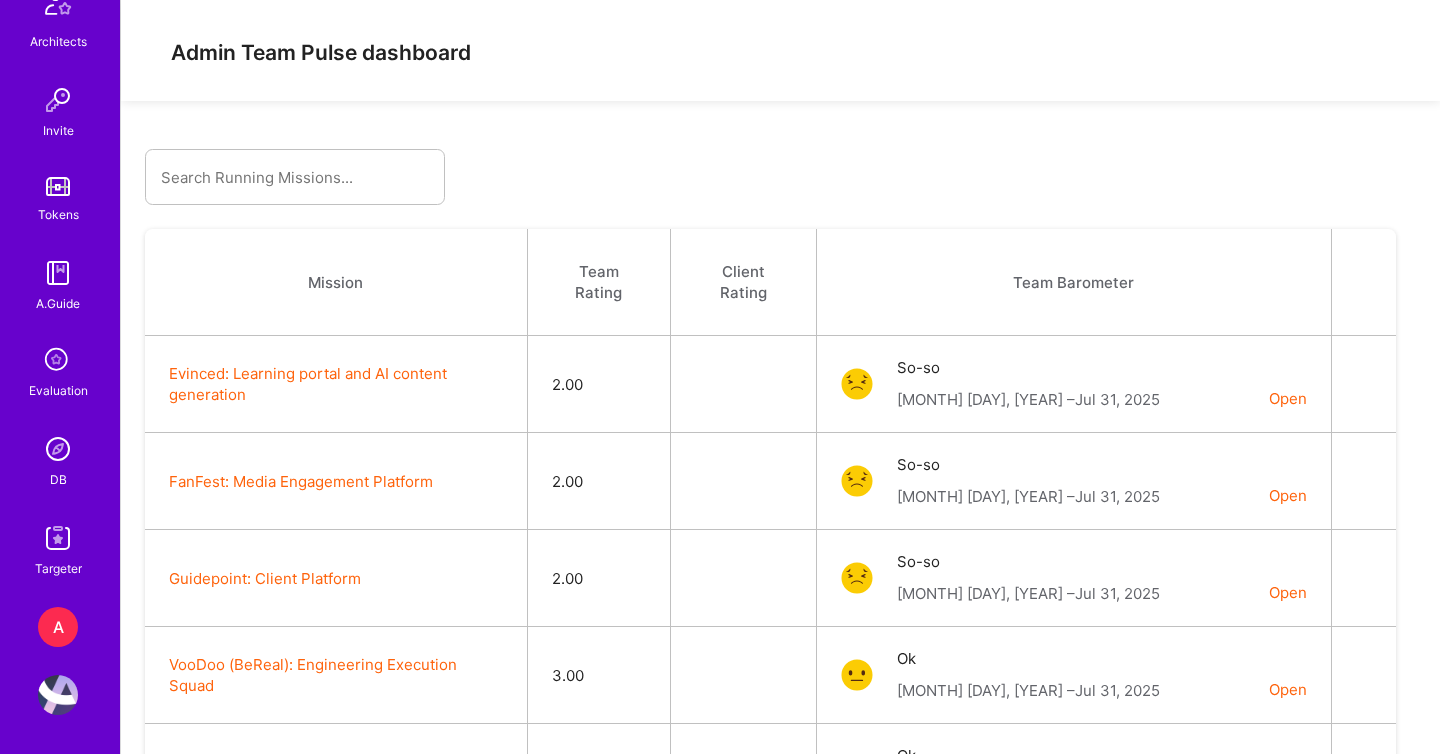 click at bounding box center [58, 449] 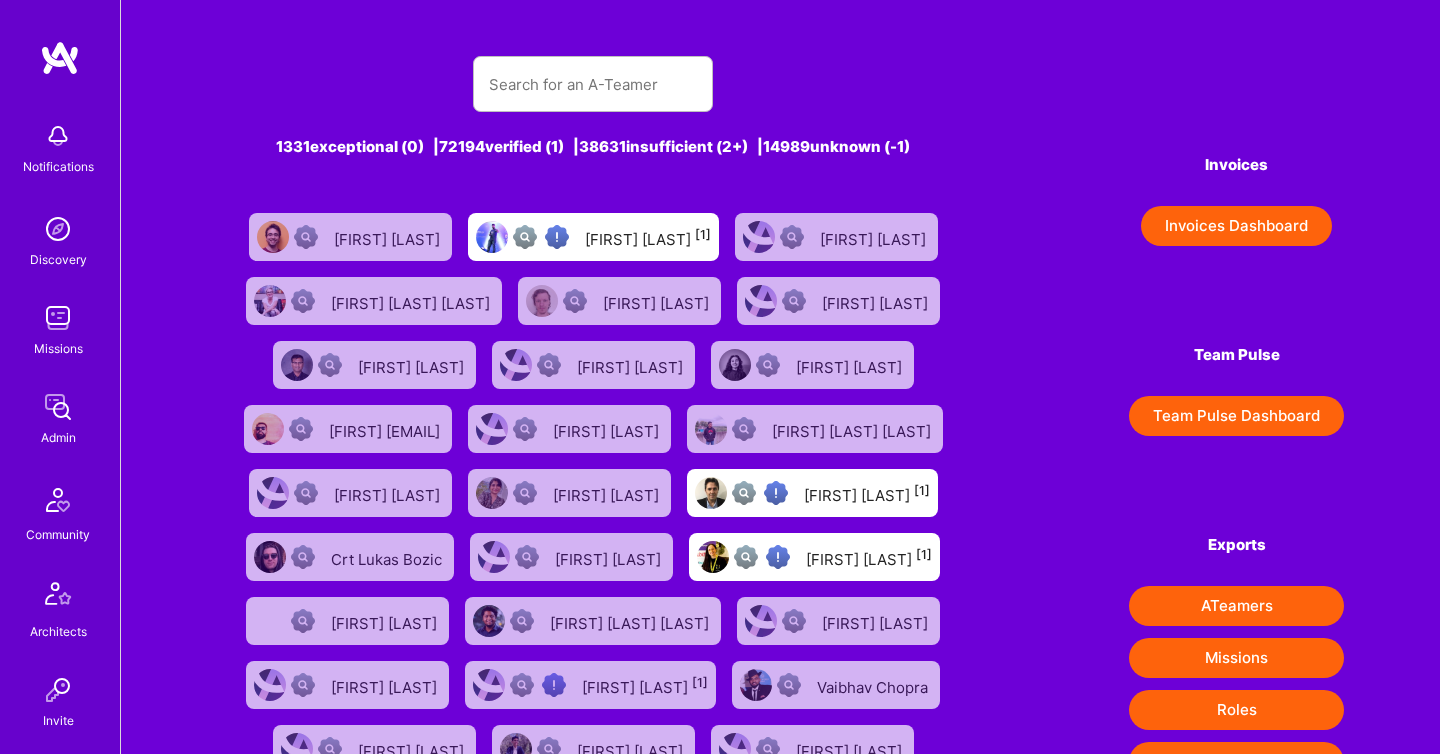 click on "Invoices Dashboard" at bounding box center [1236, 226] 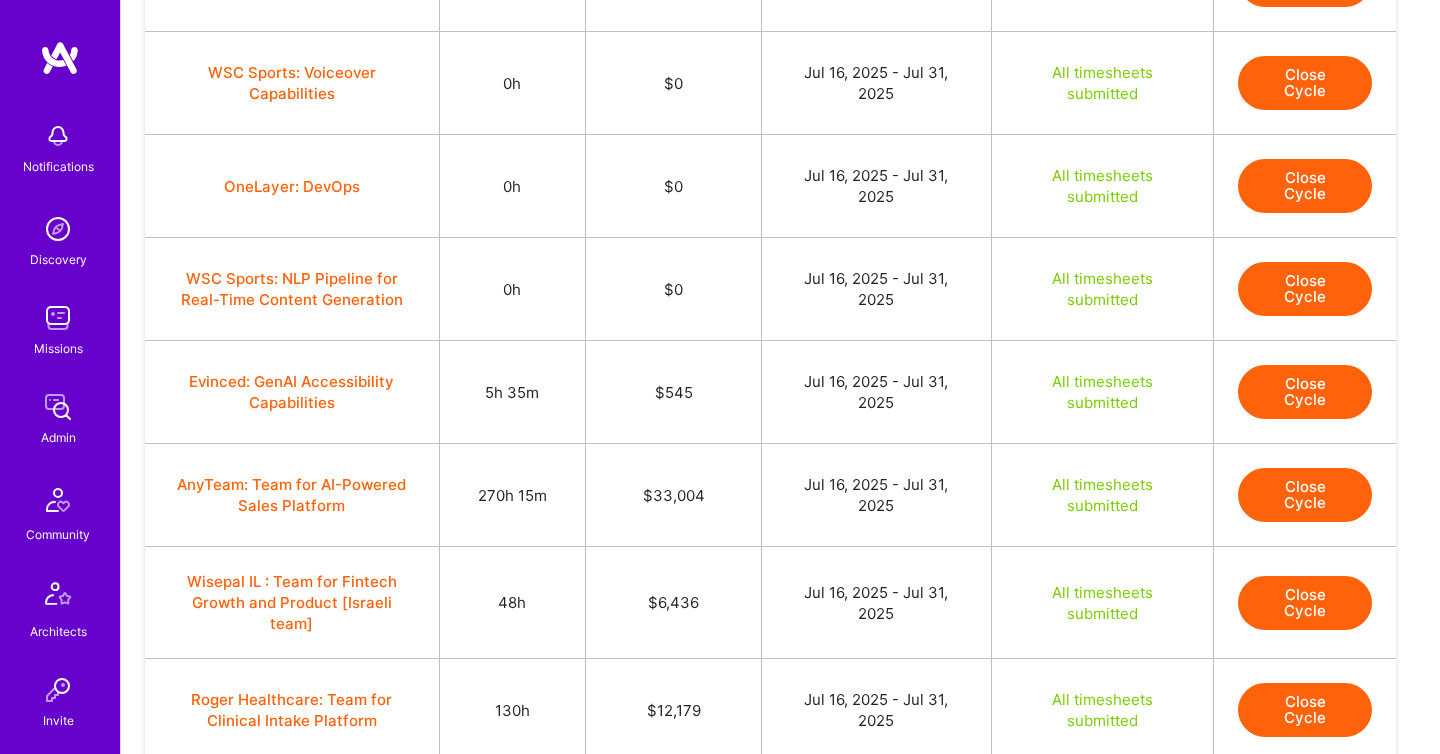 scroll, scrollTop: 379, scrollLeft: 0, axis: vertical 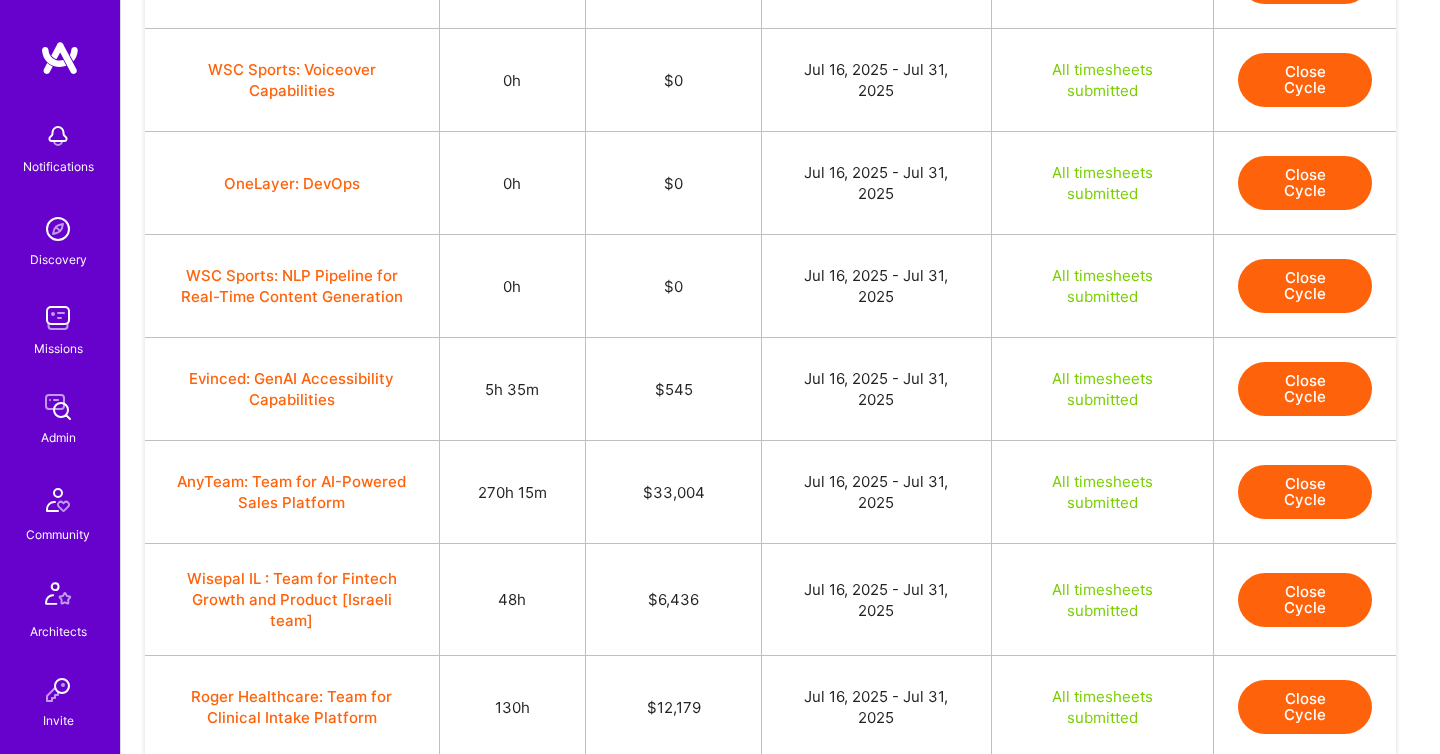 click on "Close Cycle" at bounding box center (1305, 389) 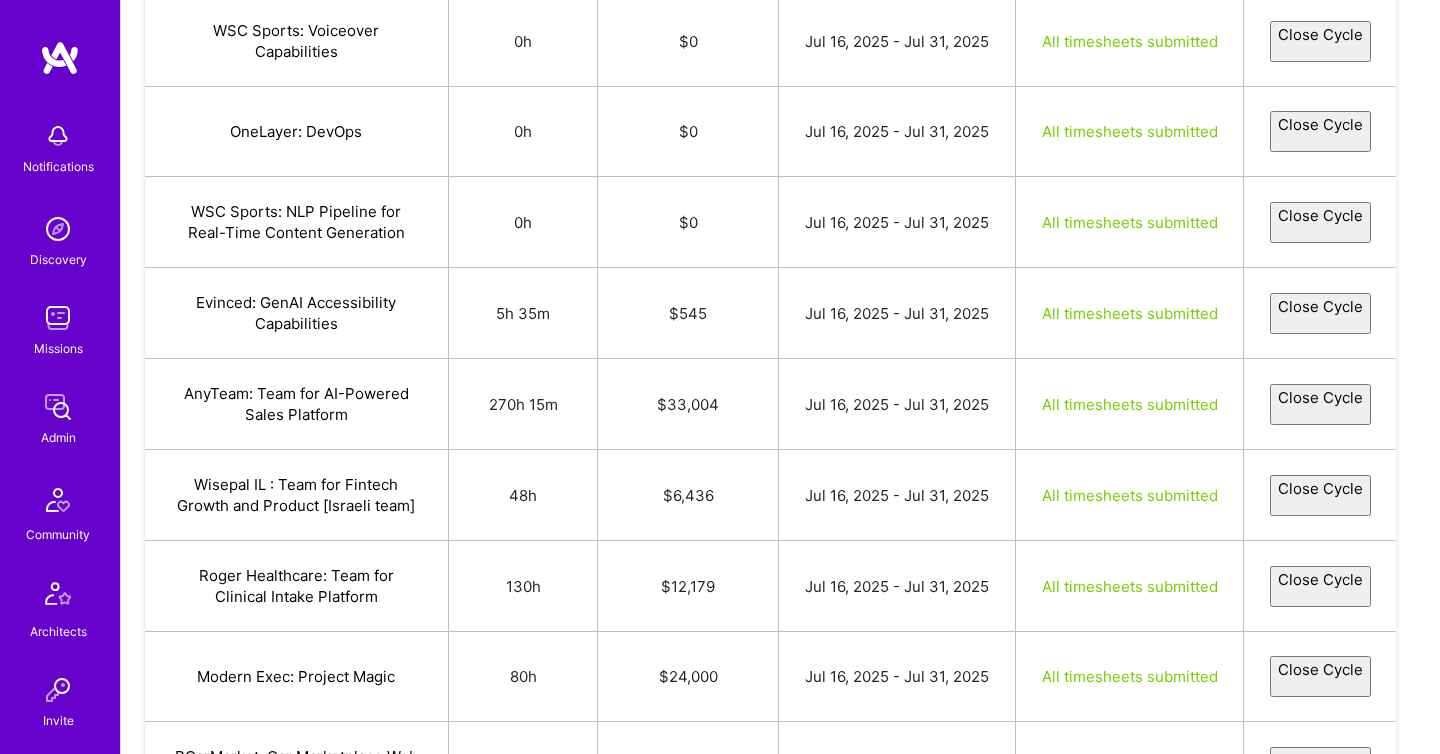 select on "688b6398f7228772afc1d2cd" 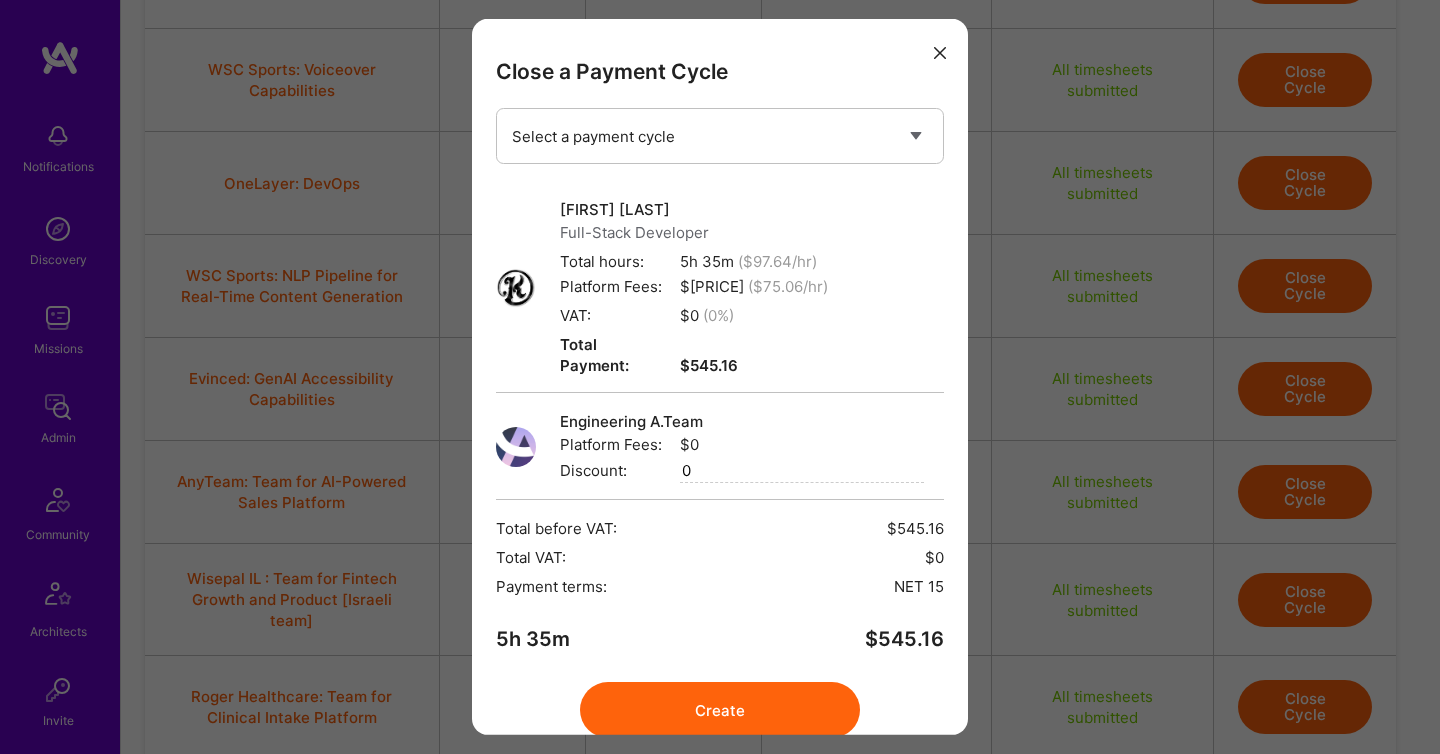 click on "Create" at bounding box center (720, 710) 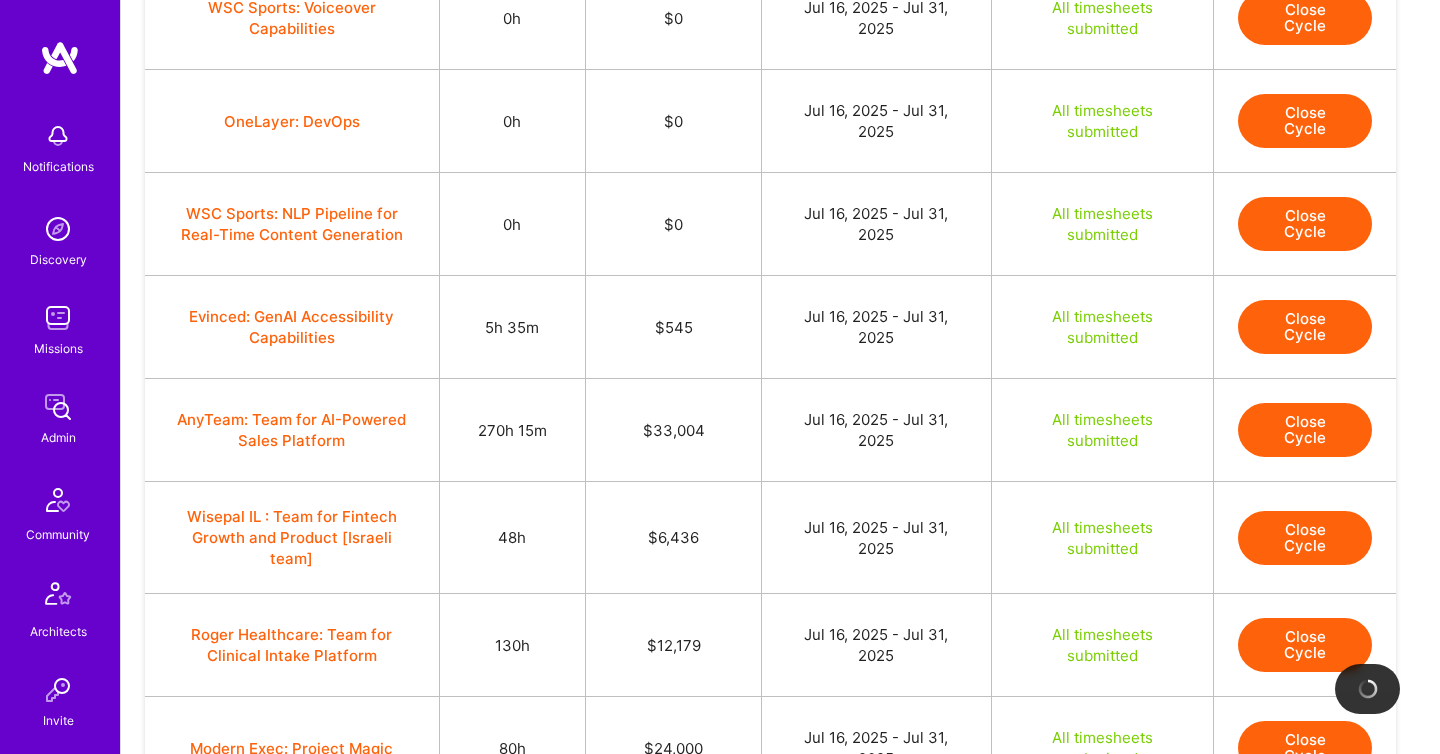 scroll, scrollTop: 438, scrollLeft: 0, axis: vertical 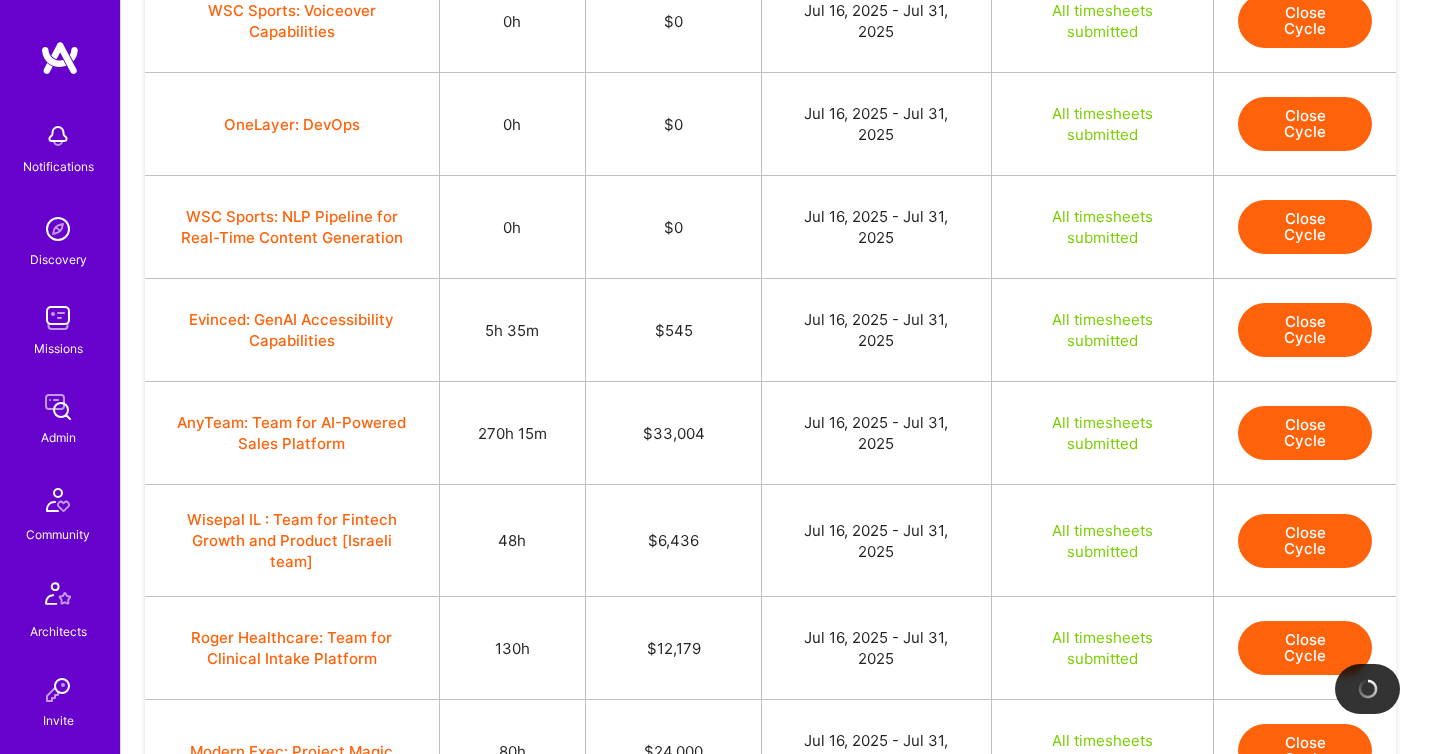 click on "Close Cycle" at bounding box center (1305, 433) 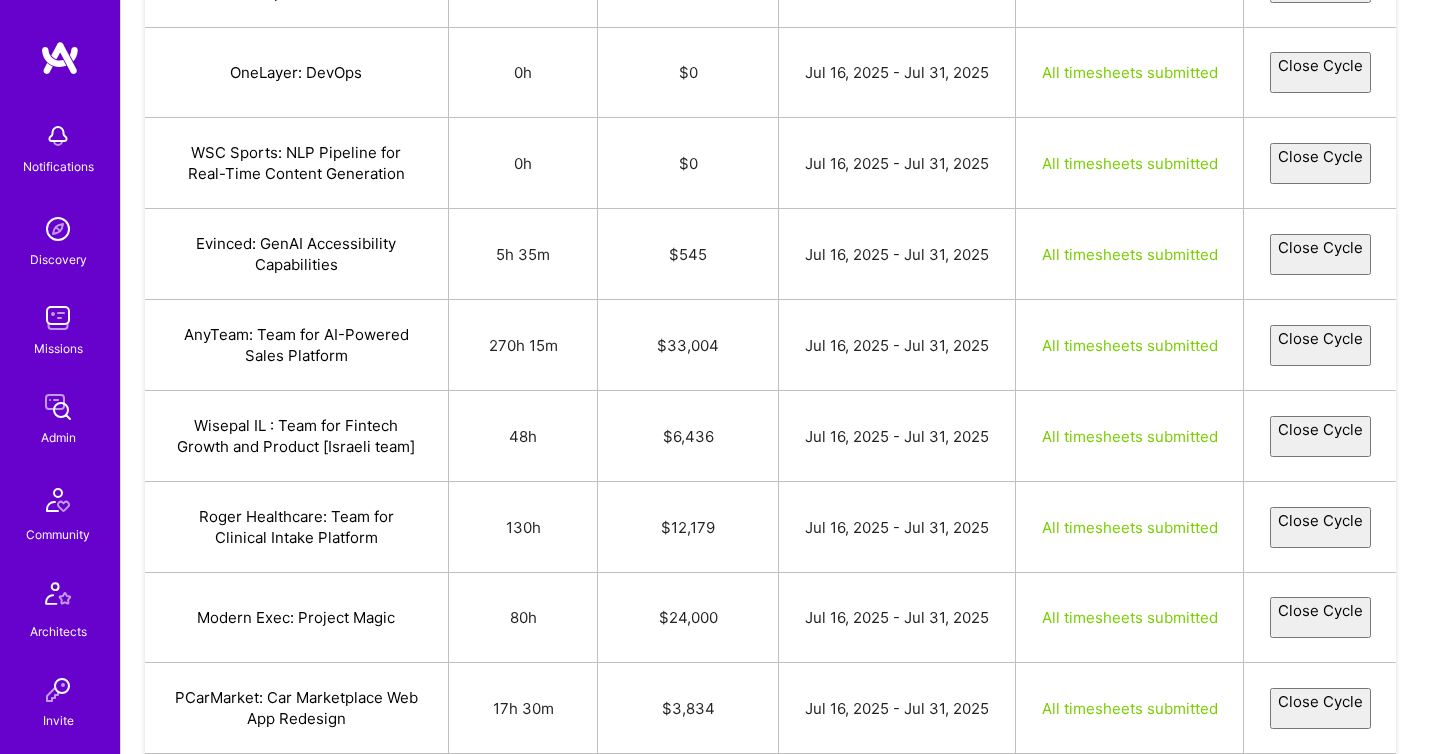 select on "68772f33247ab5518d054d45" 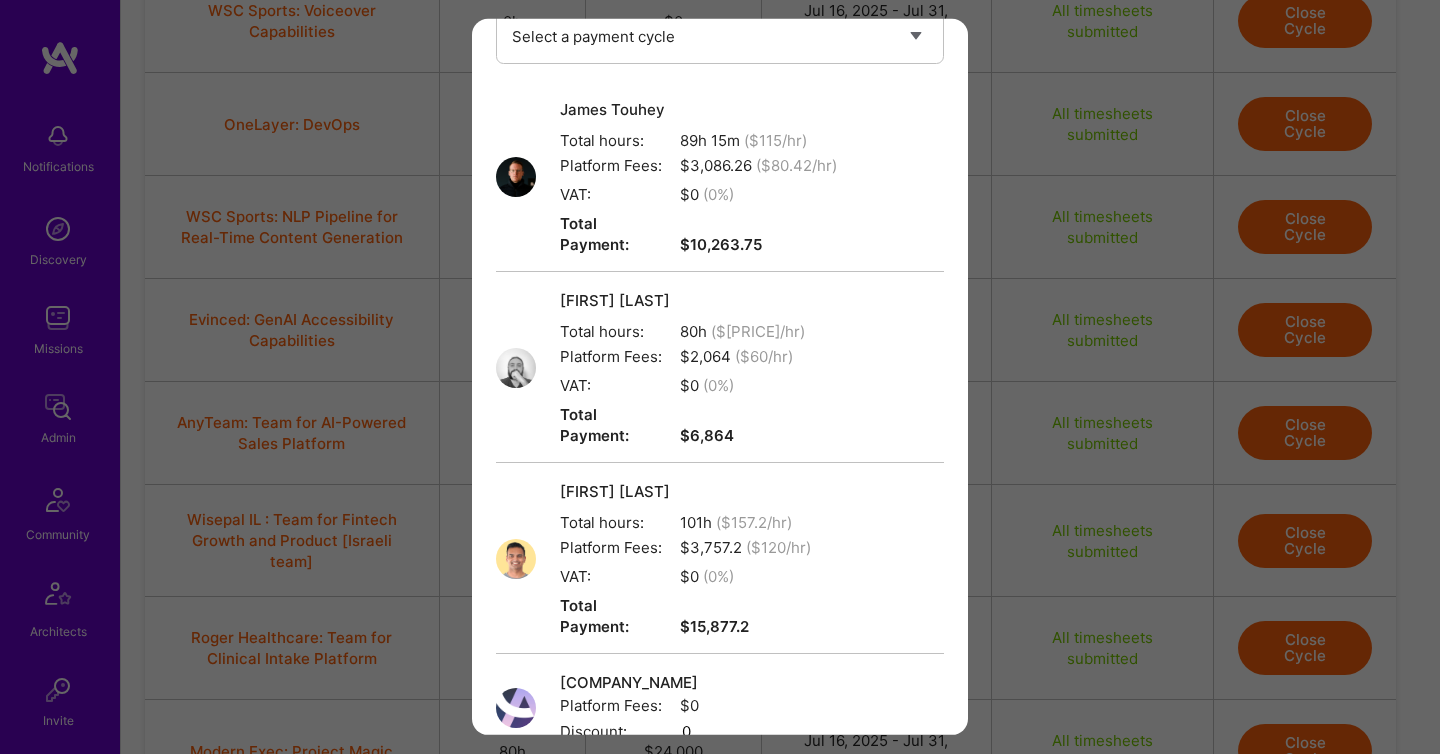 scroll, scrollTop: 377, scrollLeft: 0, axis: vertical 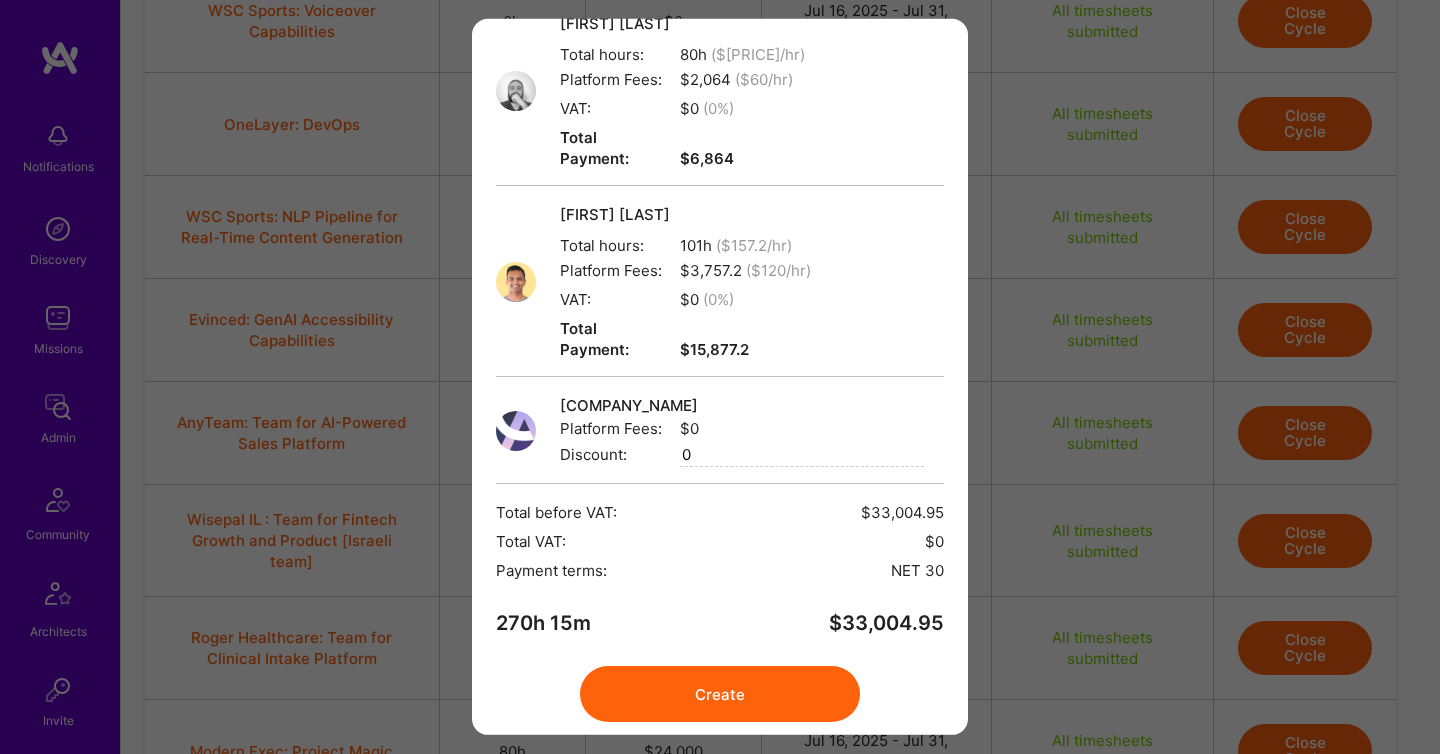 click on "Create" at bounding box center [720, 694] 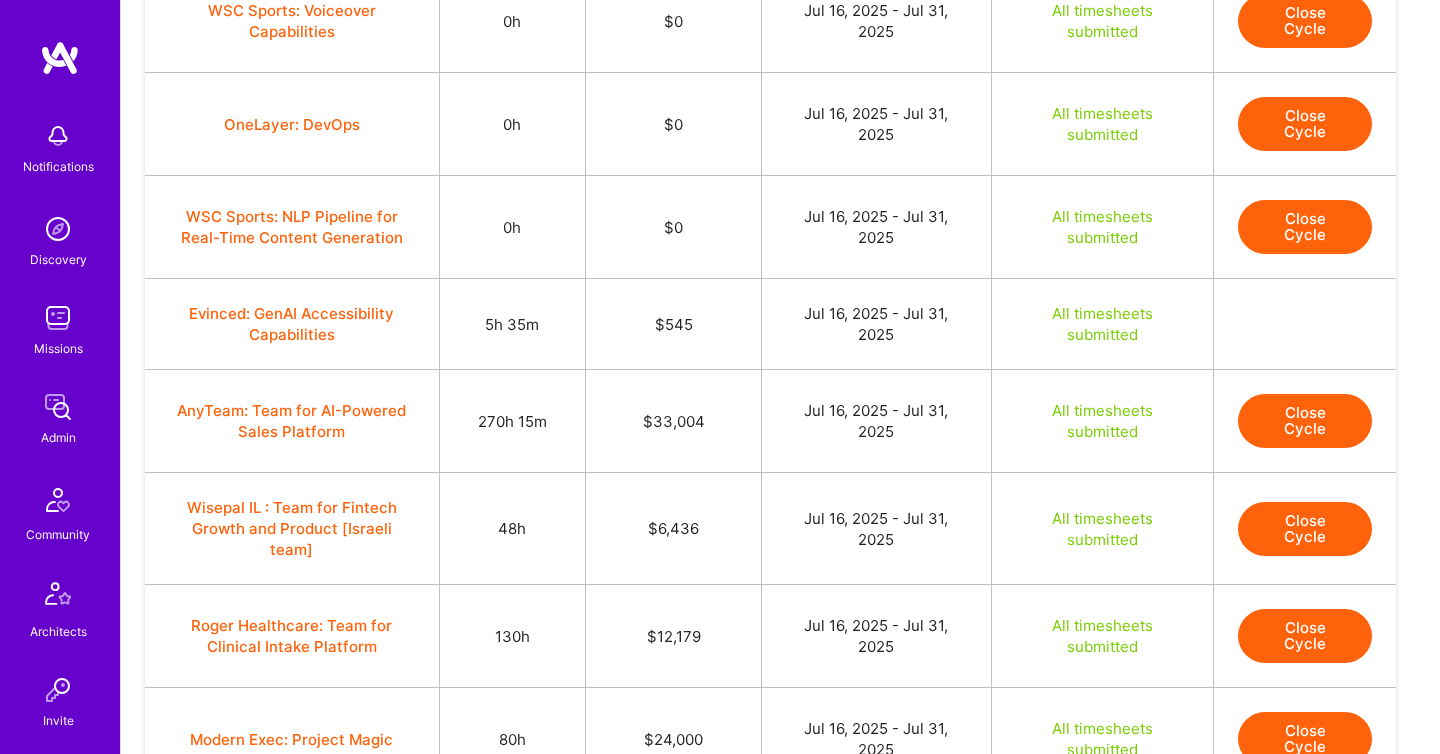 click on "Close Cycle" at bounding box center [1305, 421] 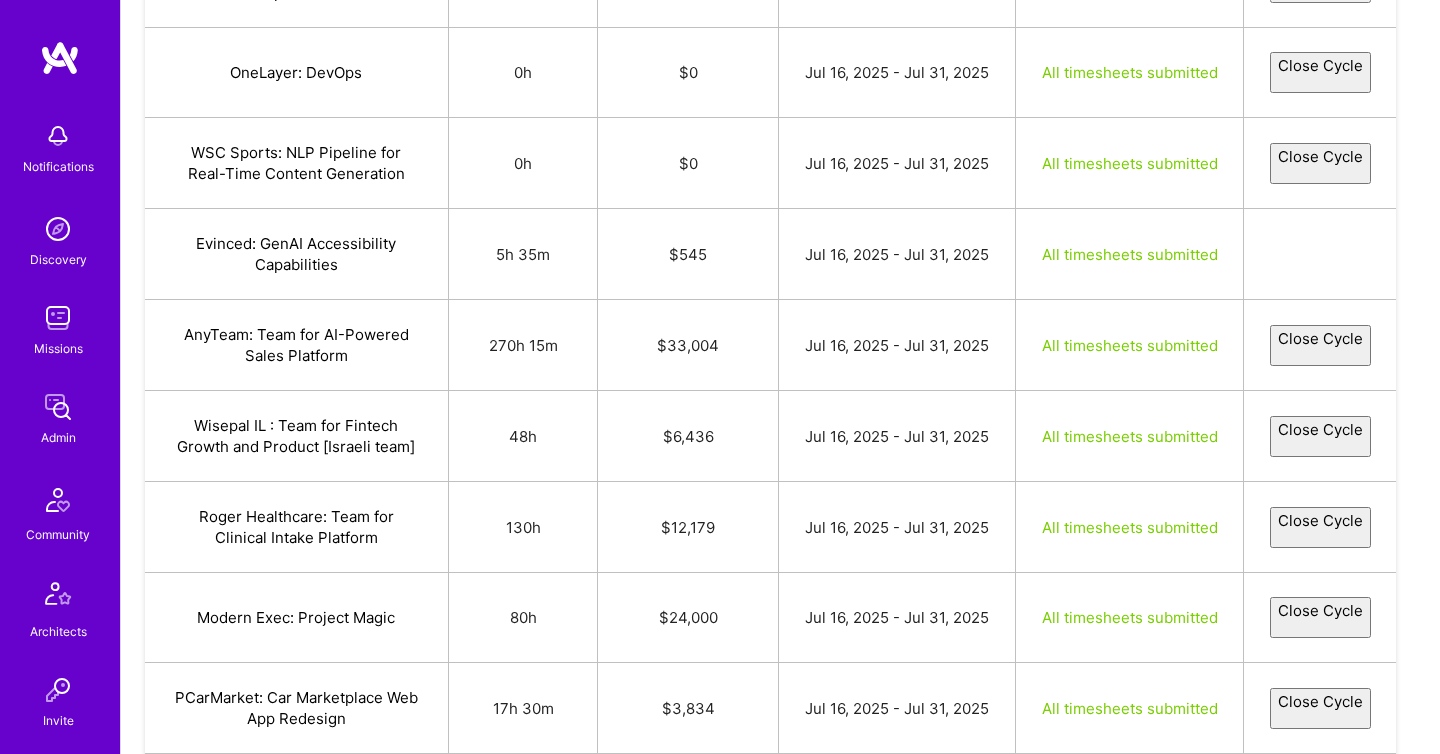 select on "68772f33247ab5518d054d45" 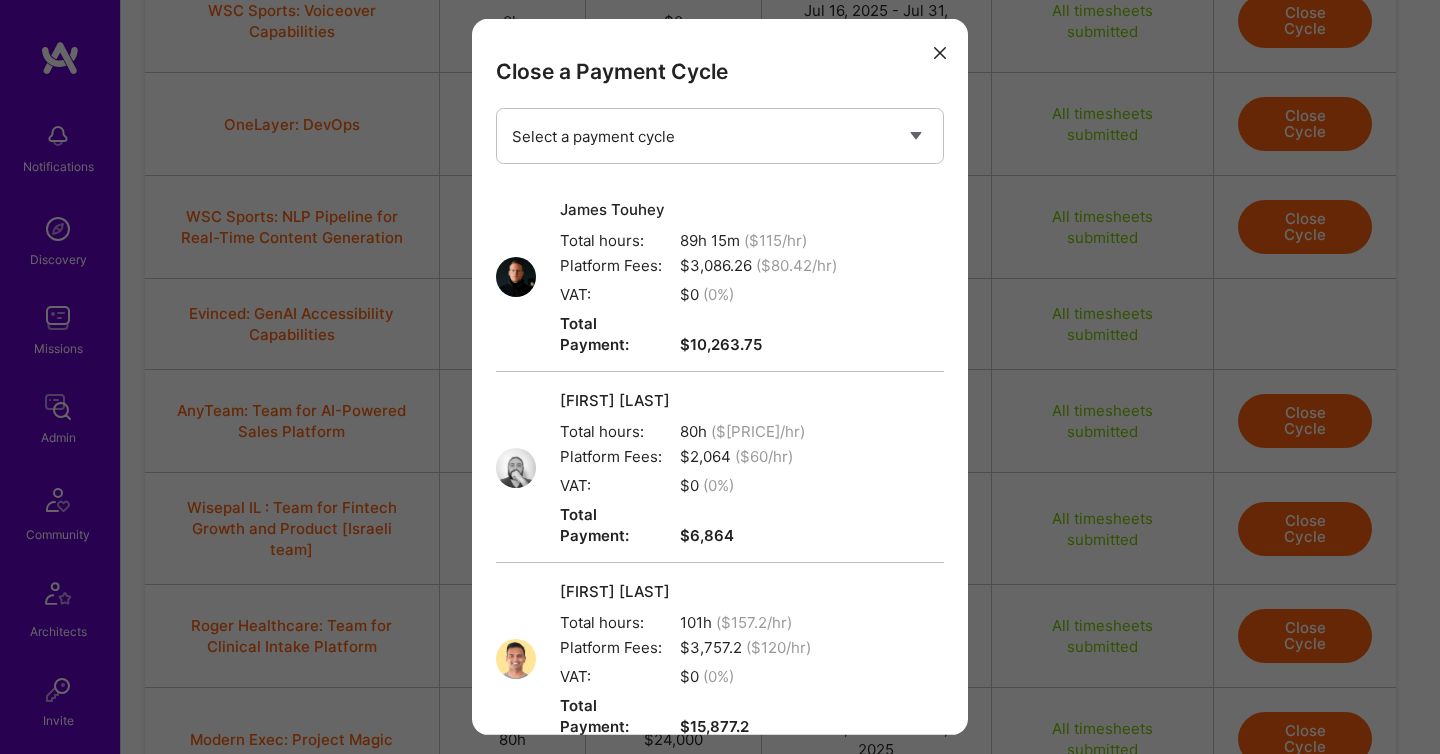 click at bounding box center [940, 51] 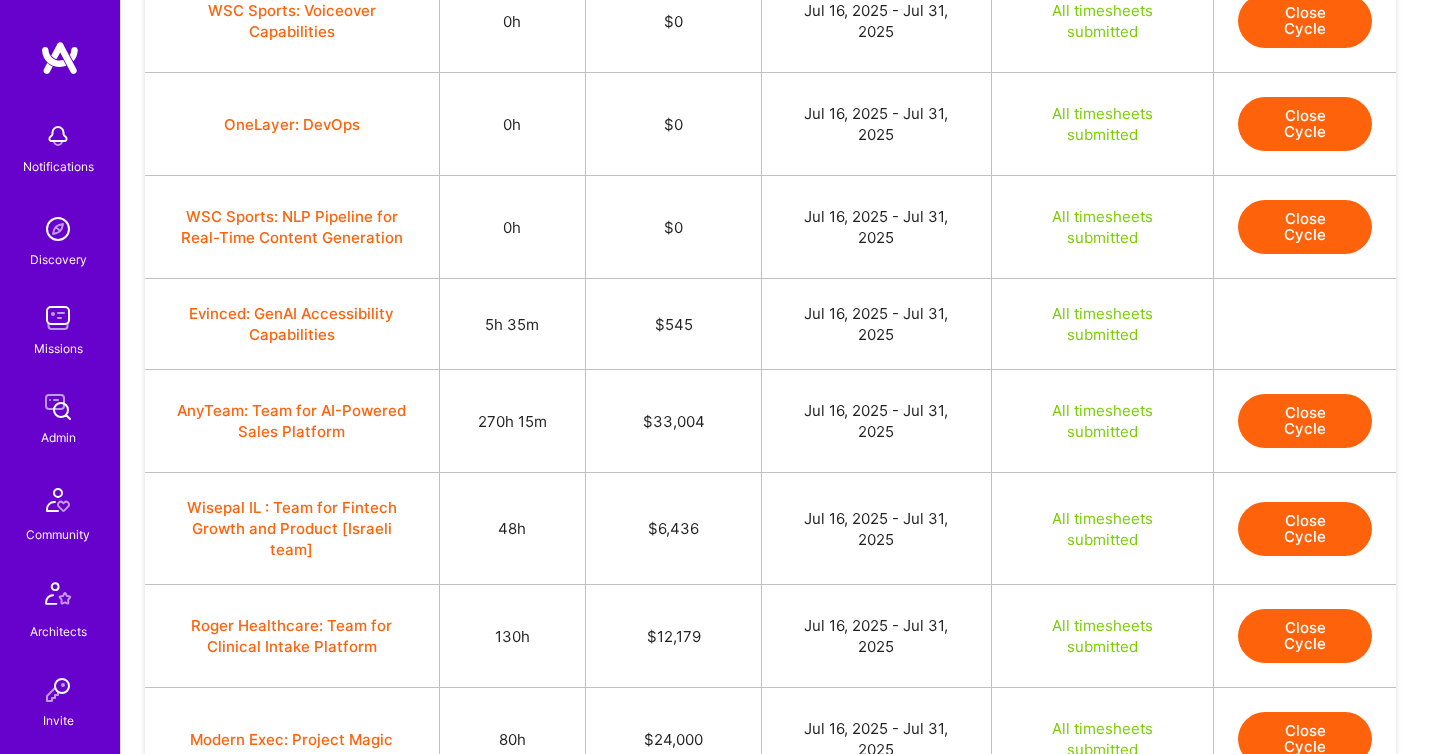 click on "Close Cycle" at bounding box center [1305, 529] 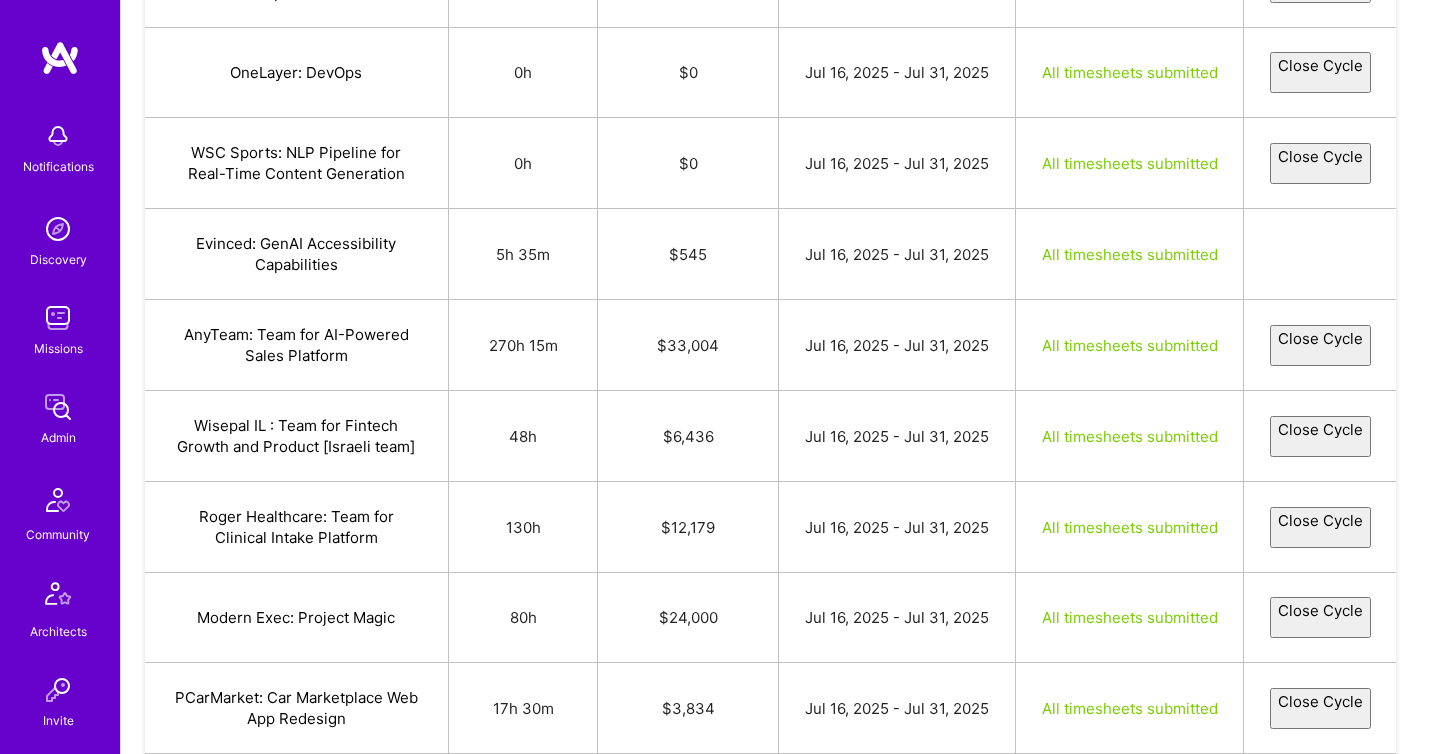 select on "68774dcb6baa0e4422b0961b" 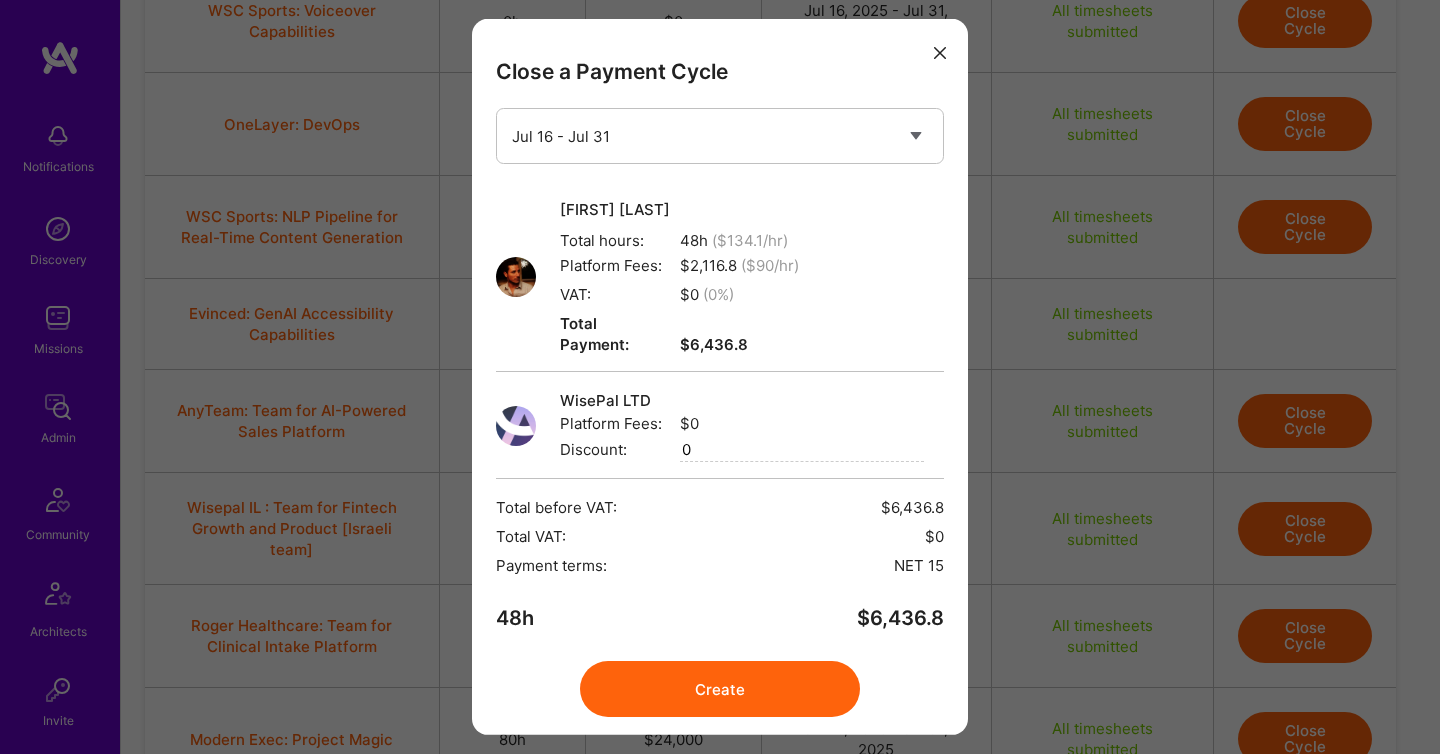 click on "Create" at bounding box center (720, 689) 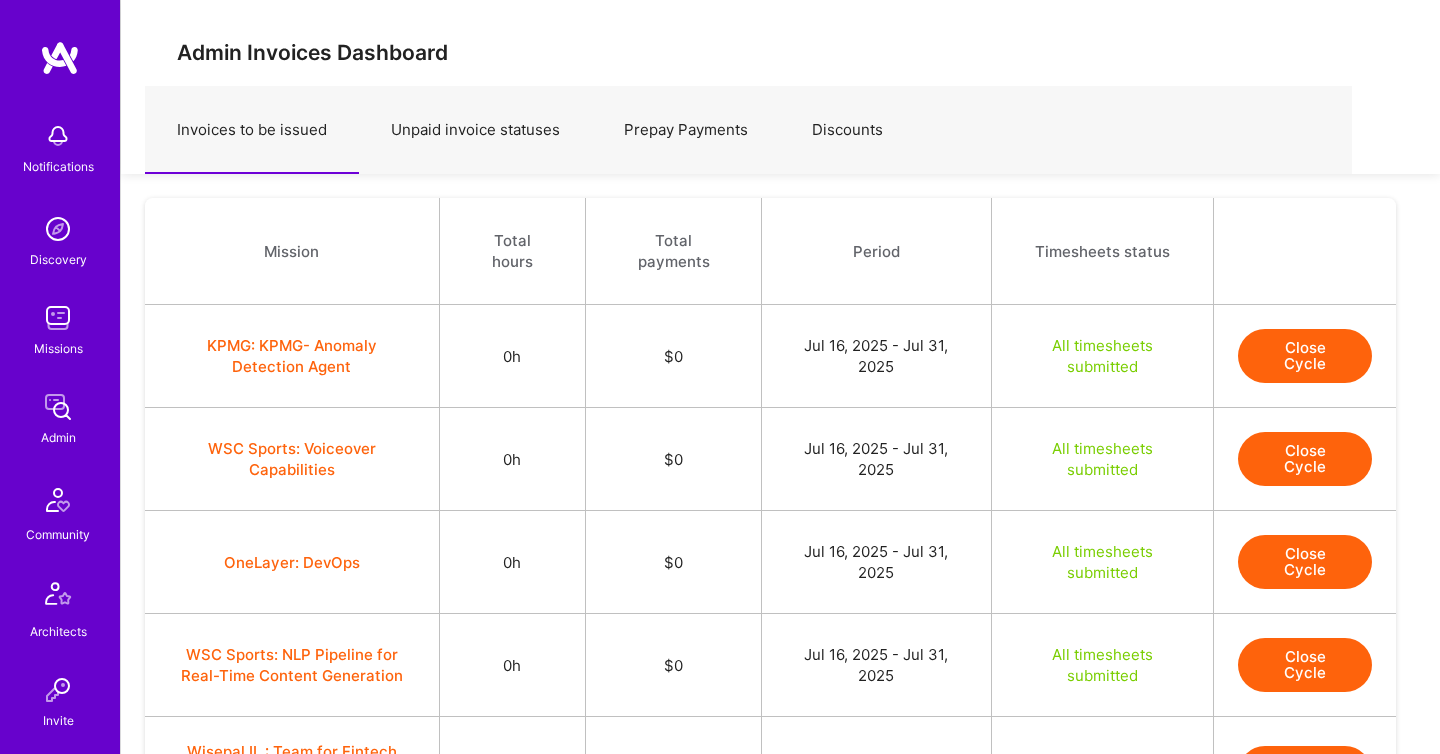 scroll, scrollTop: 438, scrollLeft: 0, axis: vertical 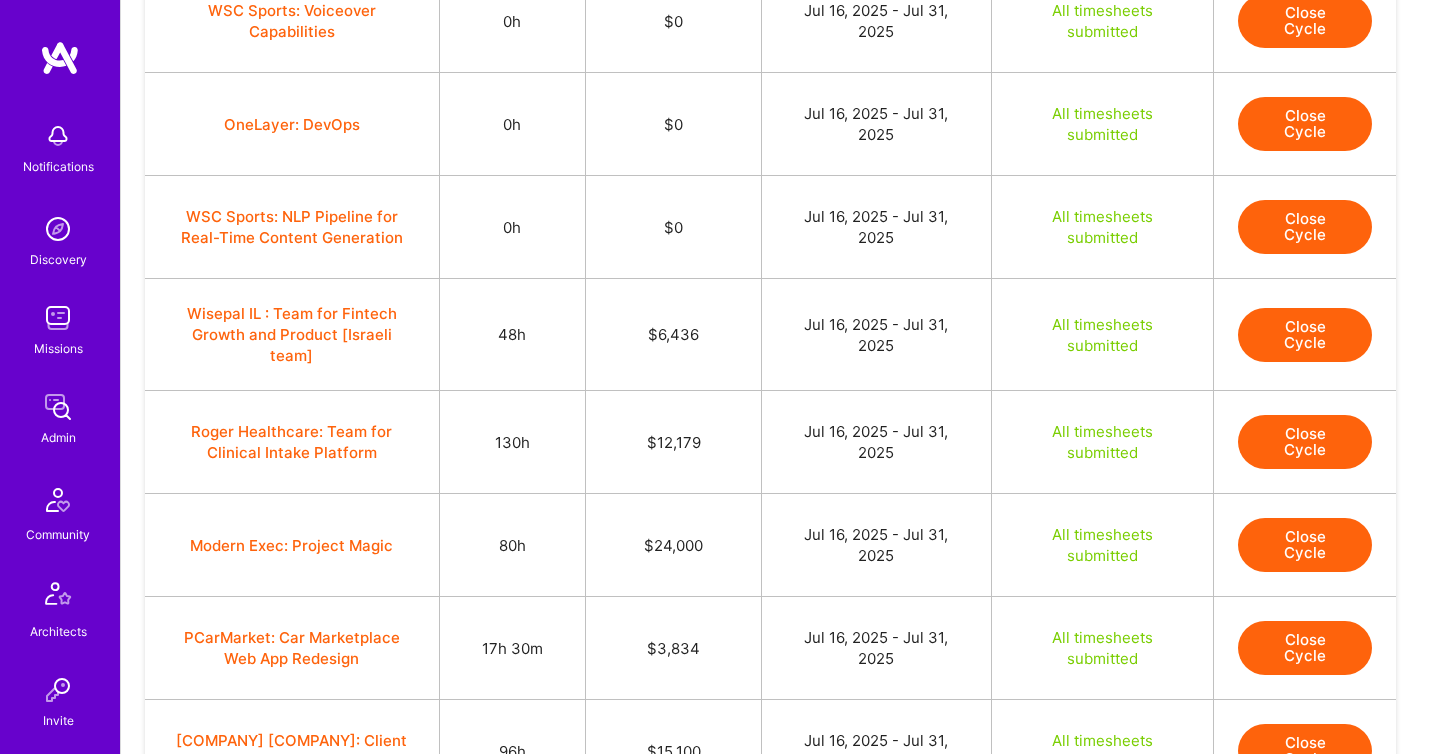 click on "Close Cycle" at bounding box center [1305, 335] 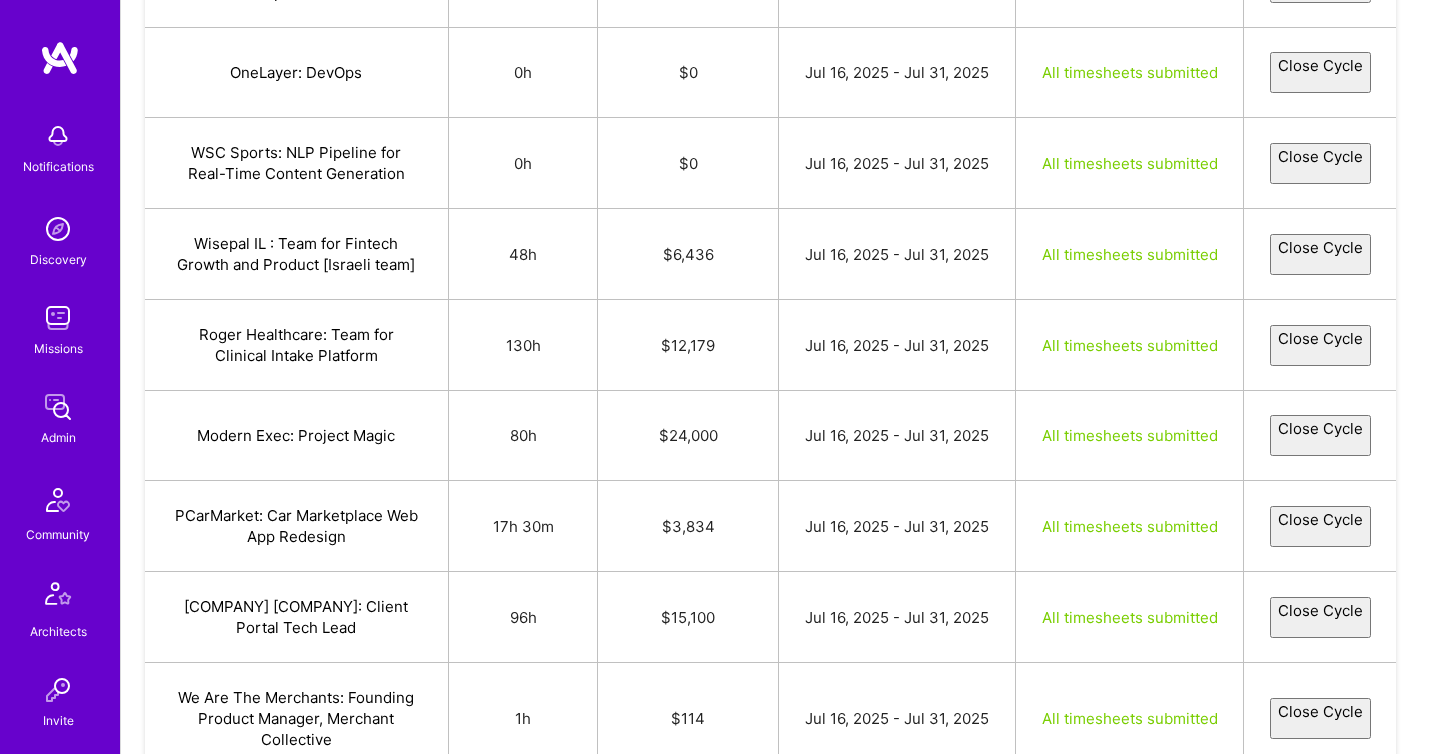 select on "68774dcb6baa0e4422b0961b" 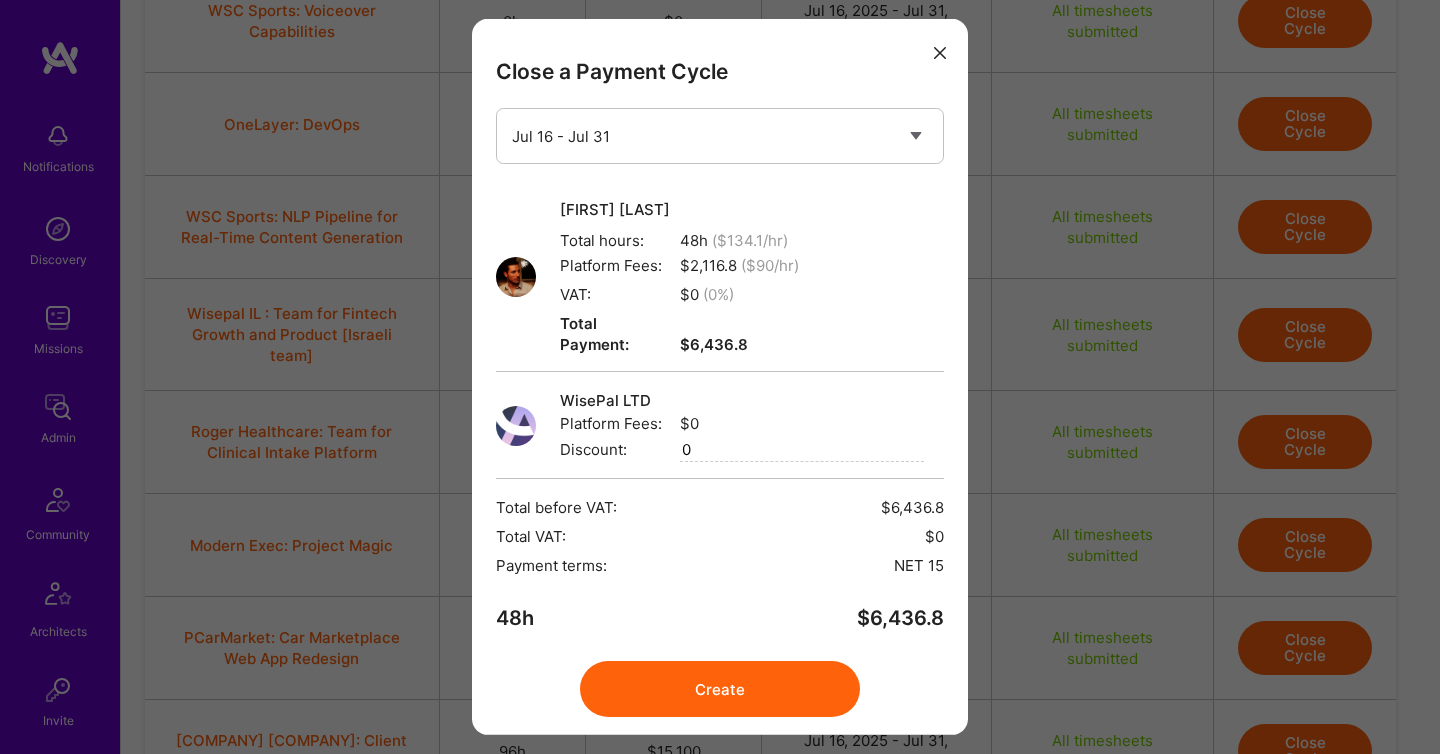 click on "Create" at bounding box center [720, 689] 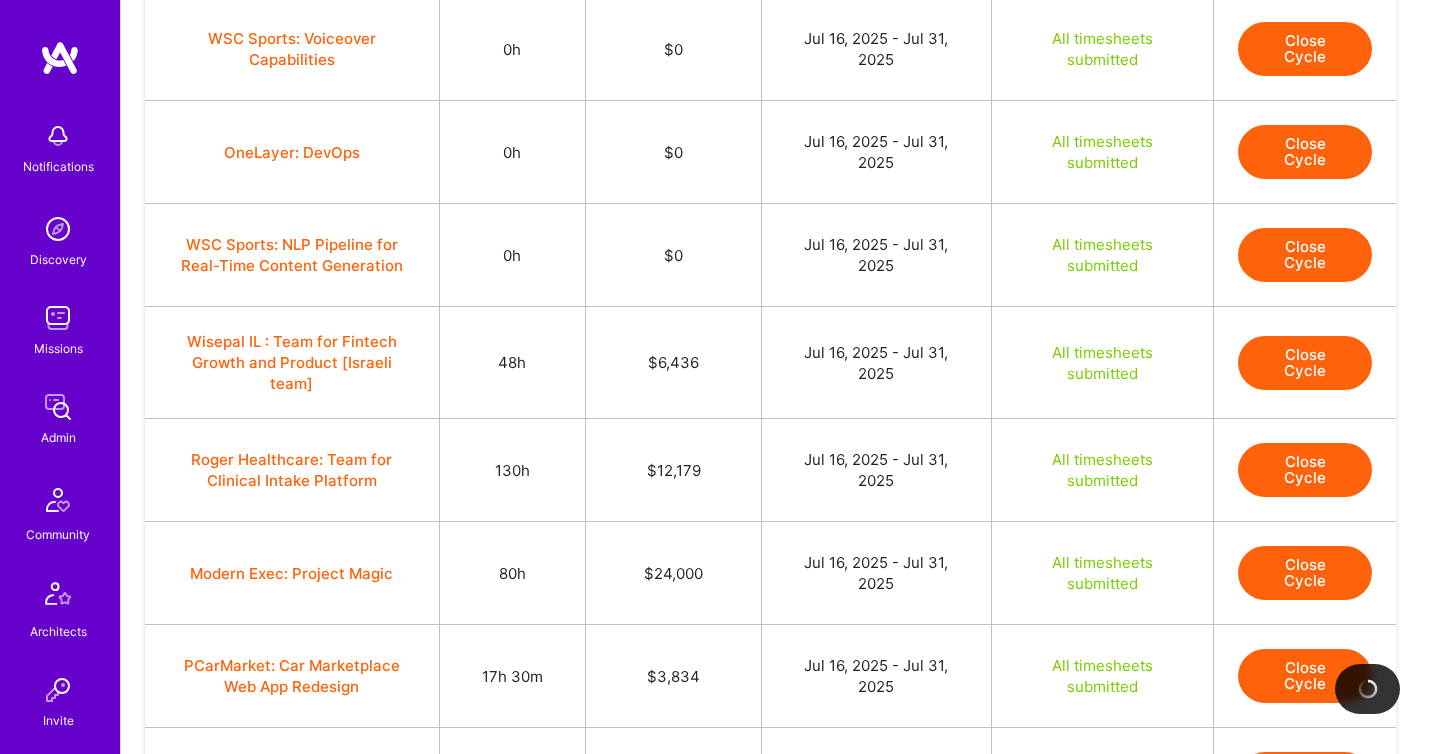 scroll, scrollTop: 411, scrollLeft: 0, axis: vertical 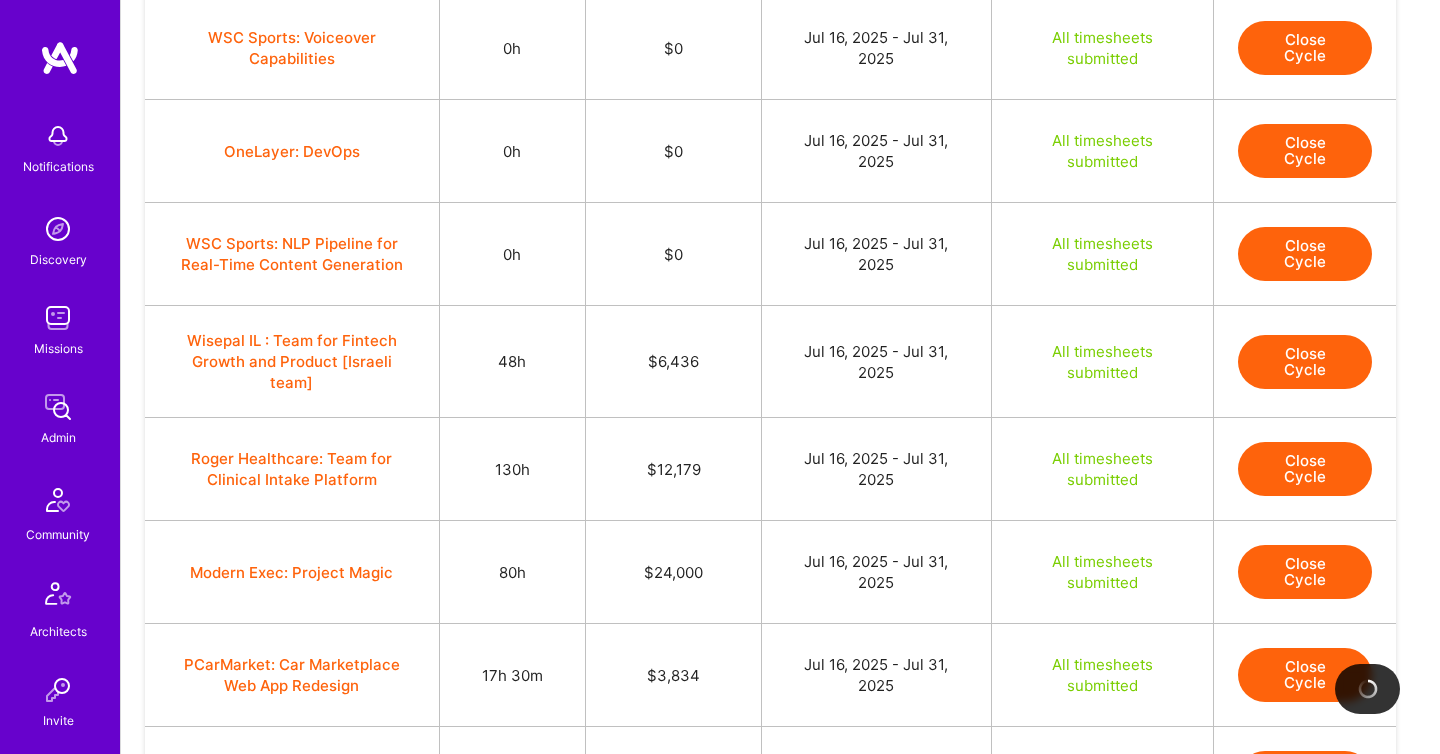 click on "Close Cycle" at bounding box center [1305, 362] 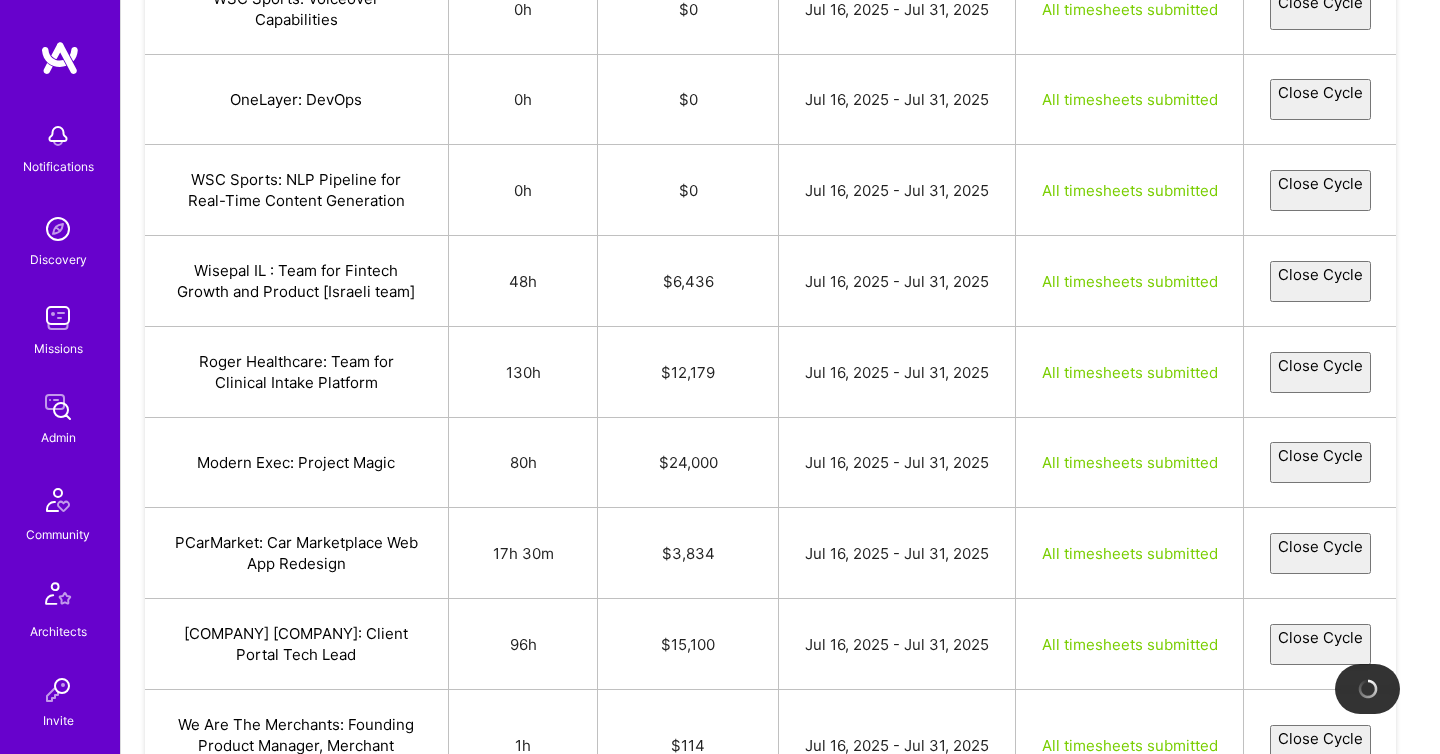 select on "68774dcb6baa0e4422b0961b" 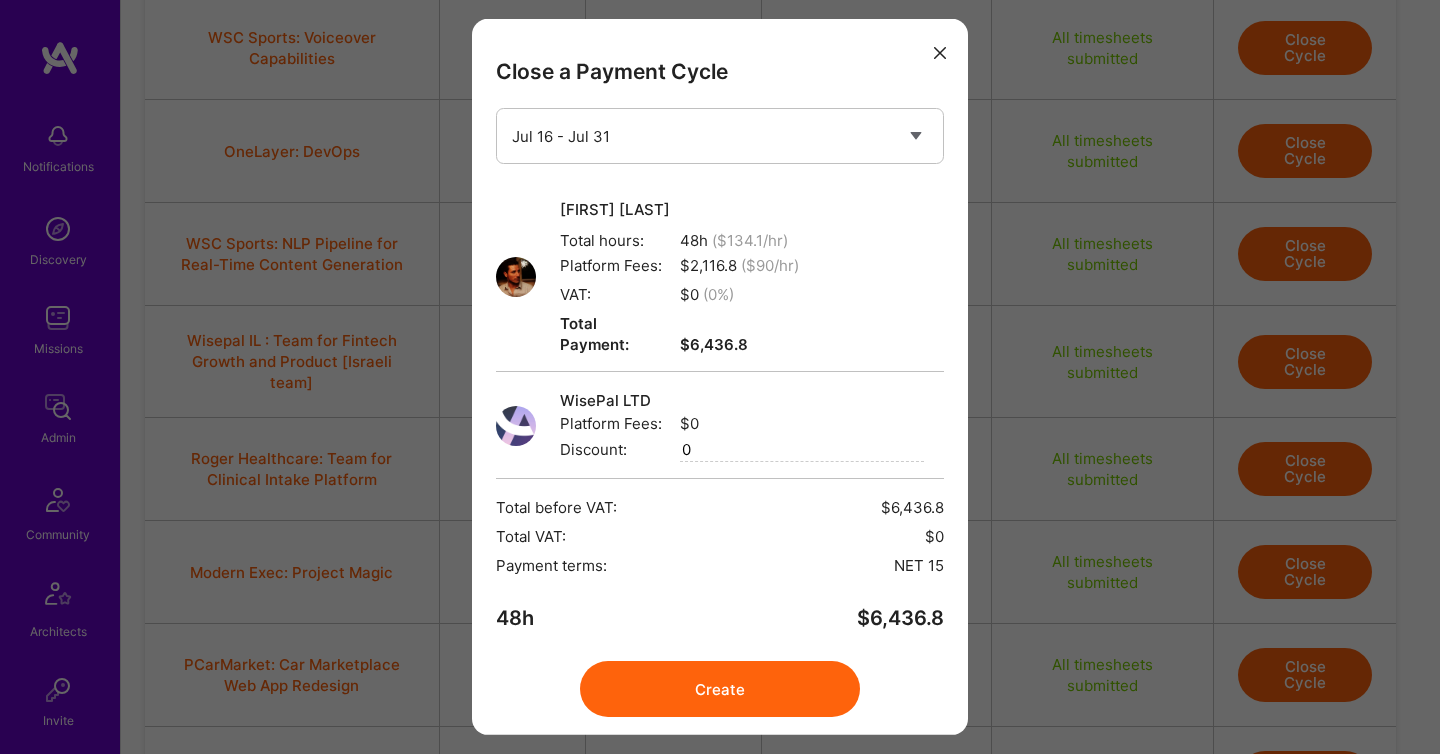 click on "Create" at bounding box center (720, 689) 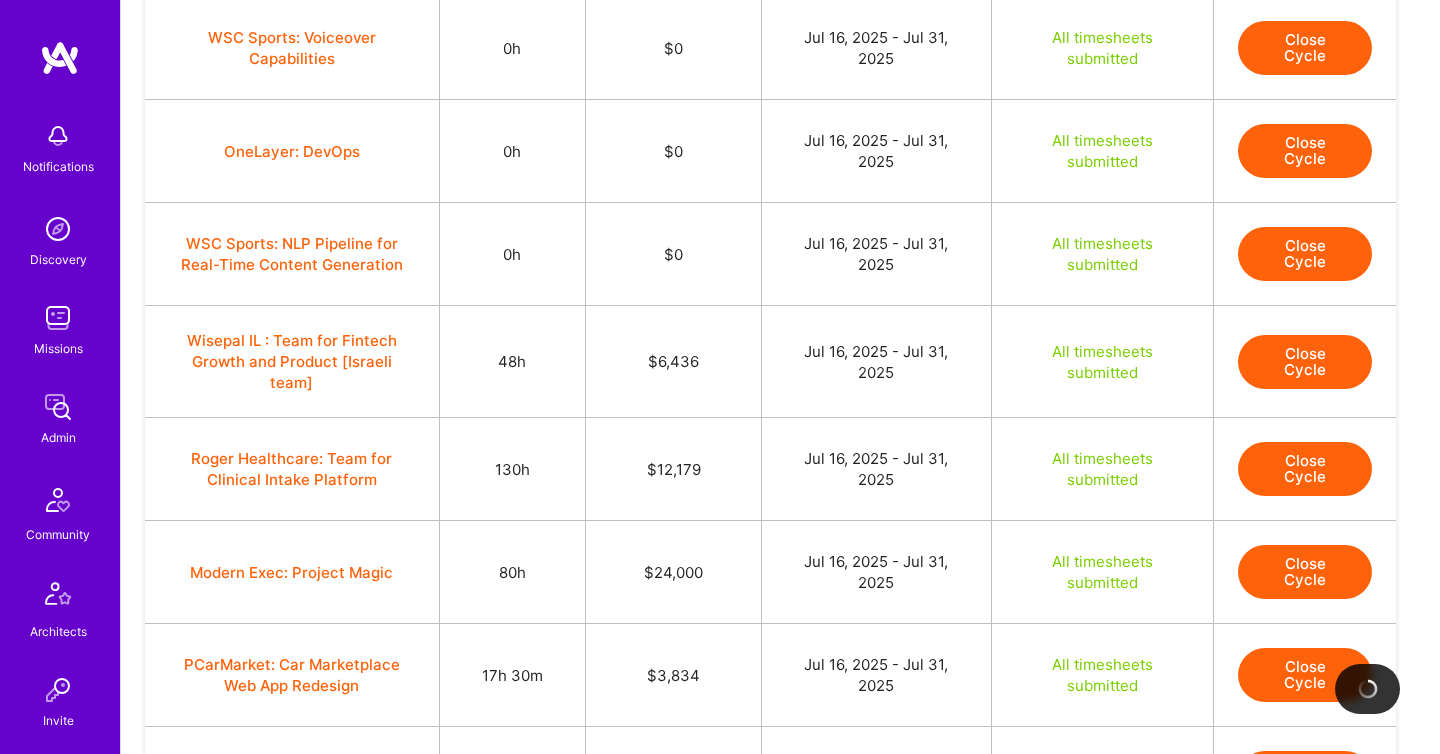 click on "Close Cycle" at bounding box center (1305, 469) 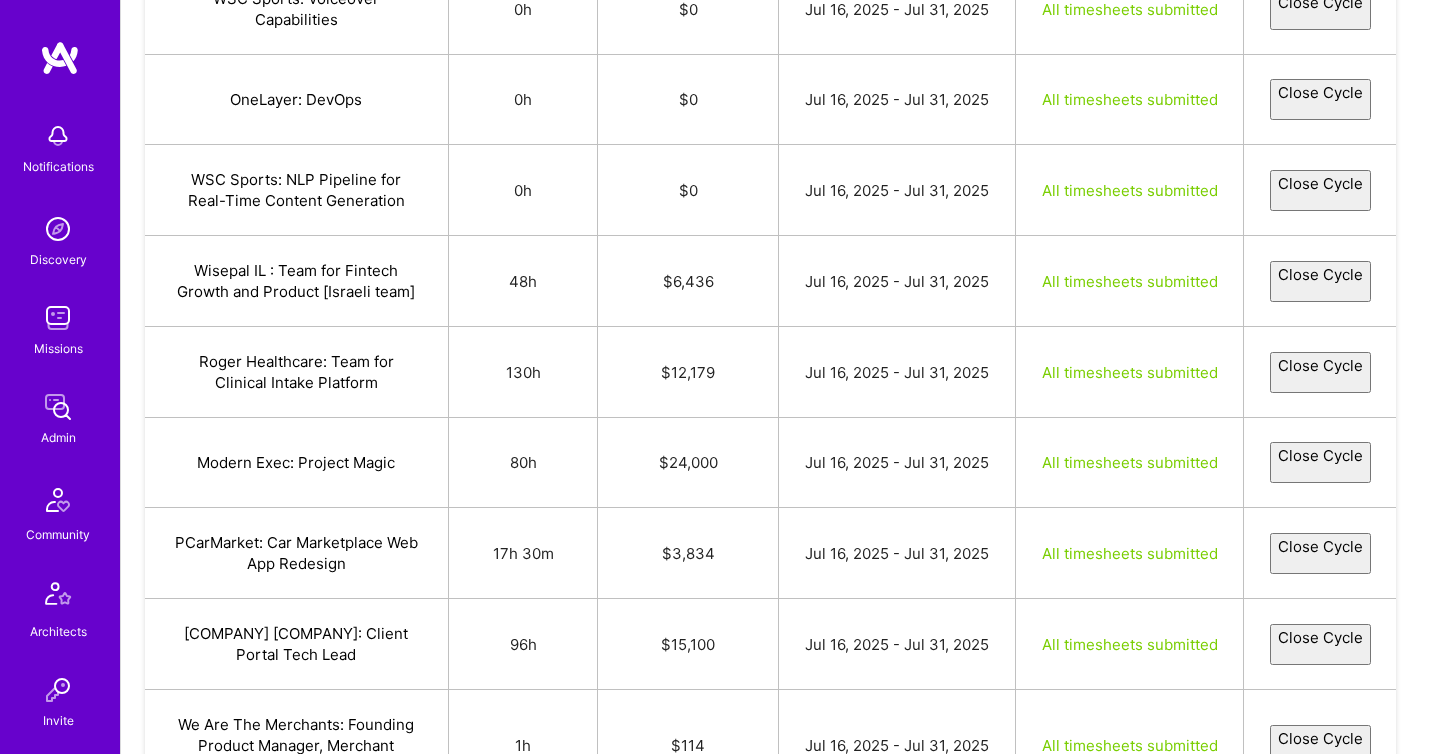 select on "687836d44c09fa61e4bde023" 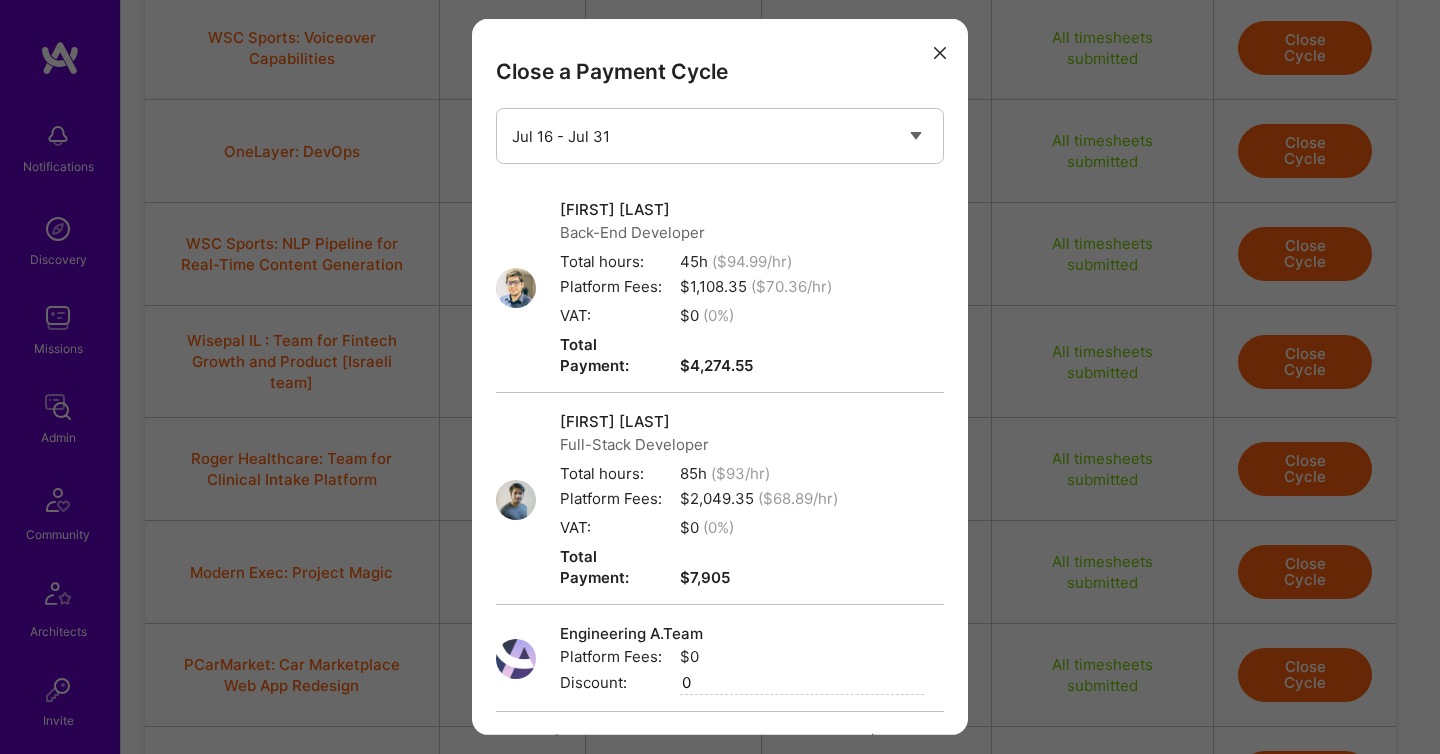 scroll, scrollTop: 249, scrollLeft: 0, axis: vertical 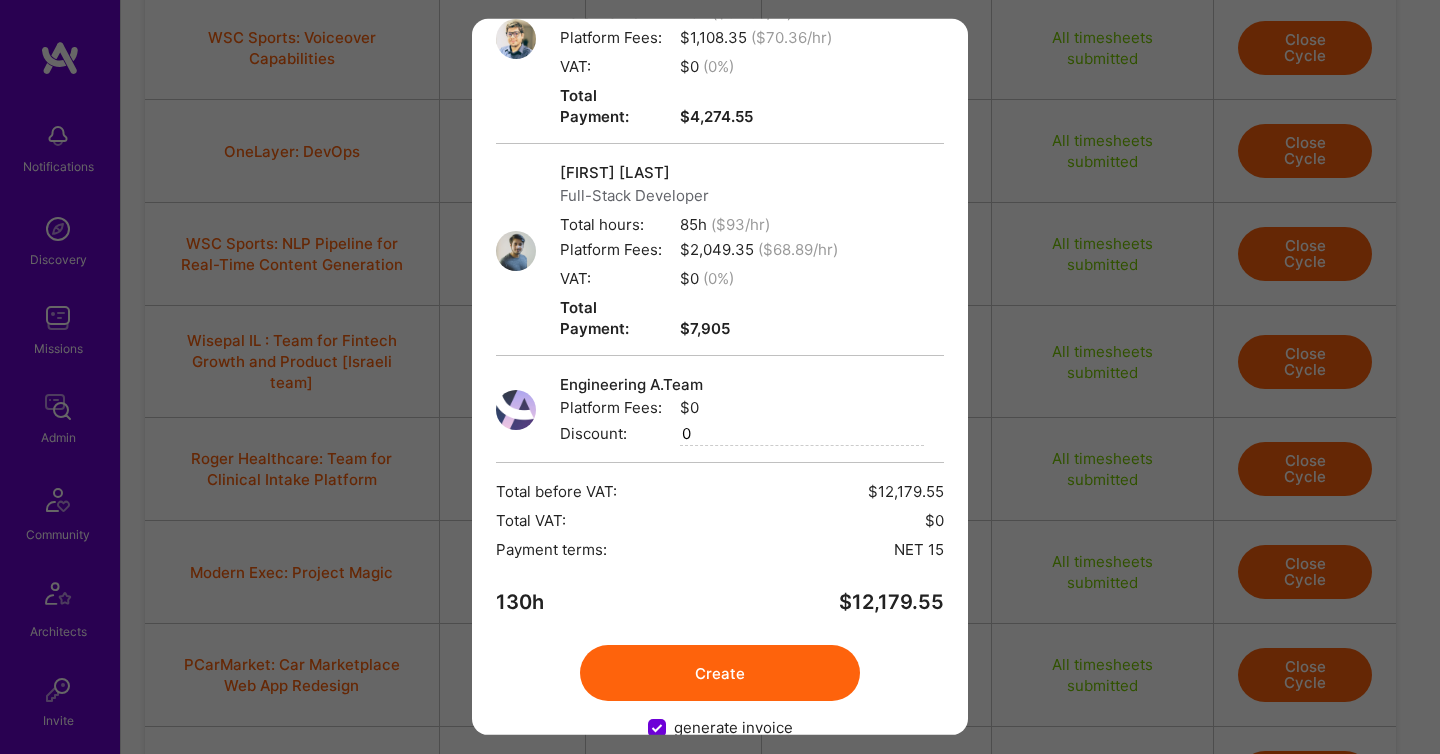 click on "Create" at bounding box center (720, 673) 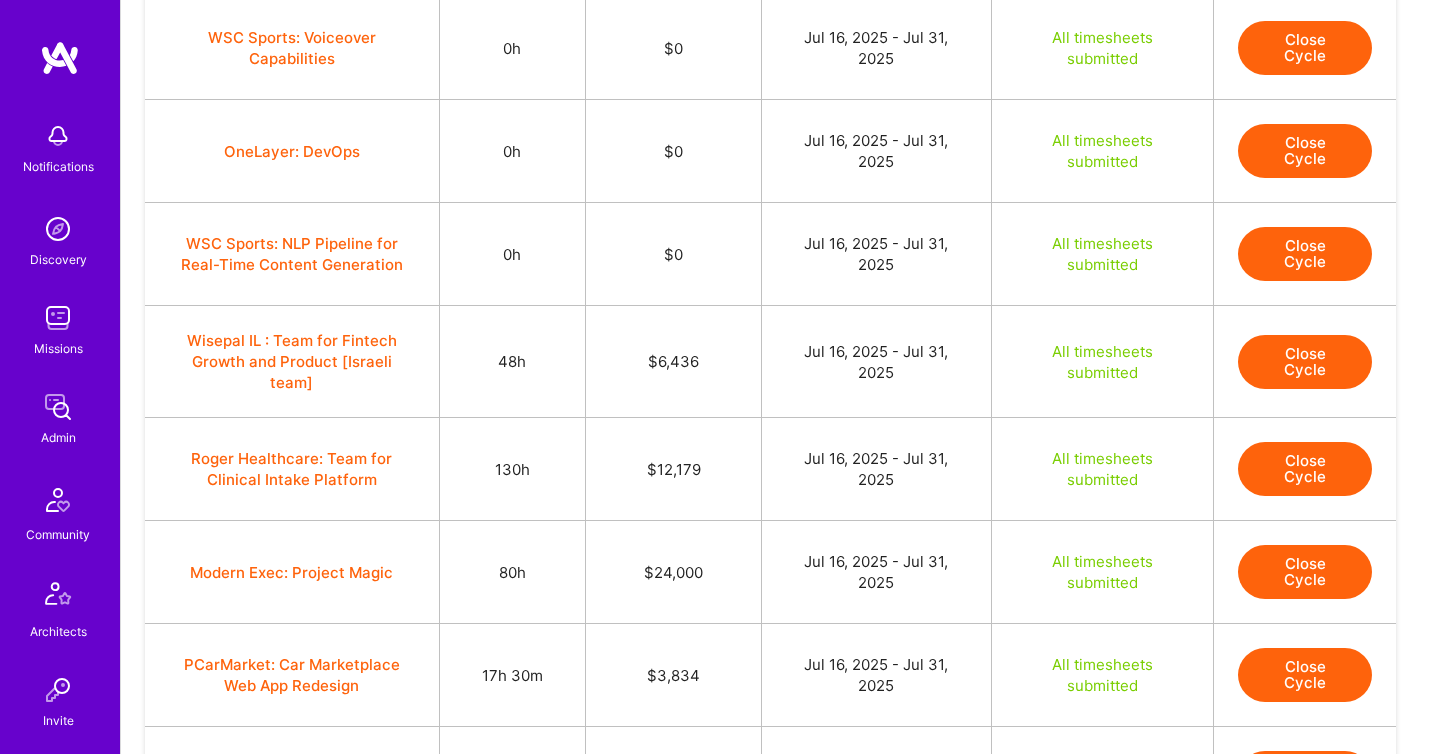 click on "Close Cycle" at bounding box center (1305, 572) 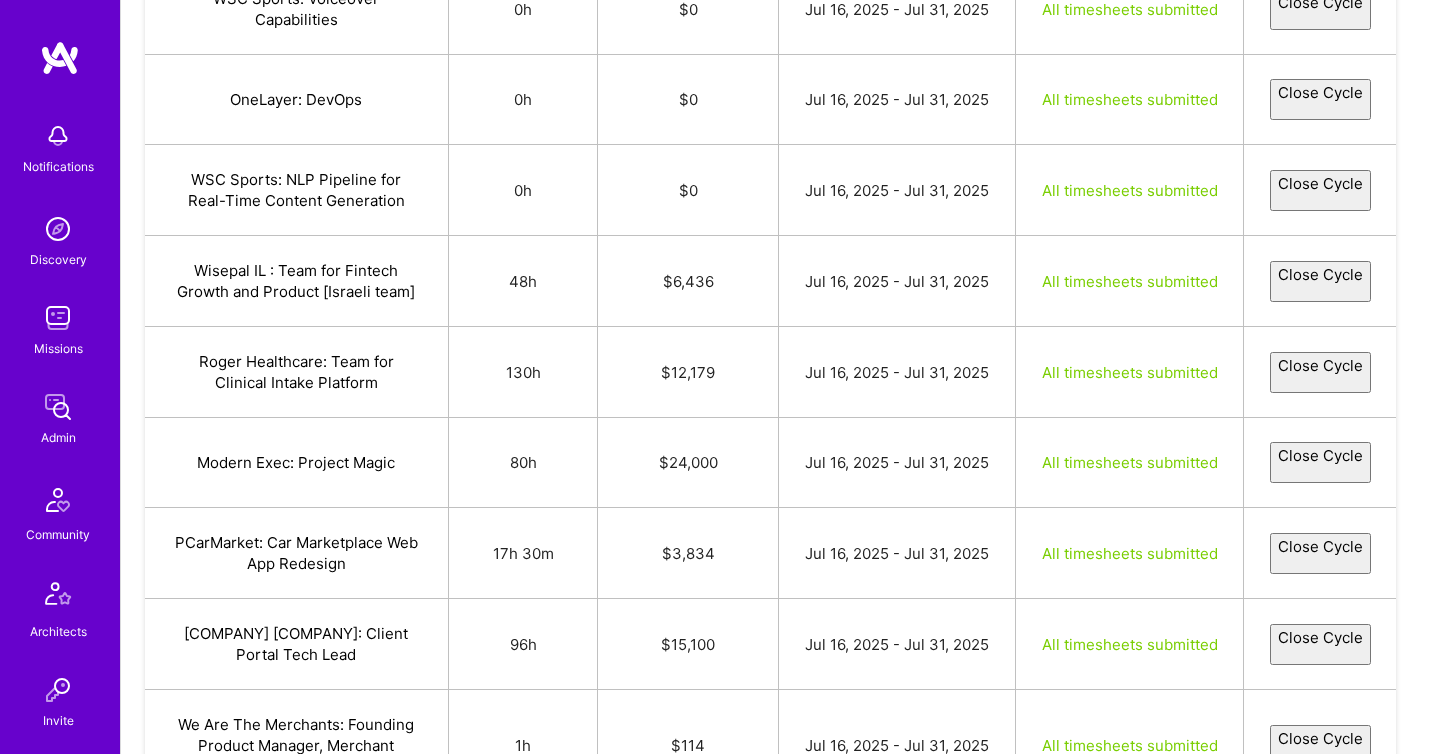 select on "6877caad129d135b0708a9b9" 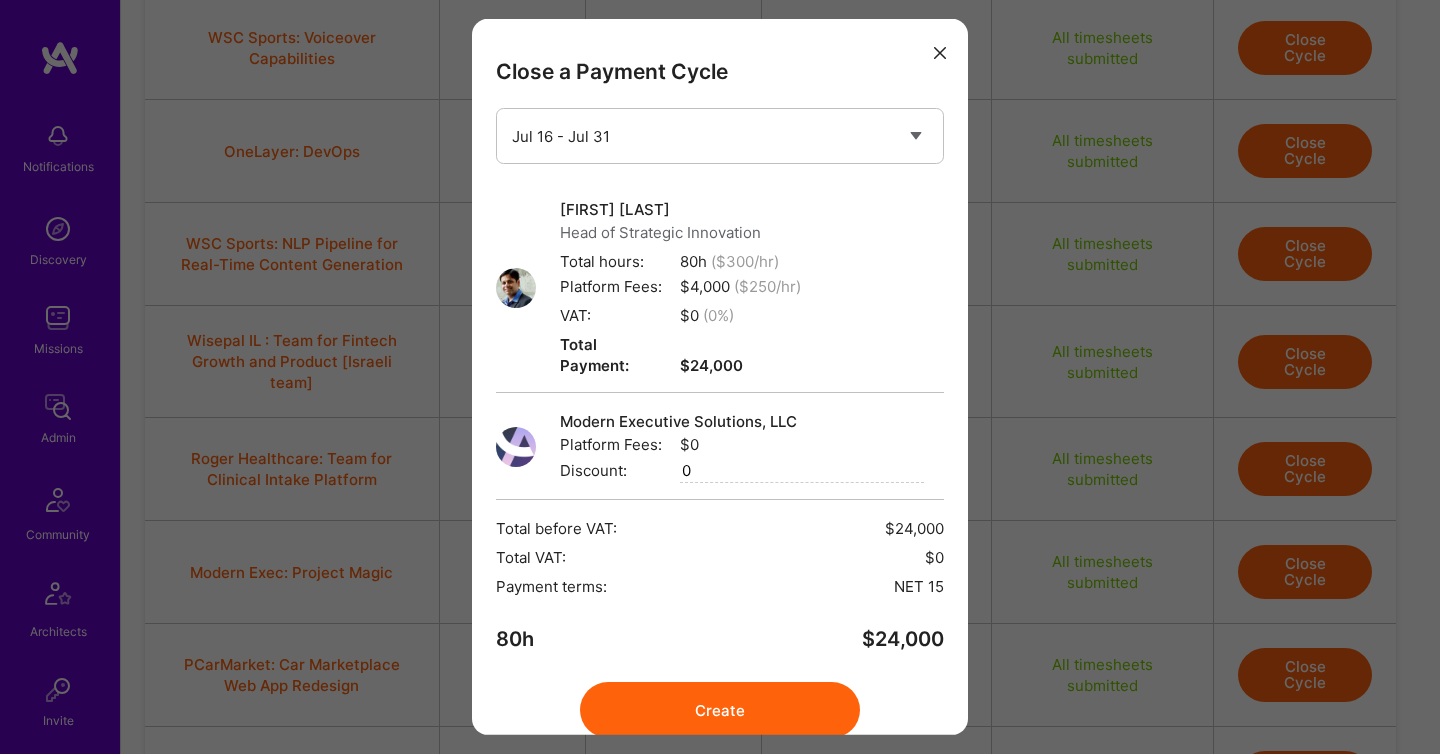 scroll, scrollTop: 58, scrollLeft: 0, axis: vertical 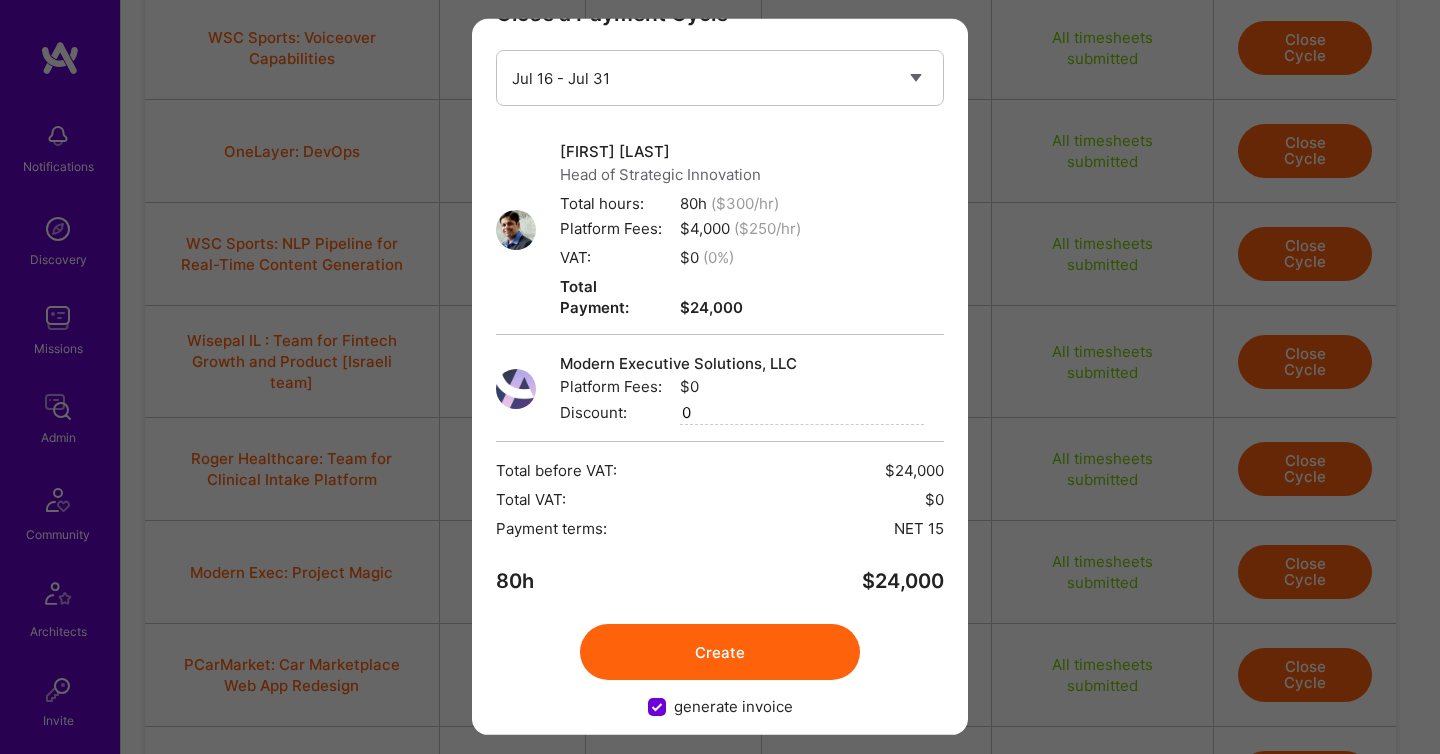 click on "Create" at bounding box center [720, 652] 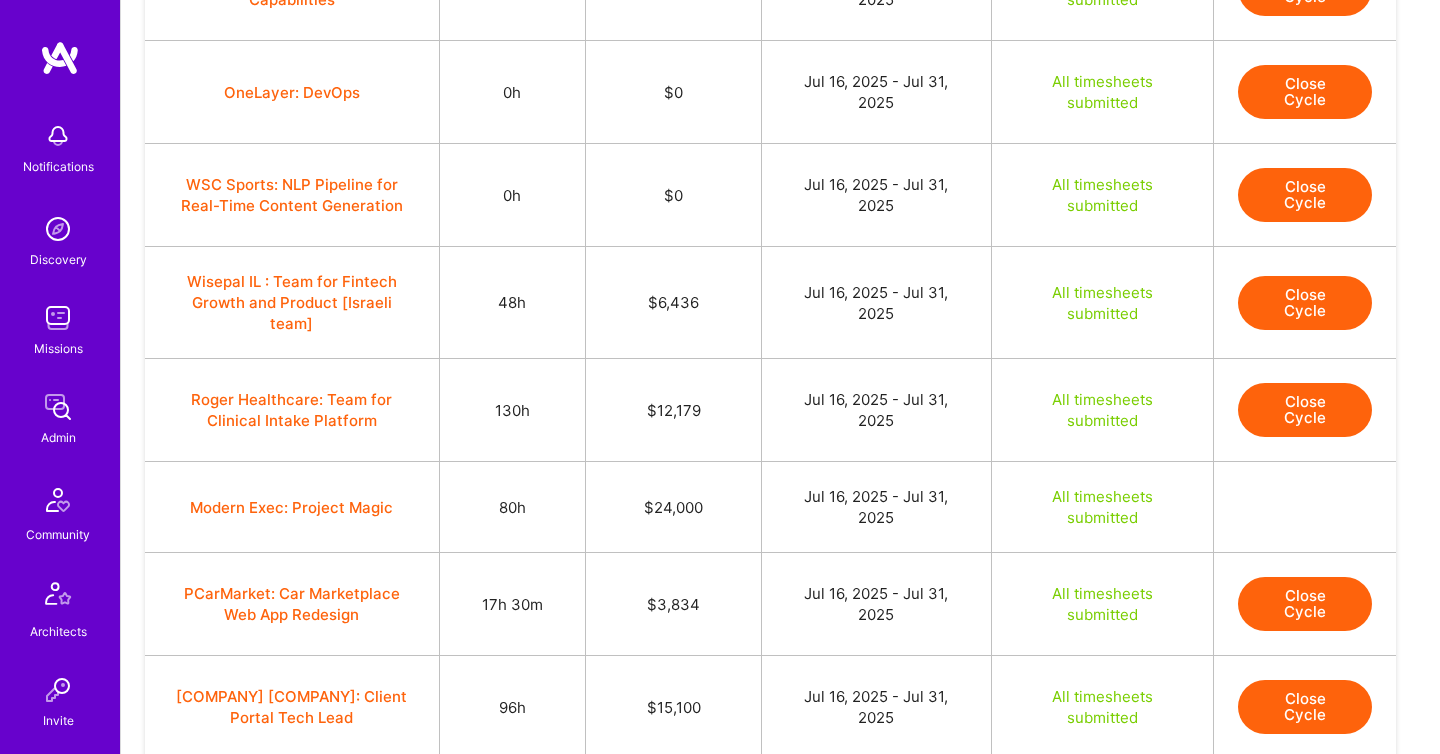 scroll, scrollTop: 490, scrollLeft: 0, axis: vertical 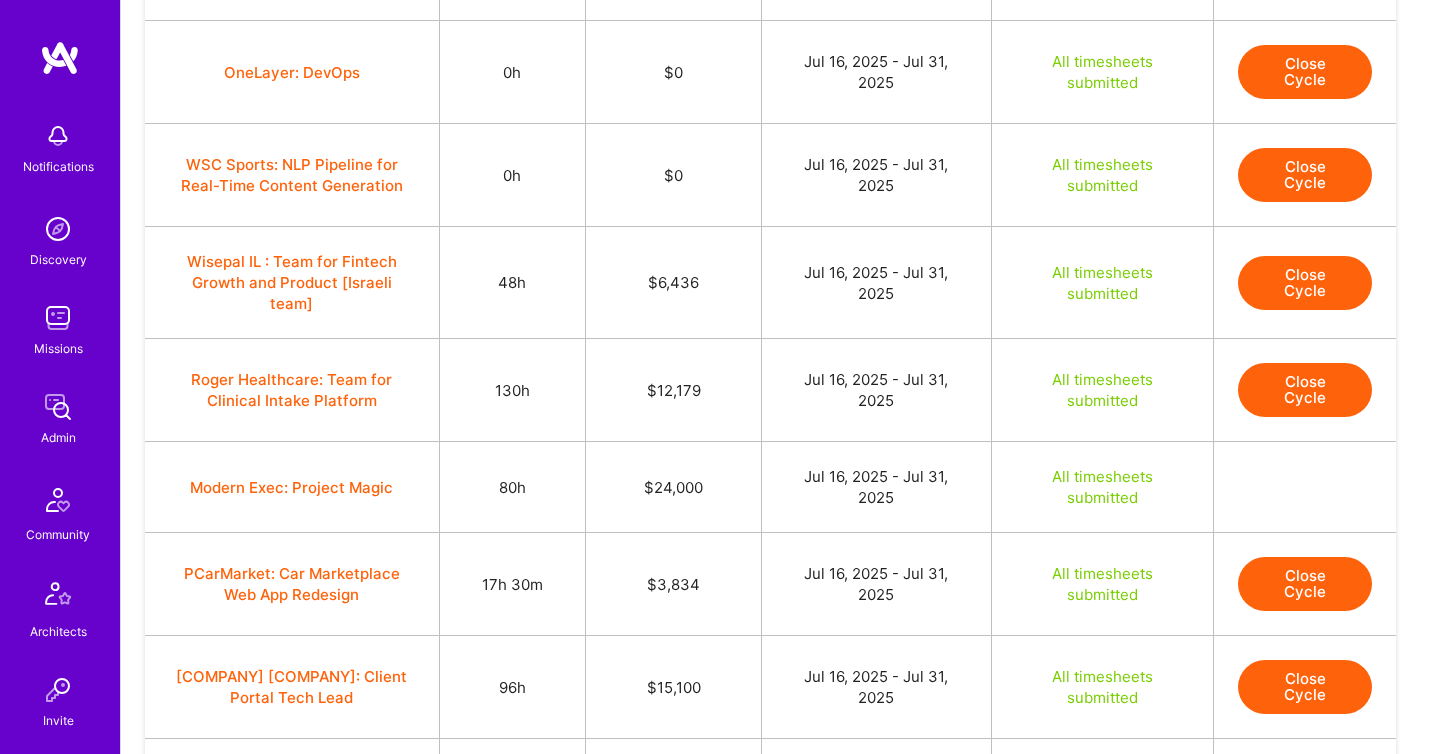click on "Close Cycle" at bounding box center [1305, 584] 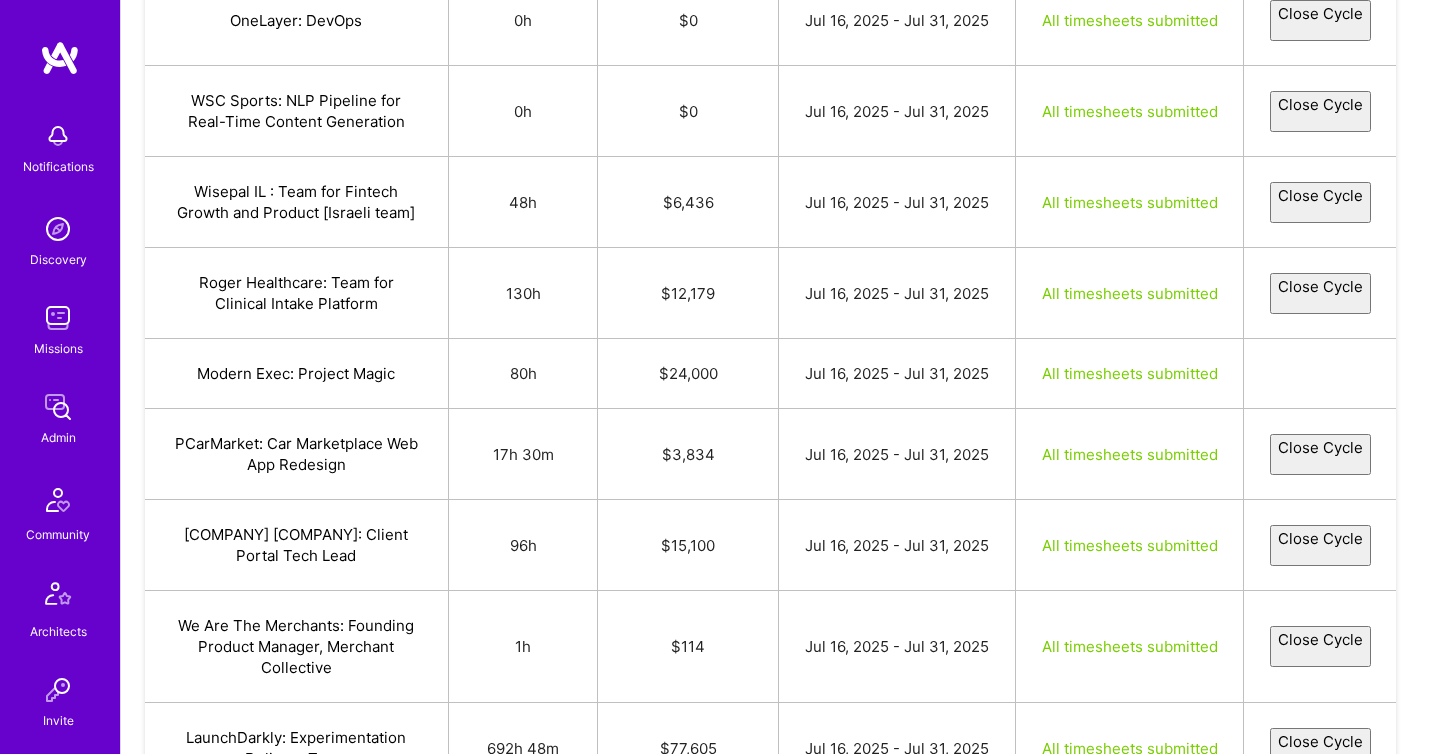select on "68795c025ec6a448b8cb6543" 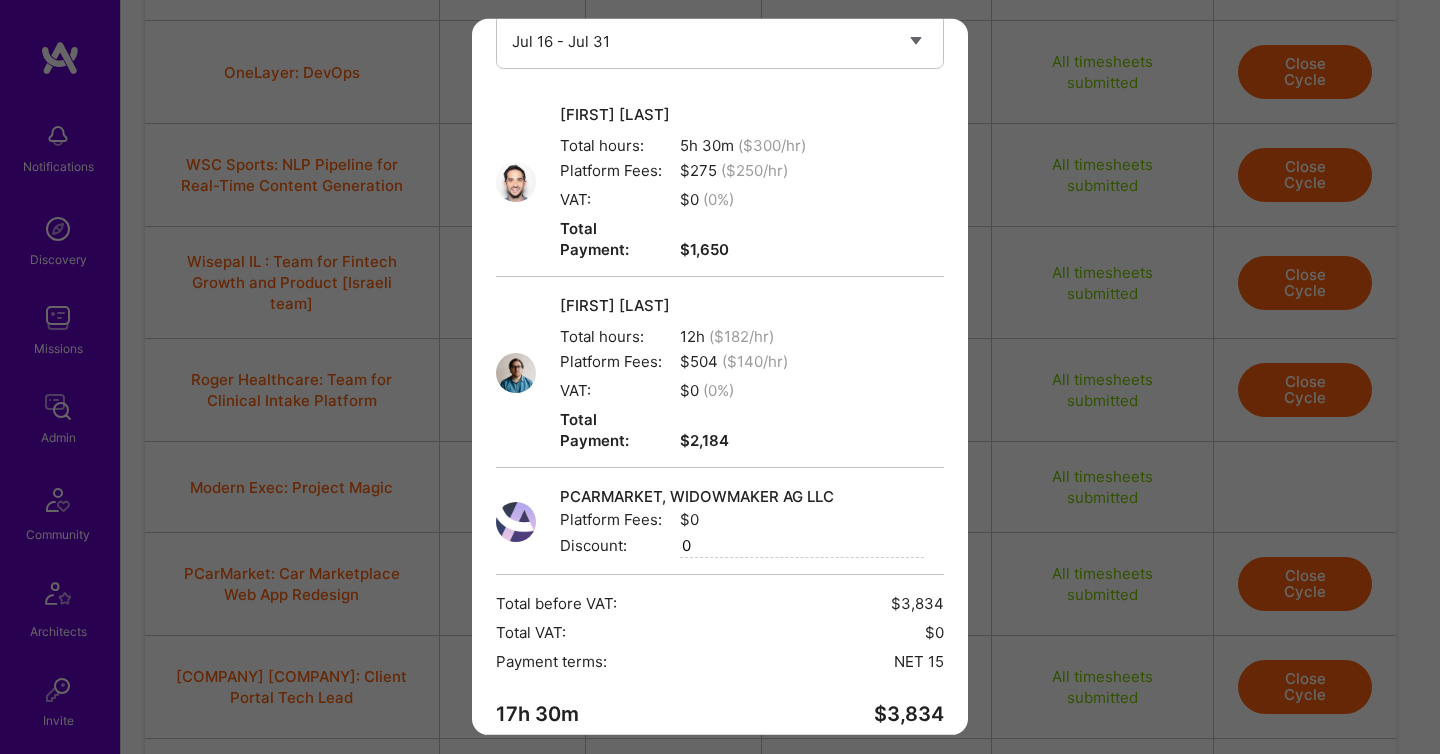 scroll, scrollTop: 207, scrollLeft: 0, axis: vertical 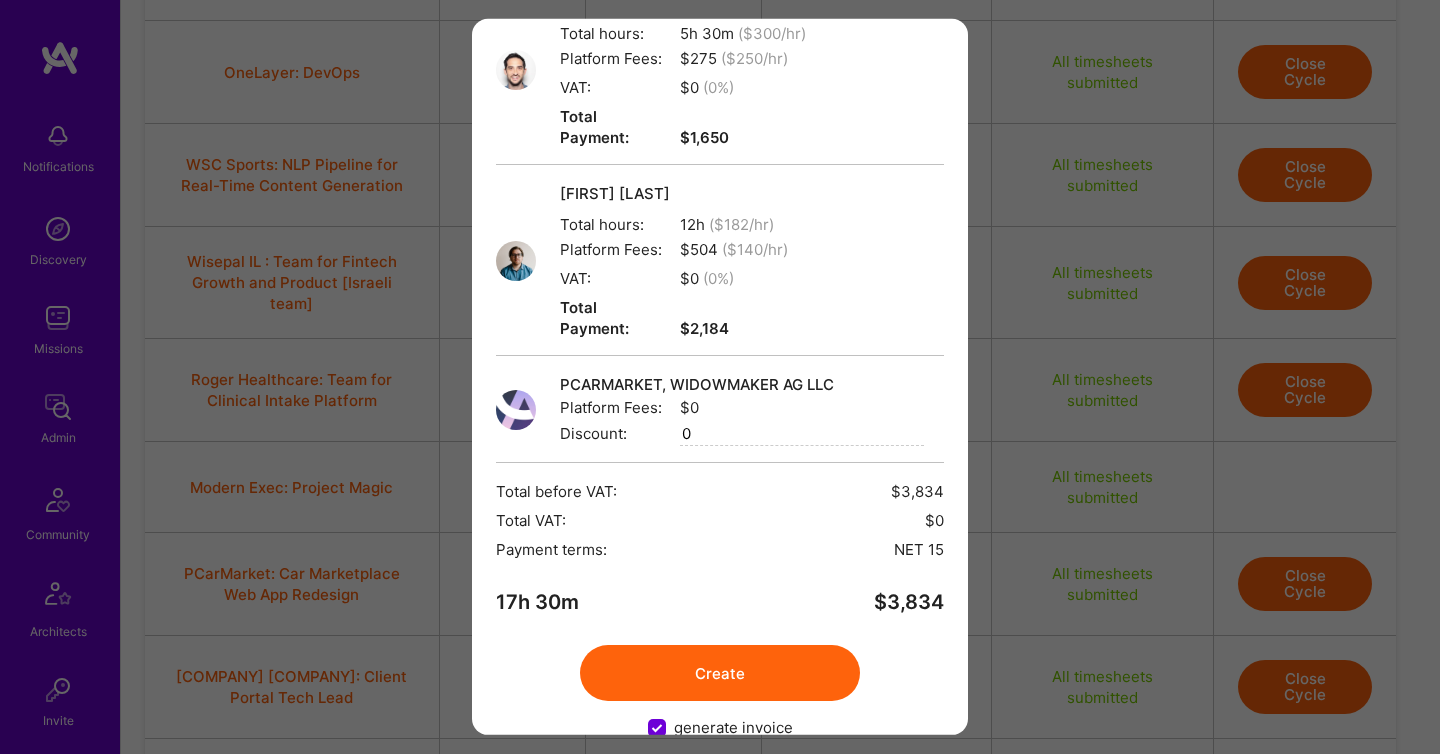 click on "Create" at bounding box center [720, 673] 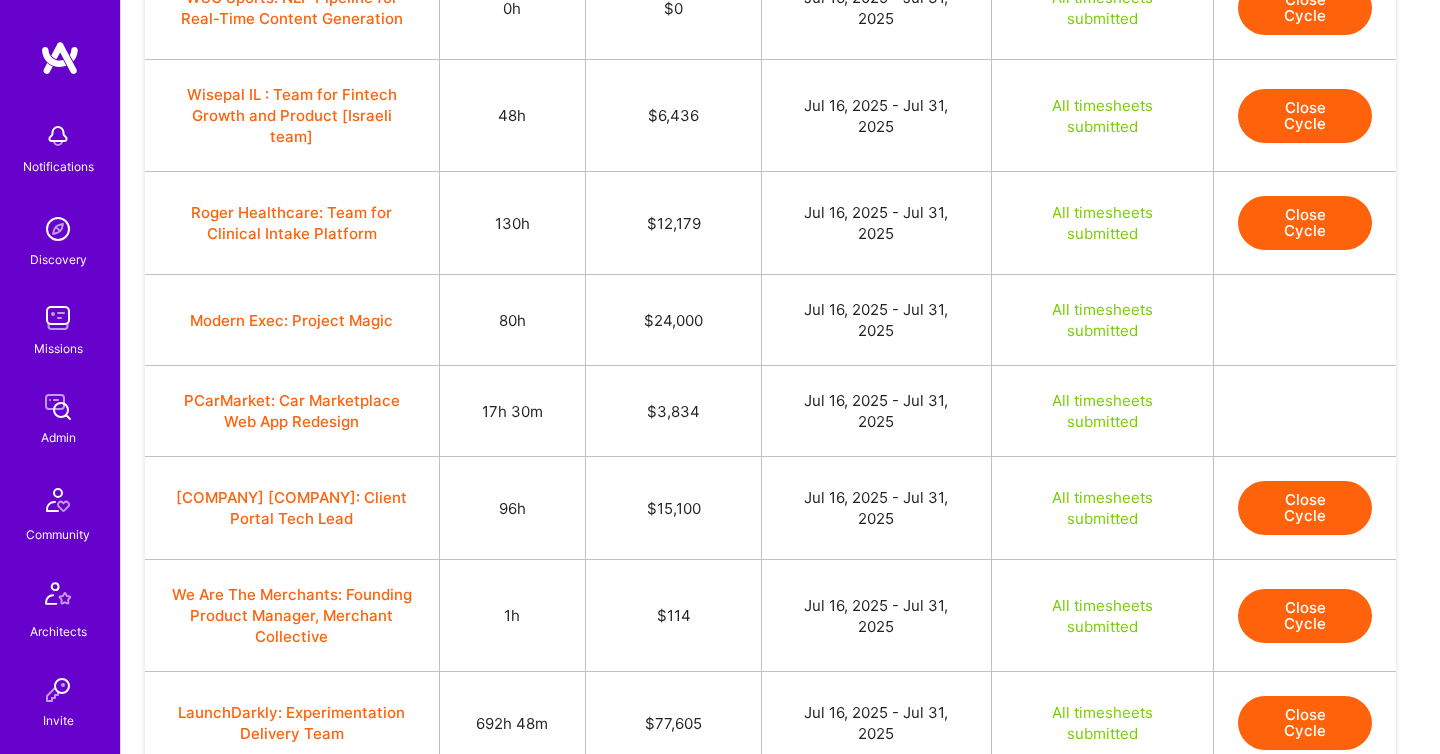 scroll, scrollTop: 659, scrollLeft: 0, axis: vertical 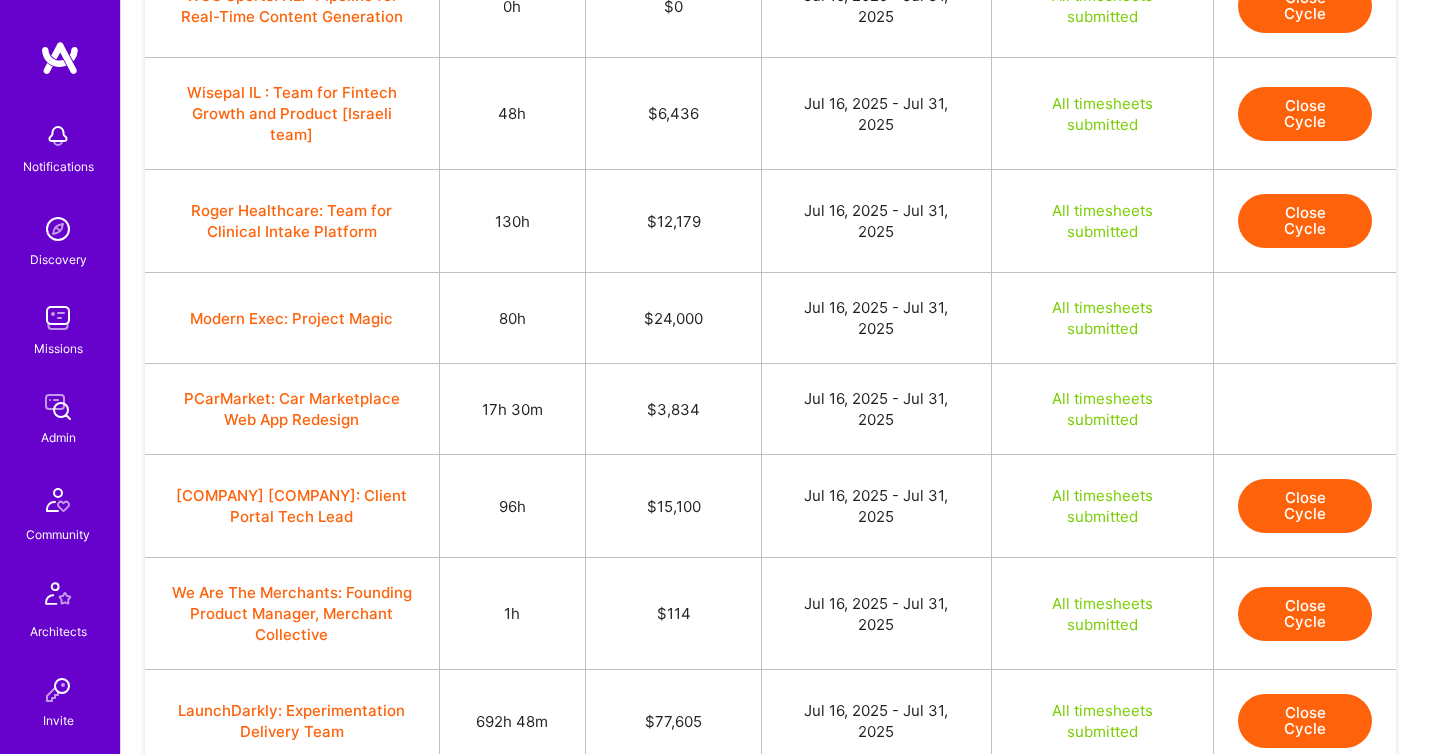 click on "Close Cycle" at bounding box center [1305, 506] 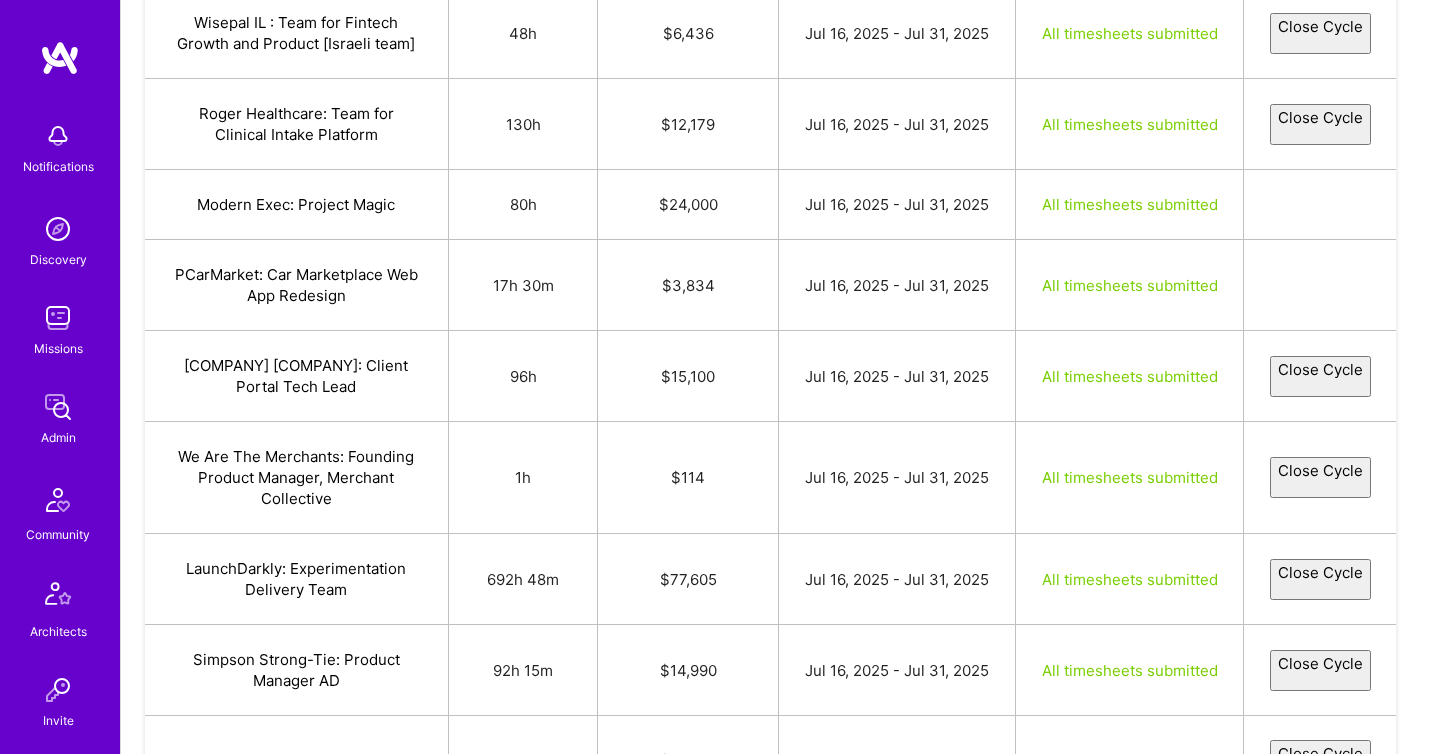 select on "687721056baa0e1ba2b094eb" 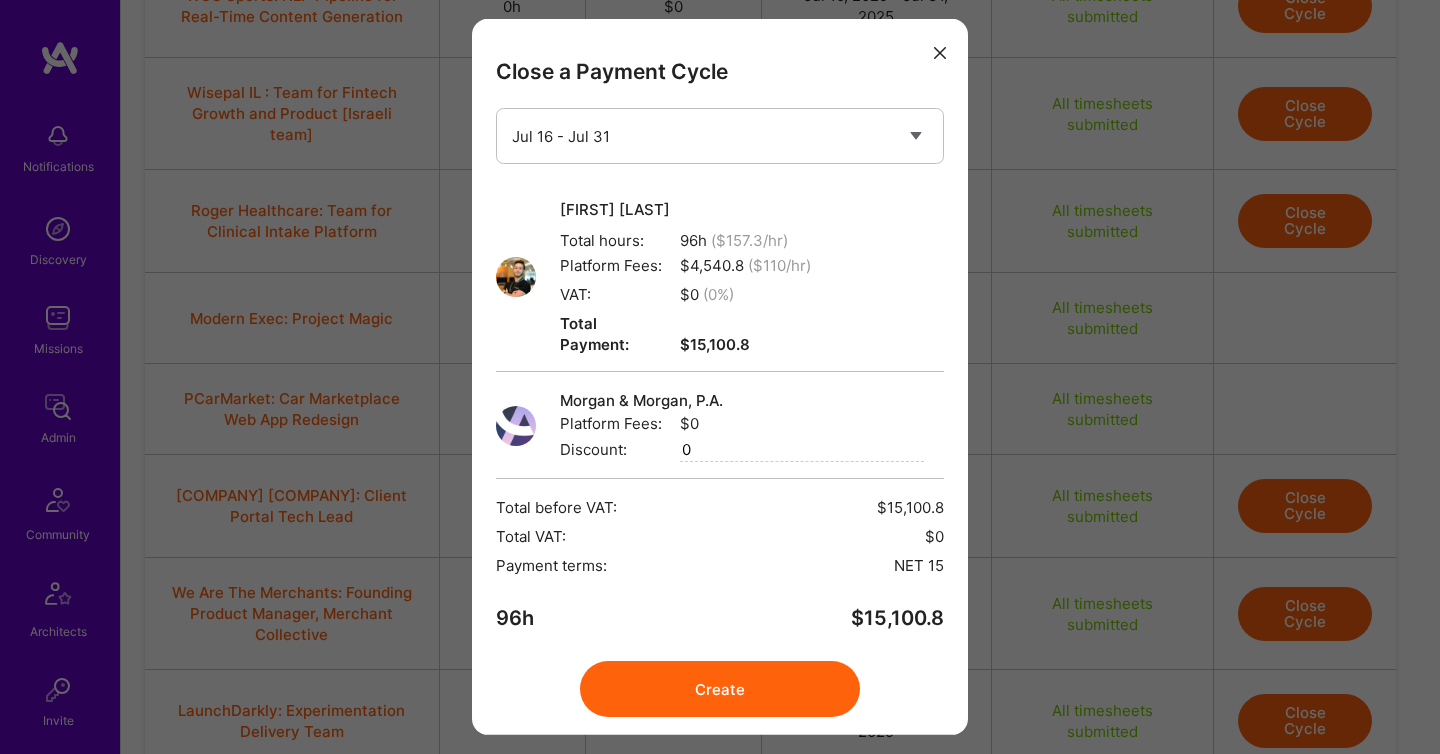 click on "Create" at bounding box center [720, 689] 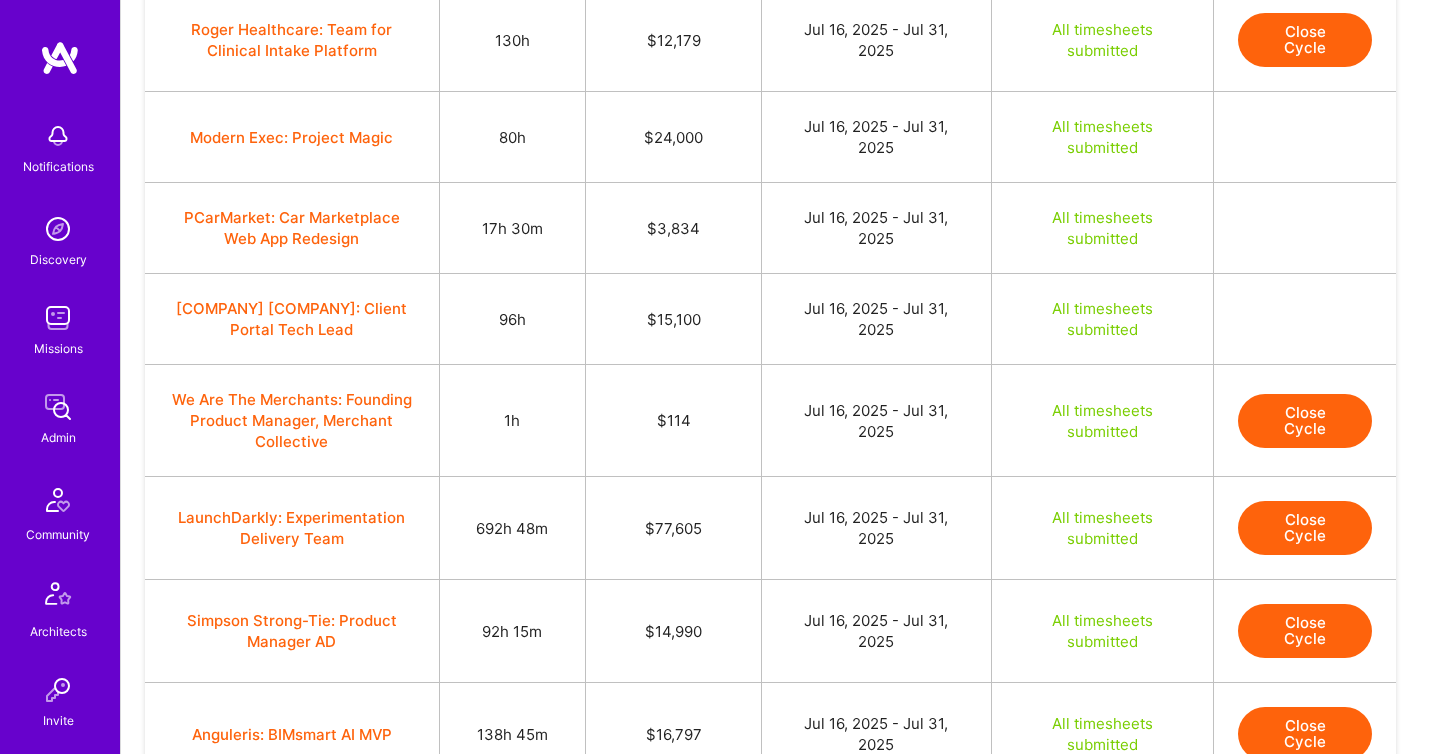 scroll, scrollTop: 841, scrollLeft: 0, axis: vertical 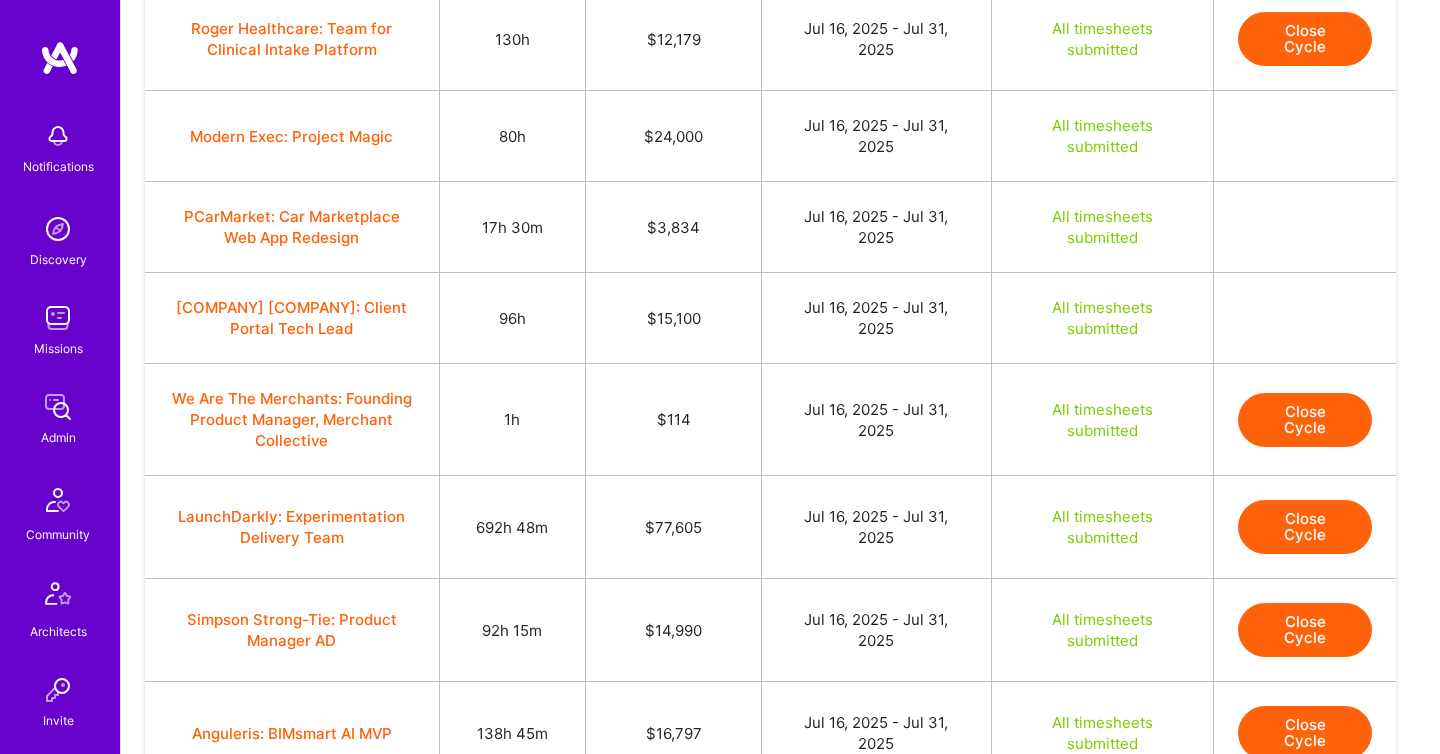 click on "Close Cycle" at bounding box center [1305, 420] 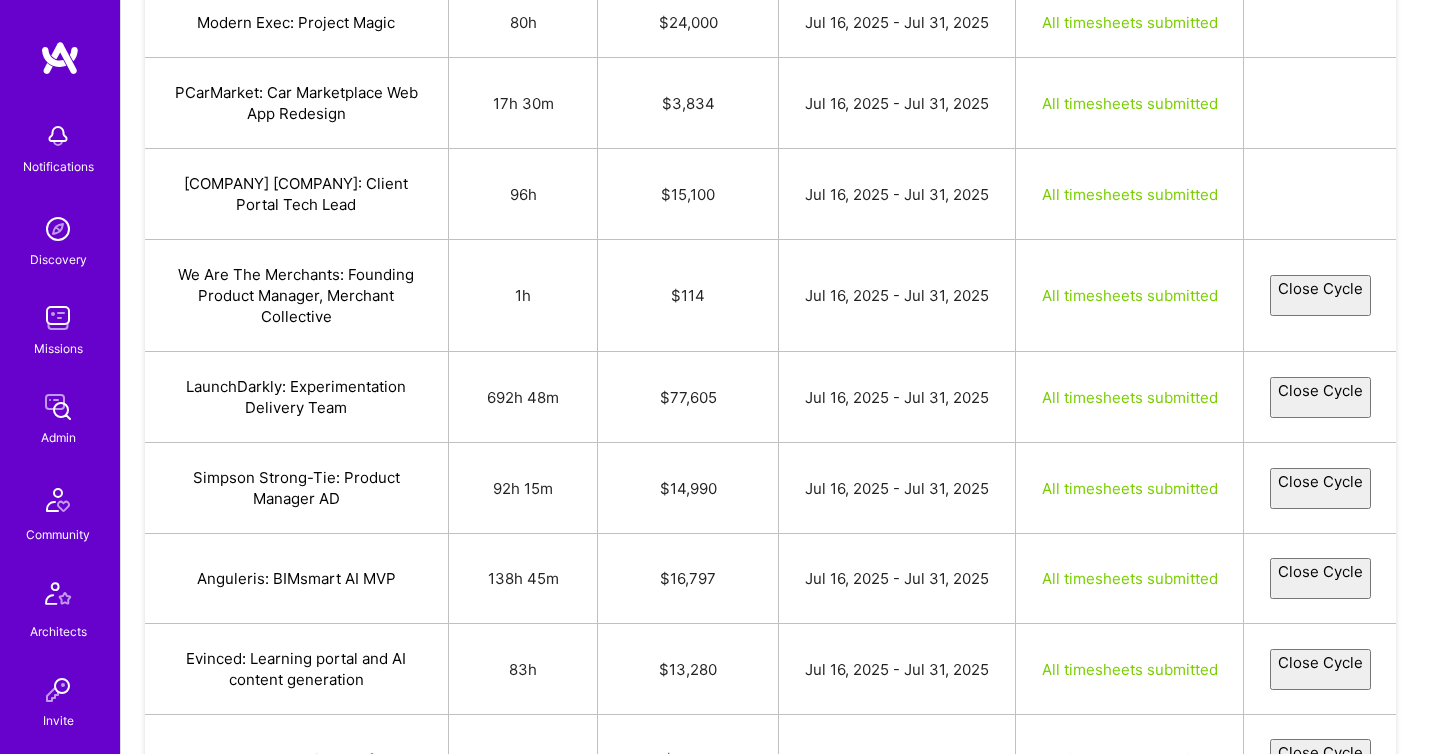 select on "6876de42b8d66ba2e5b158f2" 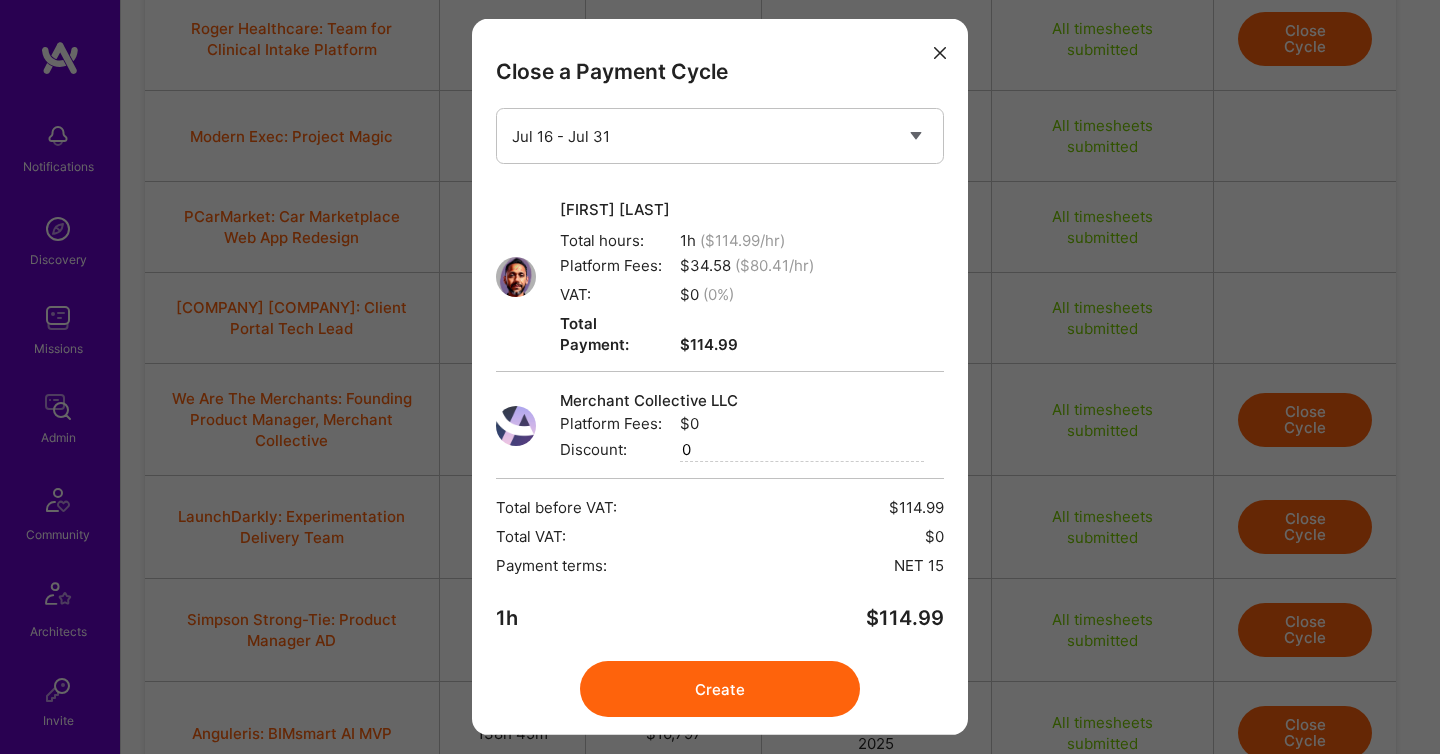 click on "Create" at bounding box center (720, 689) 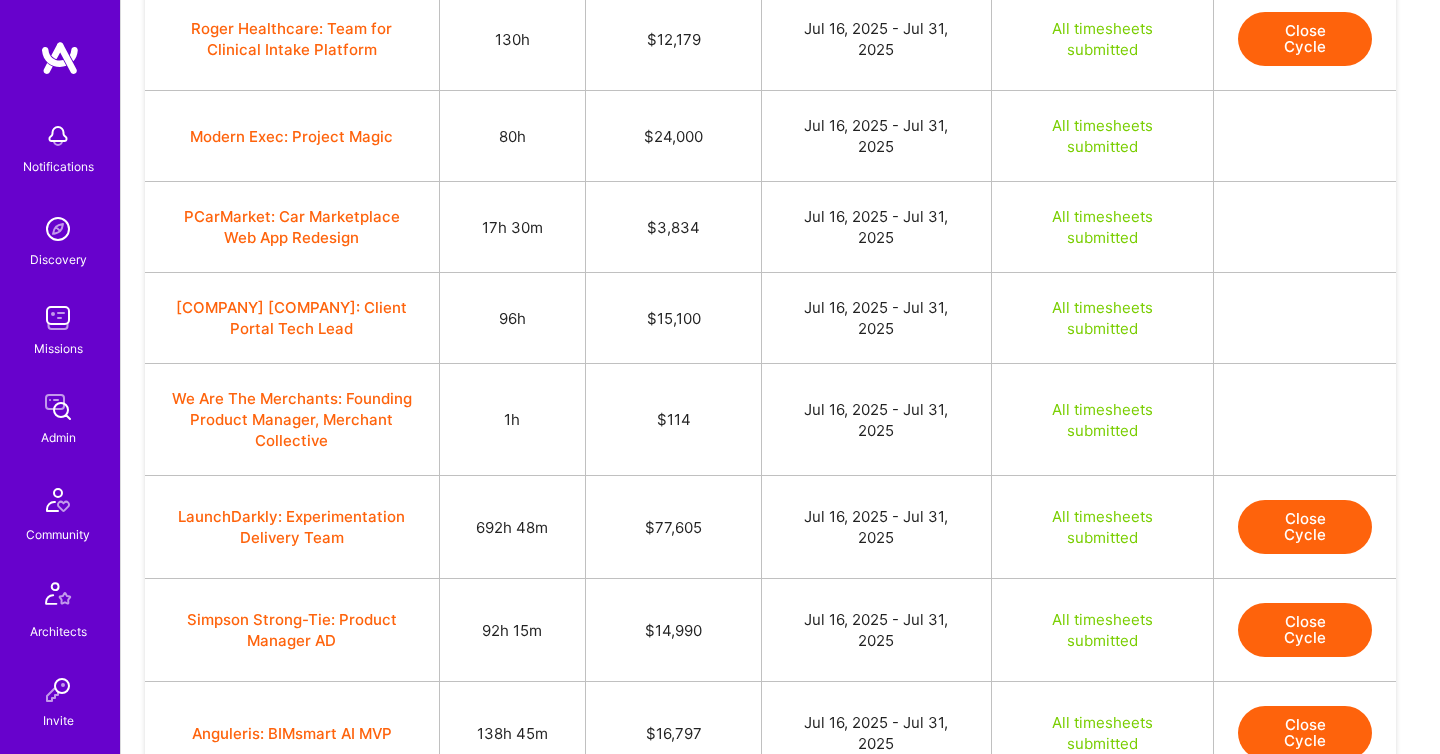 click on "Close Cycle" at bounding box center [1305, 527] 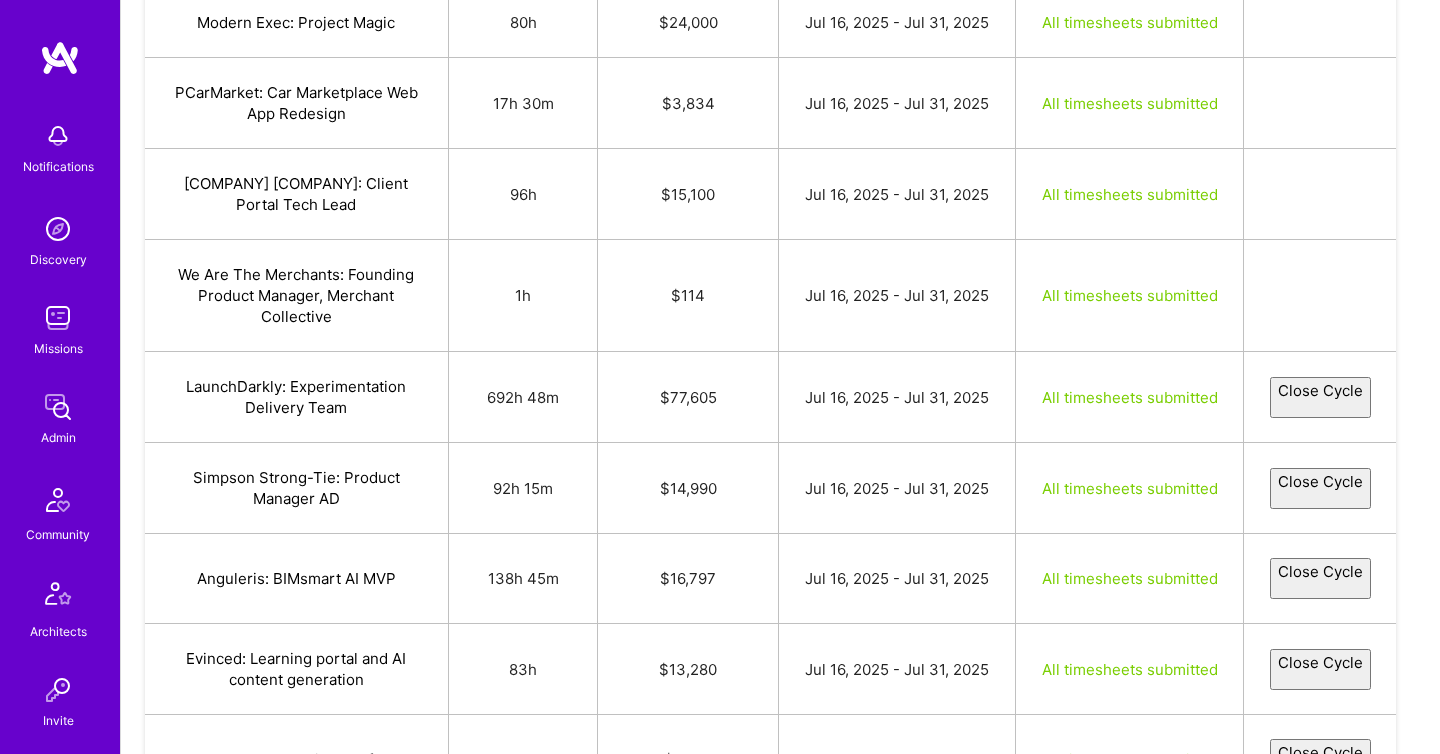 select on "687761d611fd01b1b3e3ab95" 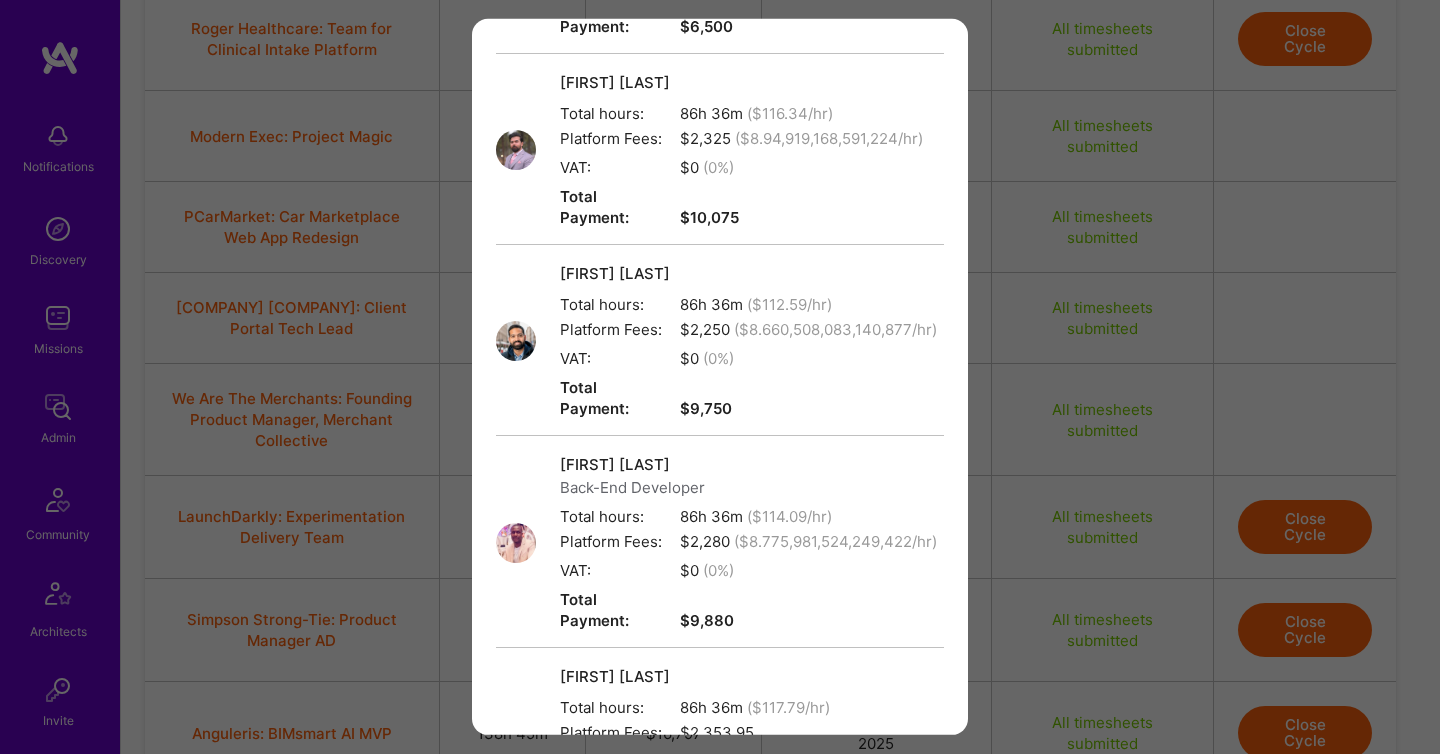 scroll, scrollTop: 1439, scrollLeft: 0, axis: vertical 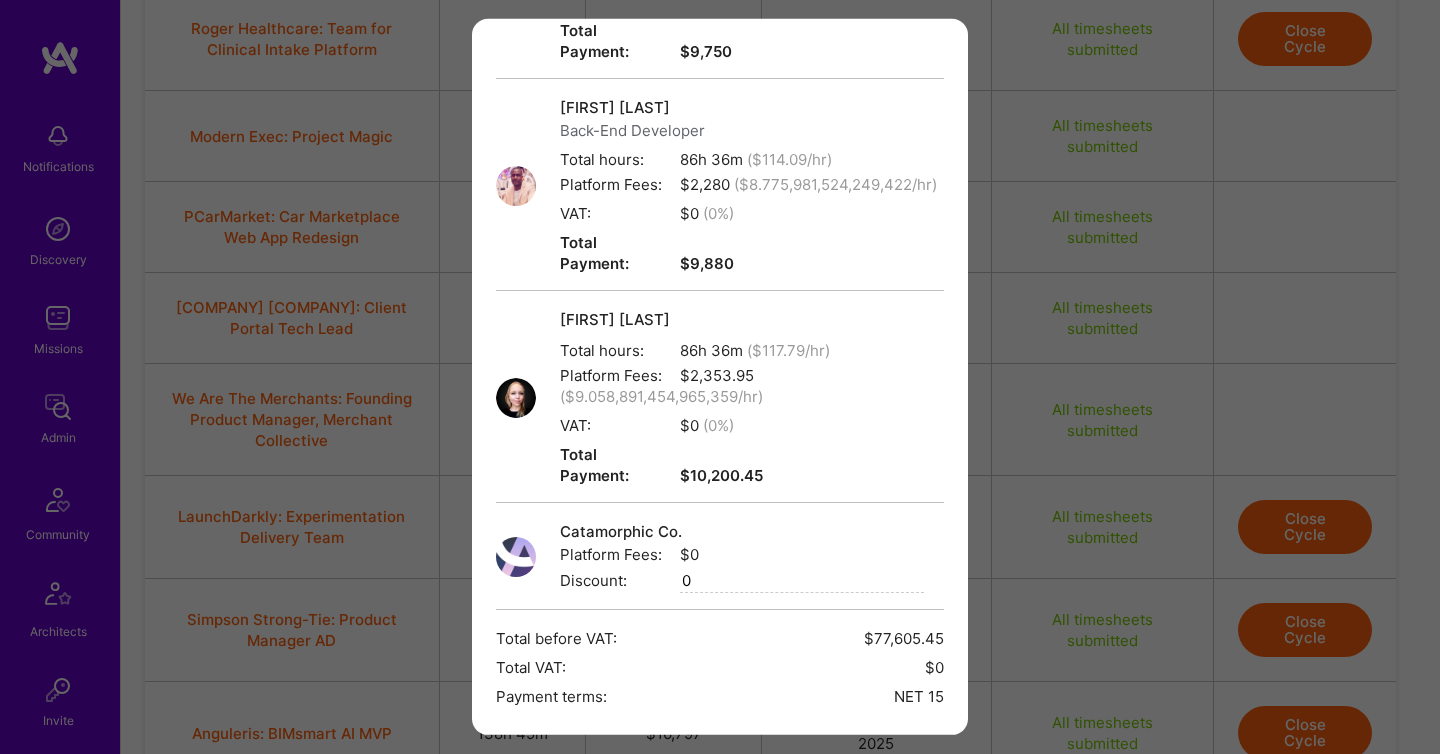 click on "Create" at bounding box center [720, 820] 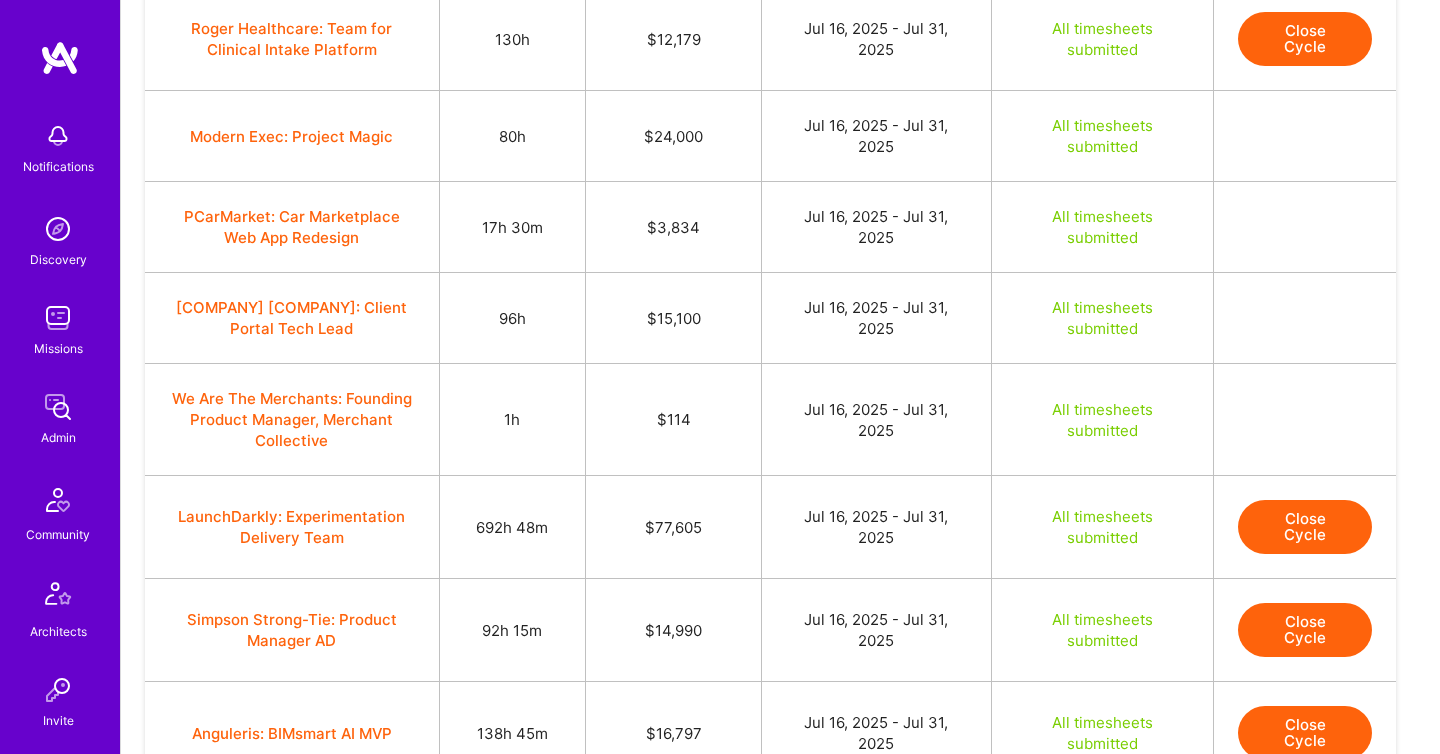 click on "Close Cycle" at bounding box center [1305, 527] 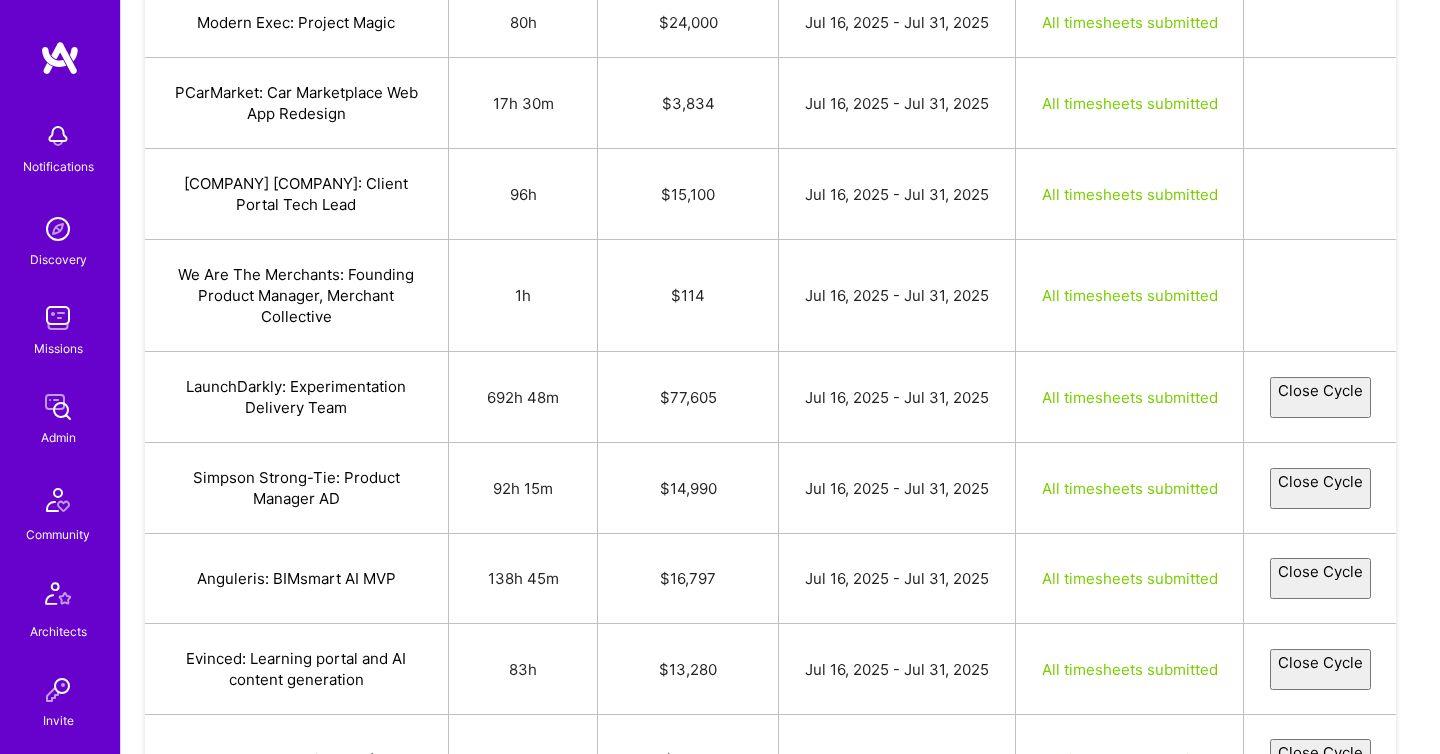 select on "687761d611fd01b1b3e3ab95" 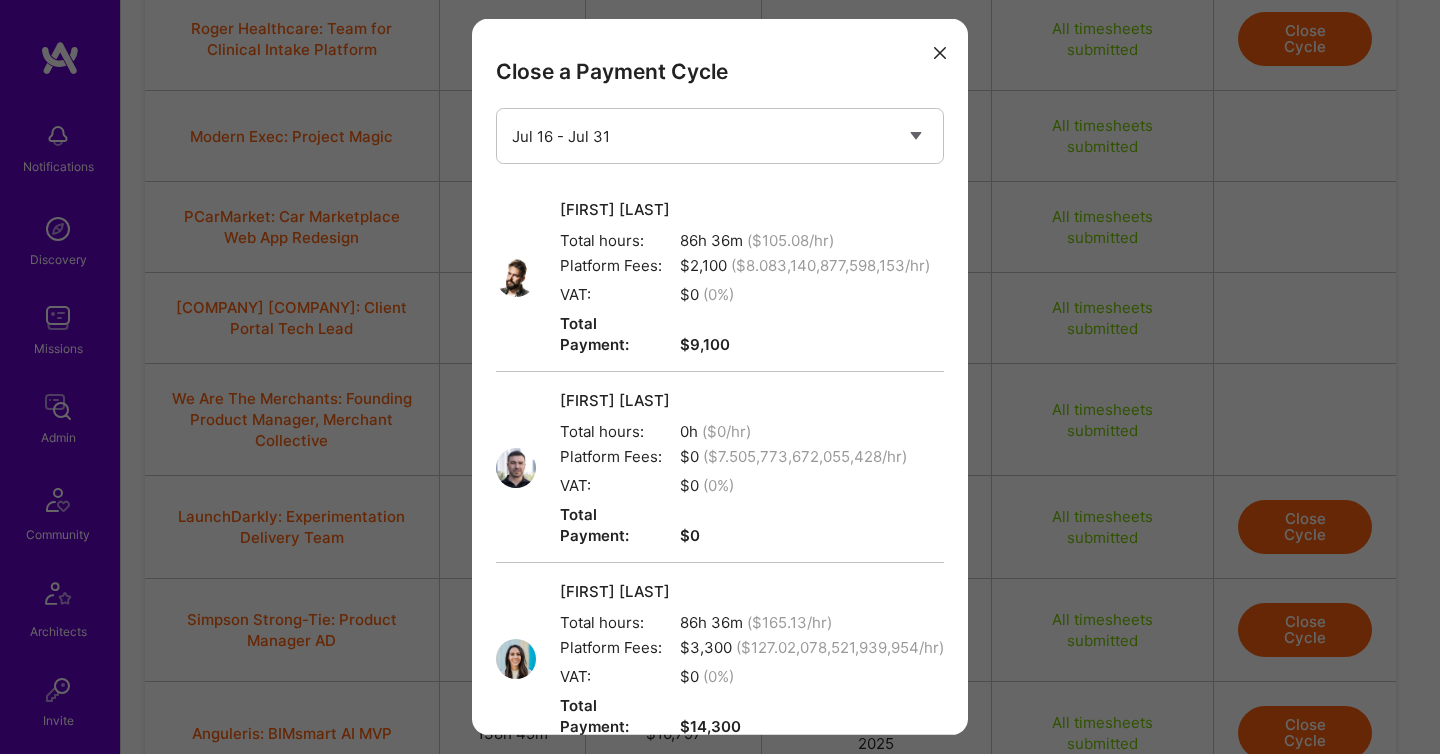 scroll, scrollTop: 1439, scrollLeft: 0, axis: vertical 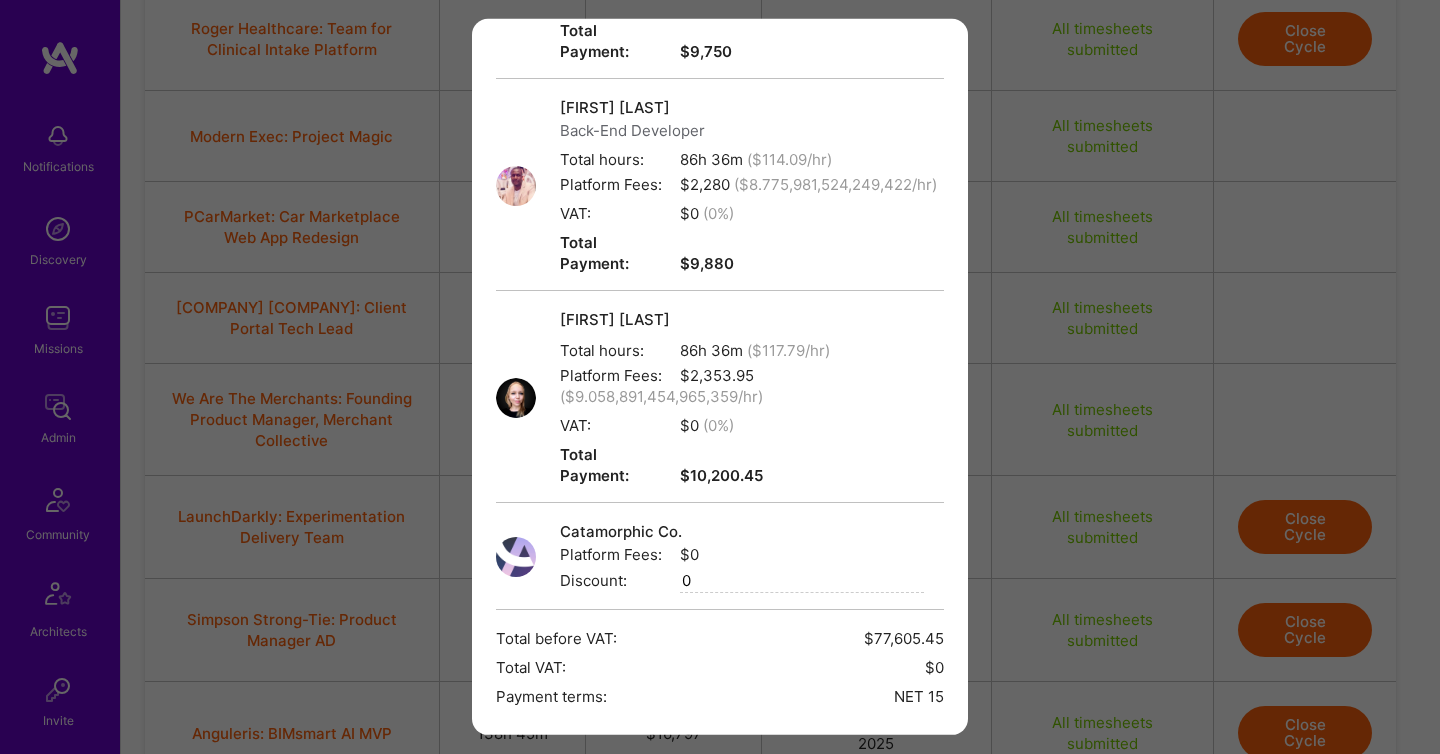 click on "Create" at bounding box center [720, 820] 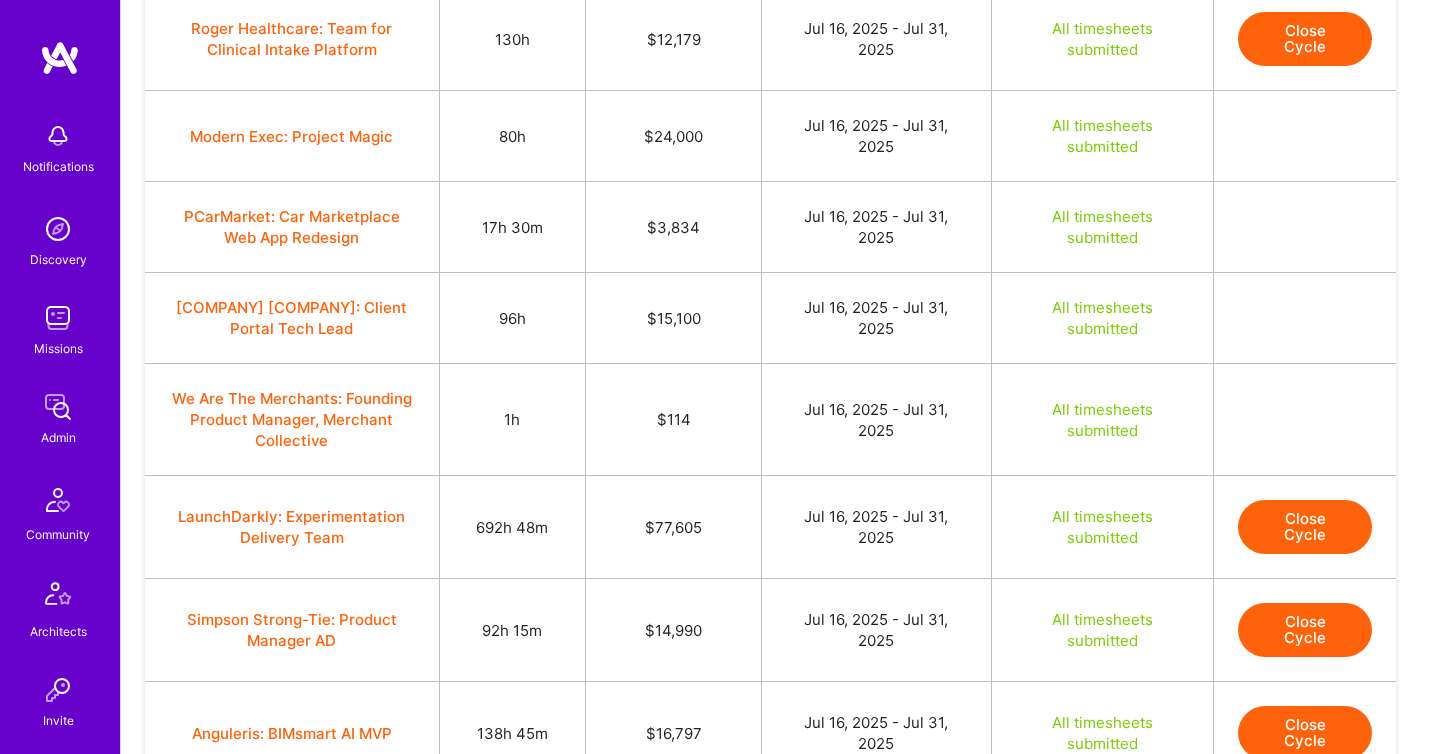 click on "Close Cycle" at bounding box center (1305, 527) 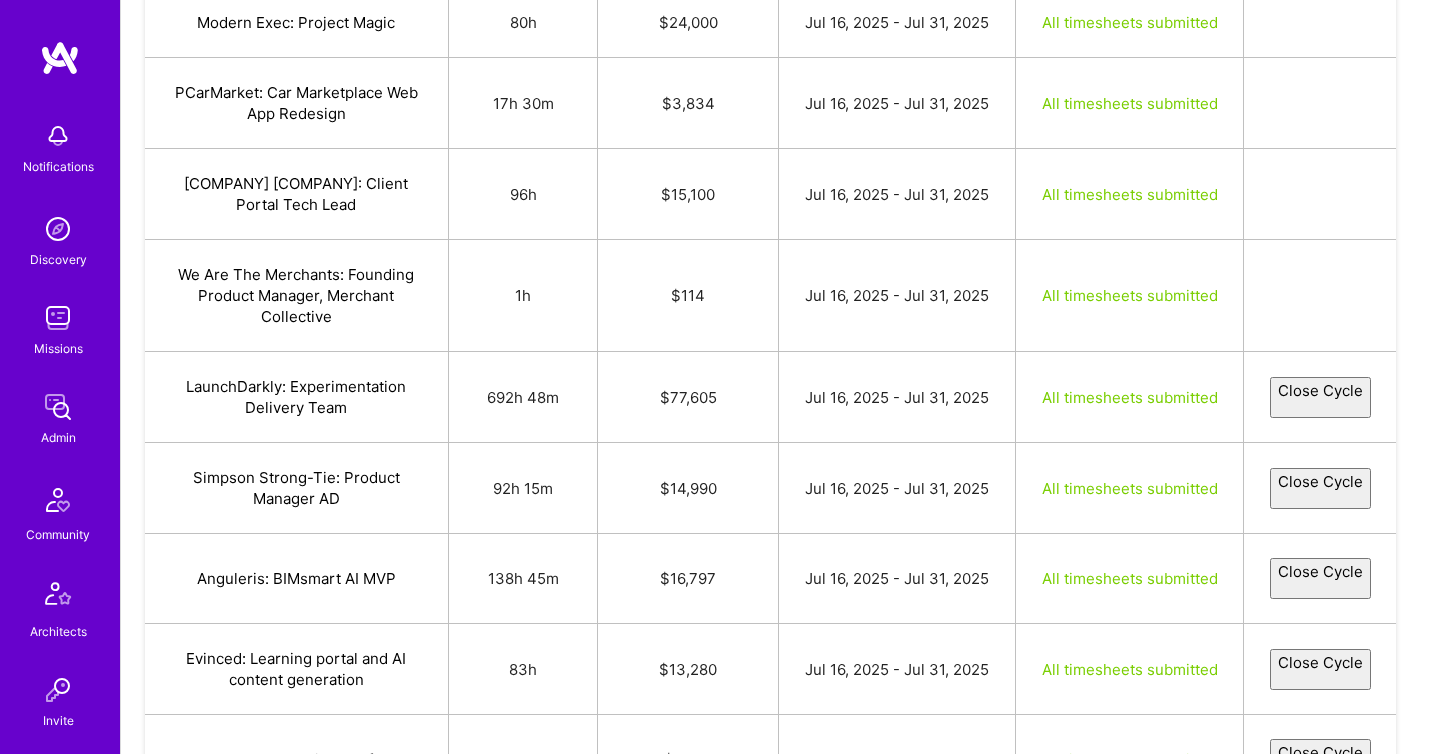 select on "687761d611fd01b1b3e3ab95" 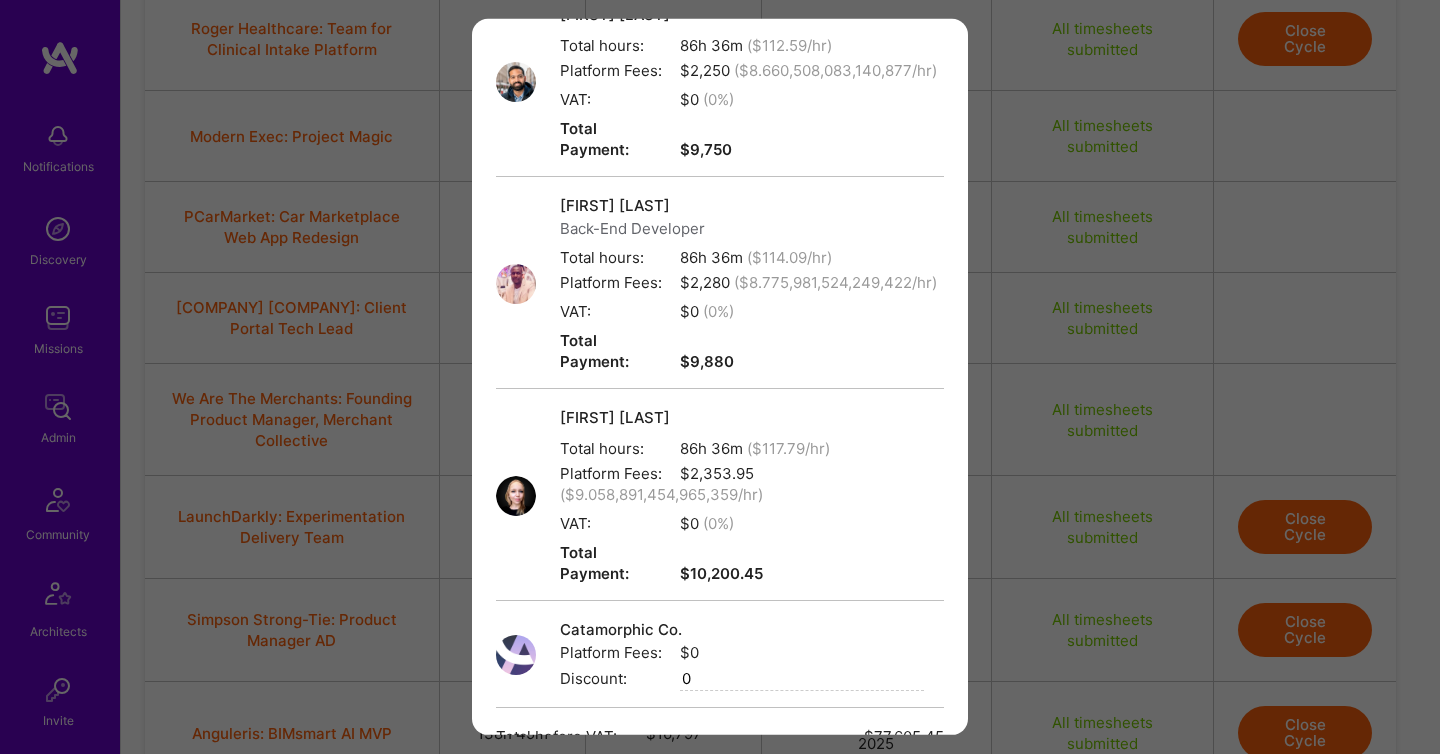 scroll, scrollTop: 1439, scrollLeft: 0, axis: vertical 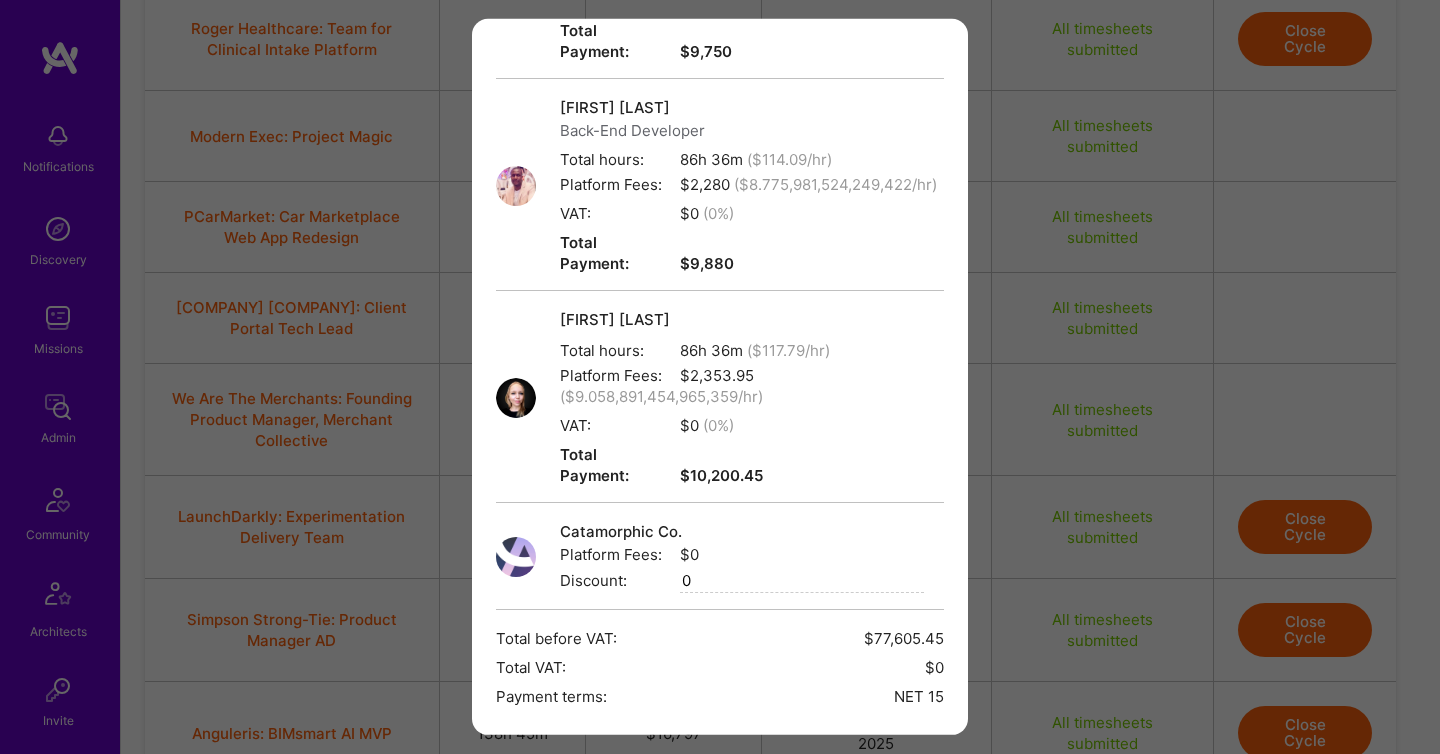 click on "Create" at bounding box center (720, 820) 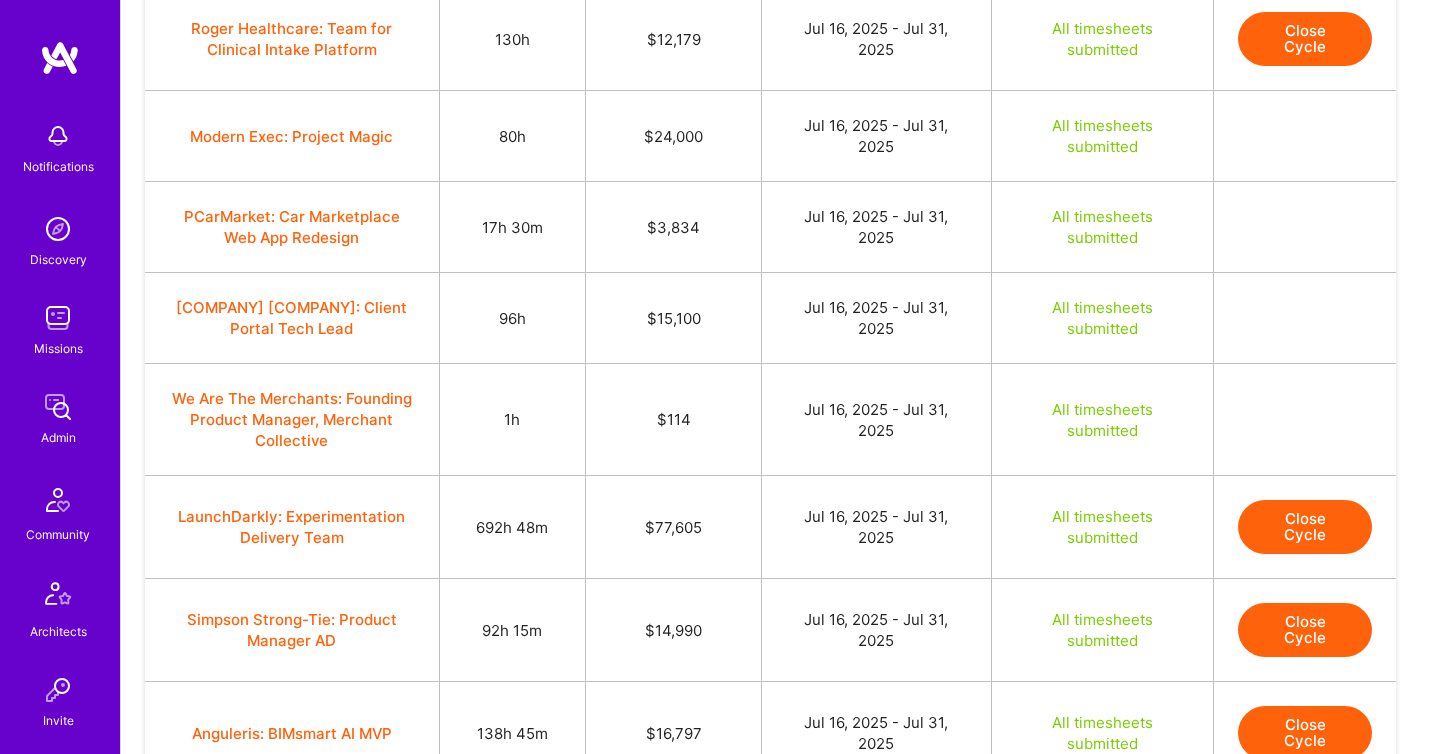 click on "Close Cycle" at bounding box center (1305, 527) 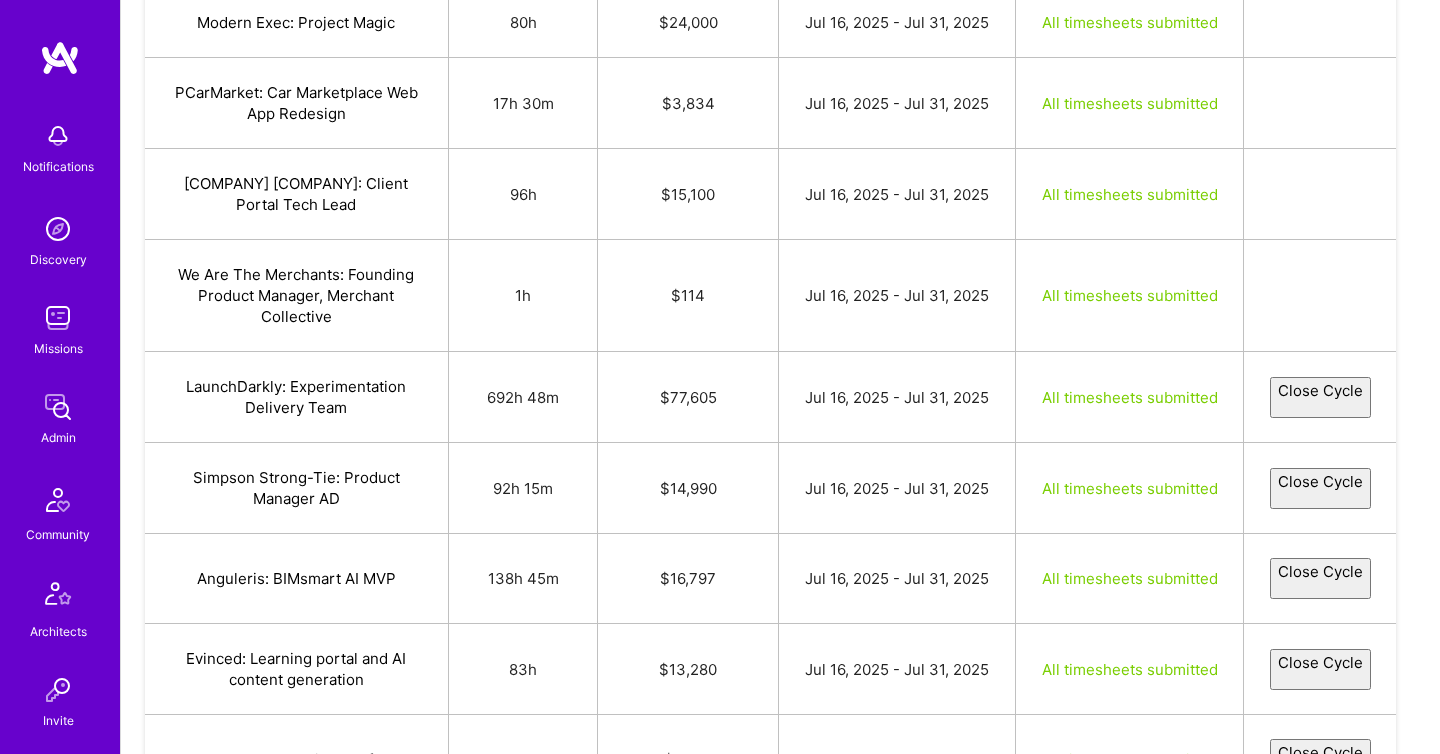 select on "687761d611fd01b1b3e3ab95" 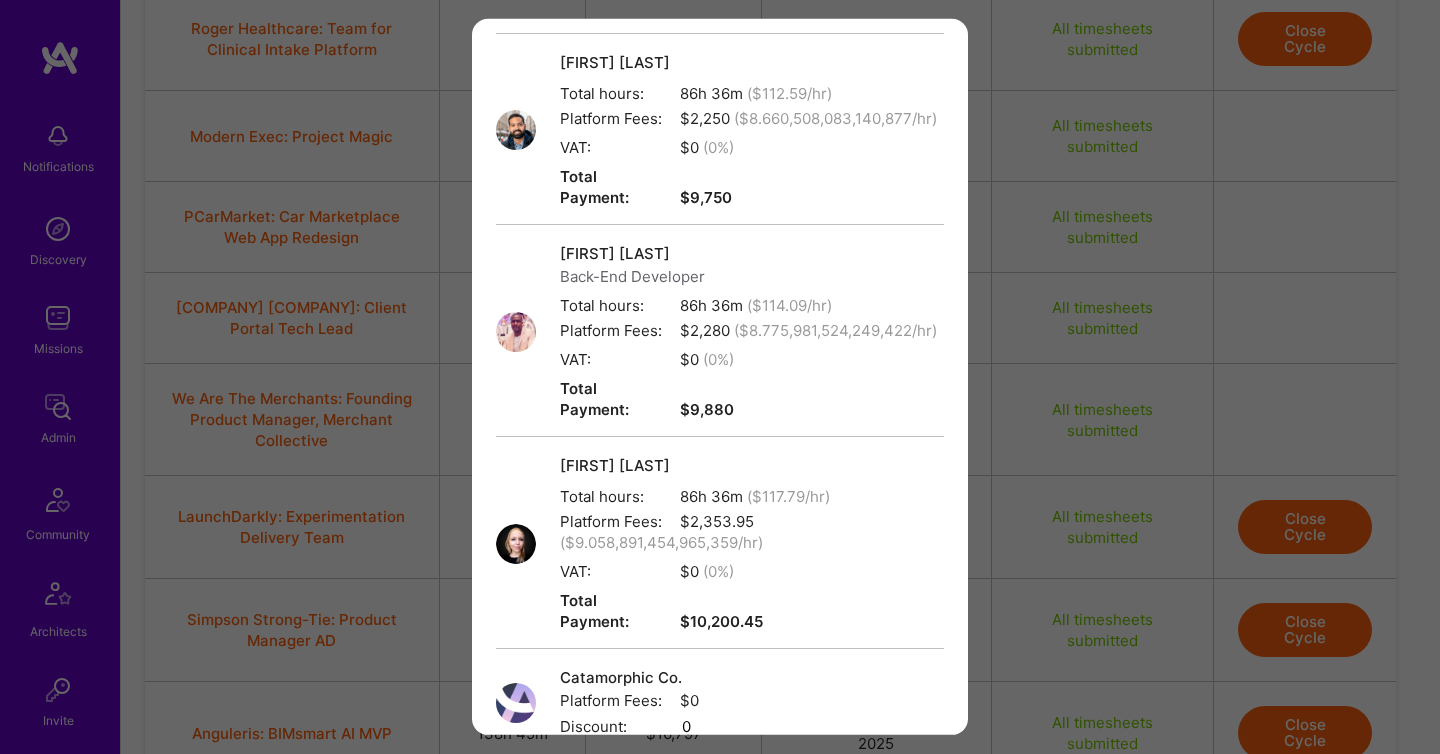 scroll, scrollTop: 1439, scrollLeft: 0, axis: vertical 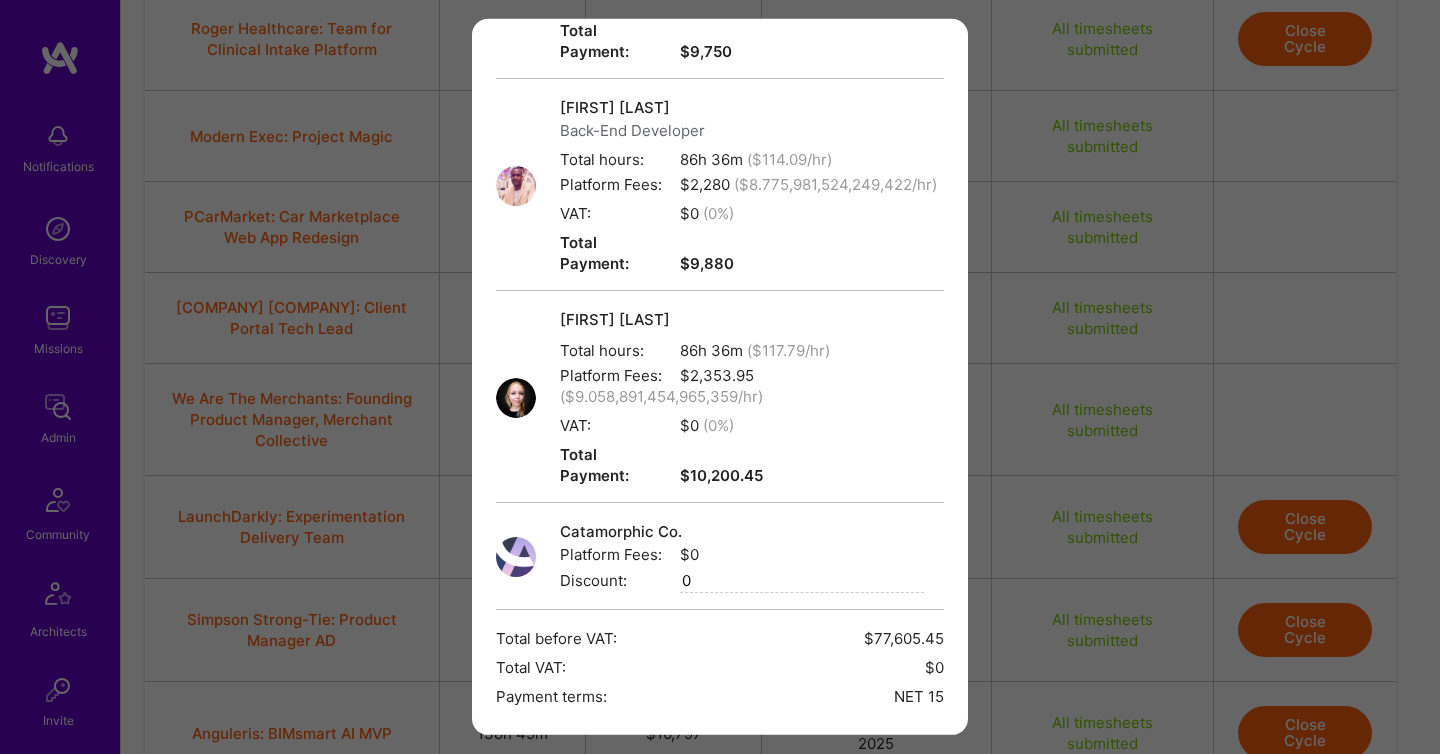 click on "Create" at bounding box center (720, 820) 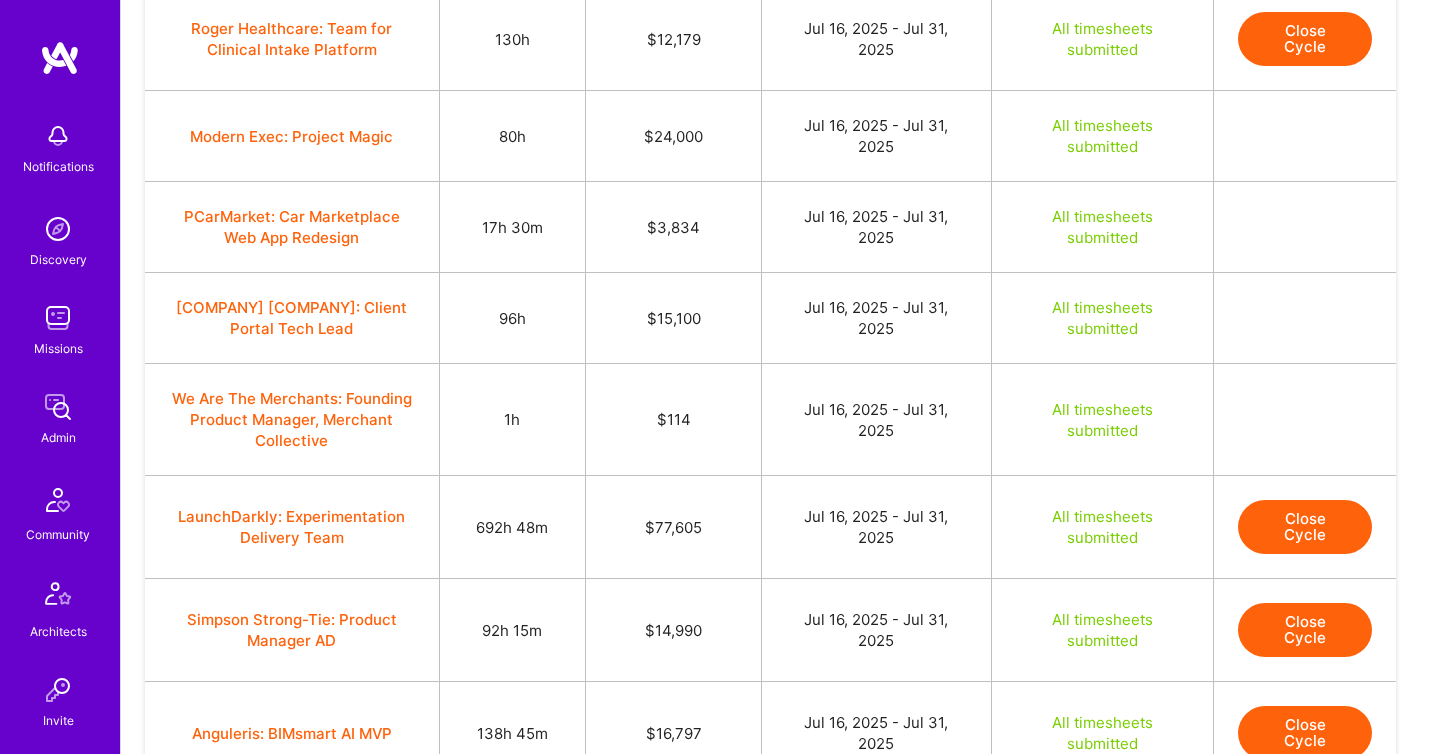click on "Close Cycle" at bounding box center [1305, 630] 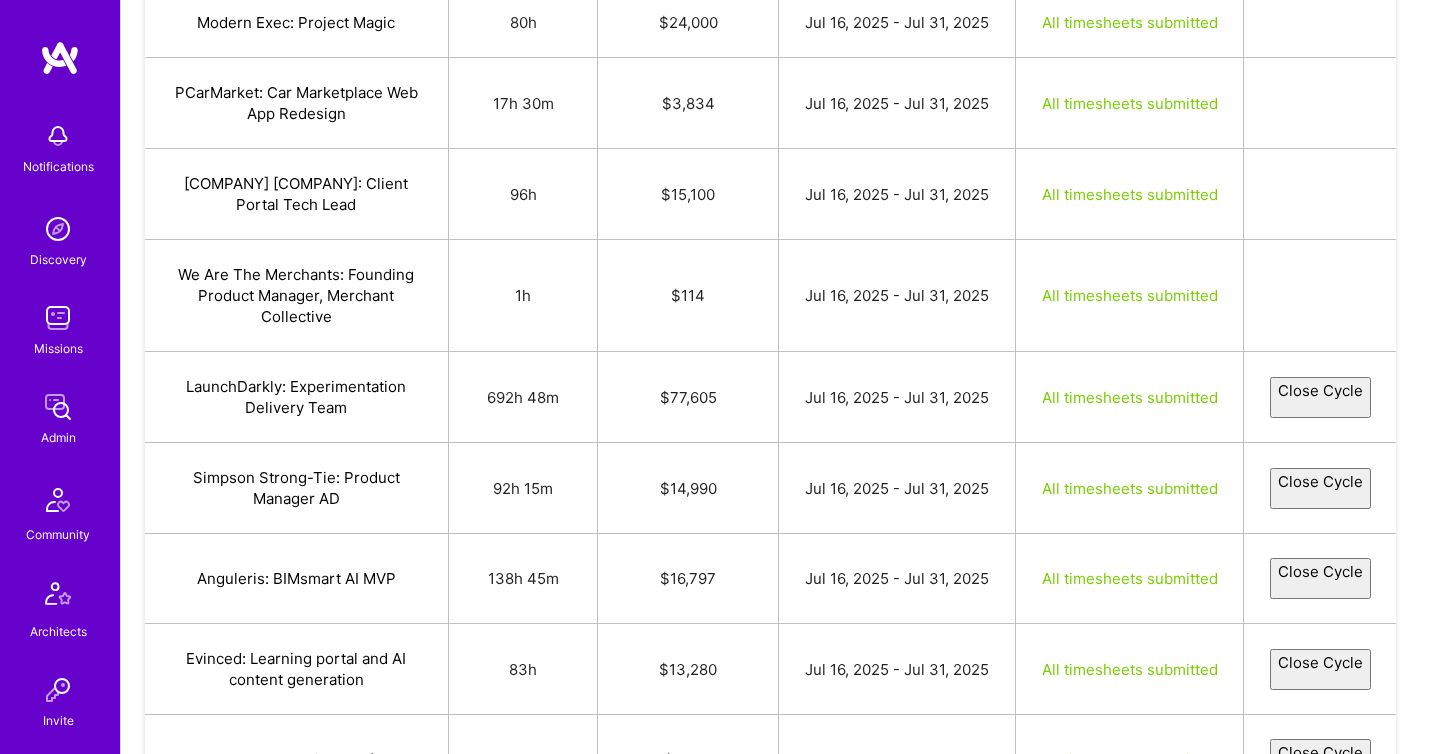 select on "687700beb8d66bf444b15953" 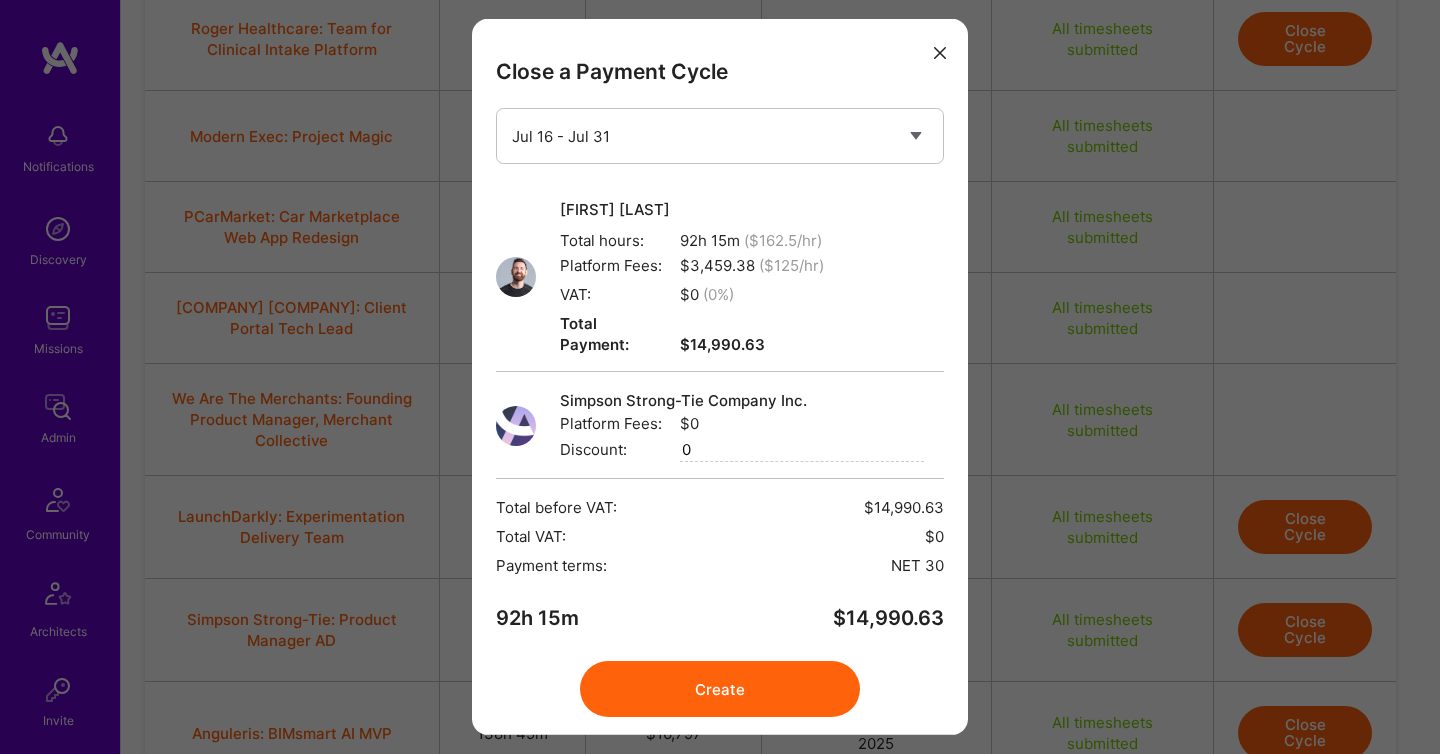 click at bounding box center [940, 51] 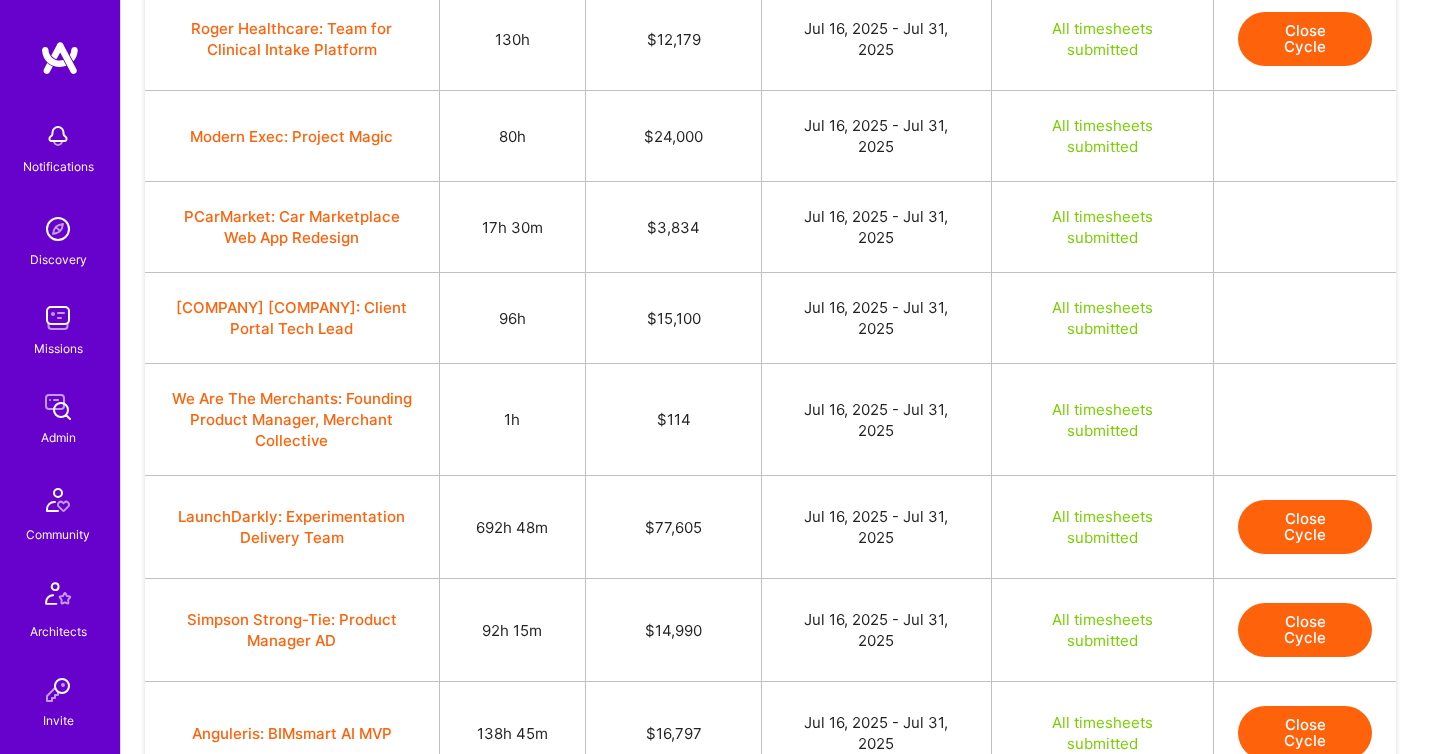 scroll, scrollTop: 842, scrollLeft: 0, axis: vertical 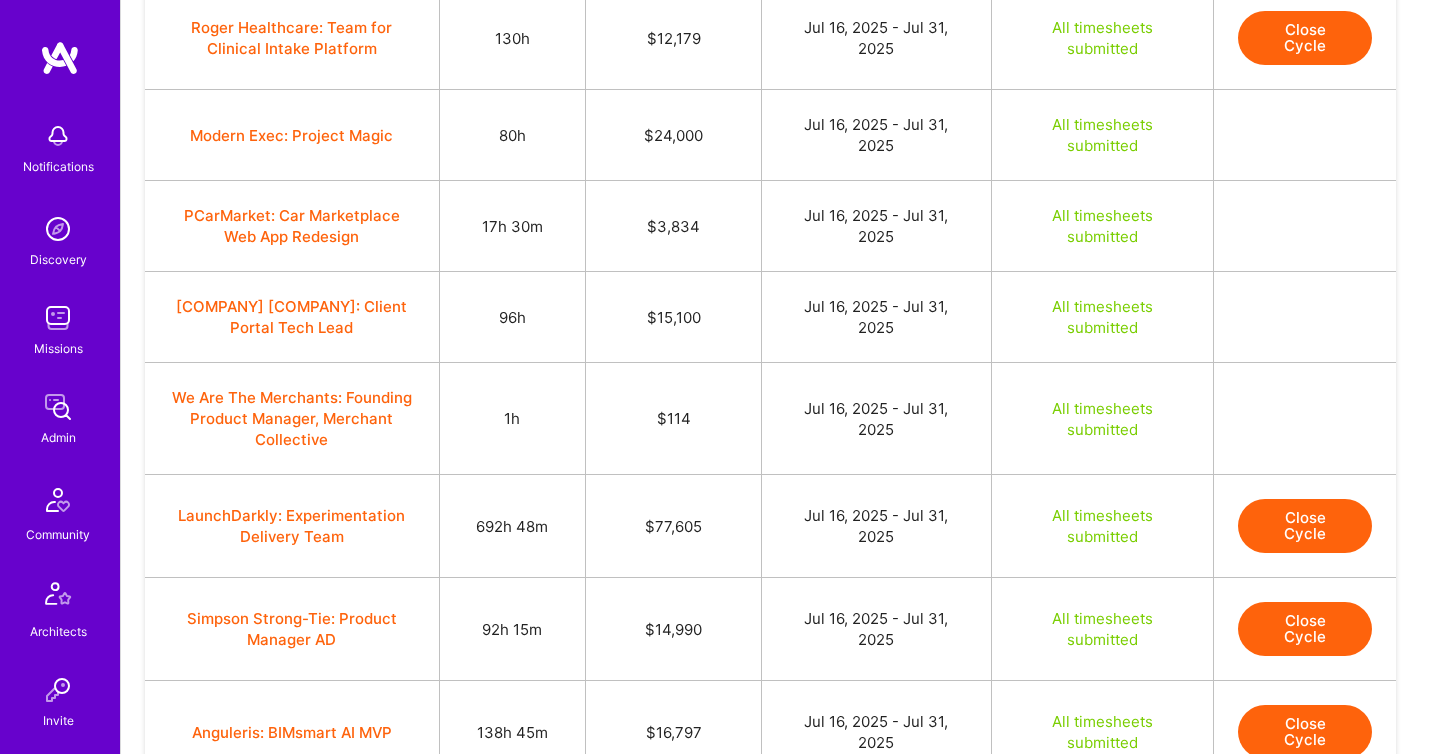 click on "Close Cycle" at bounding box center [1305, 629] 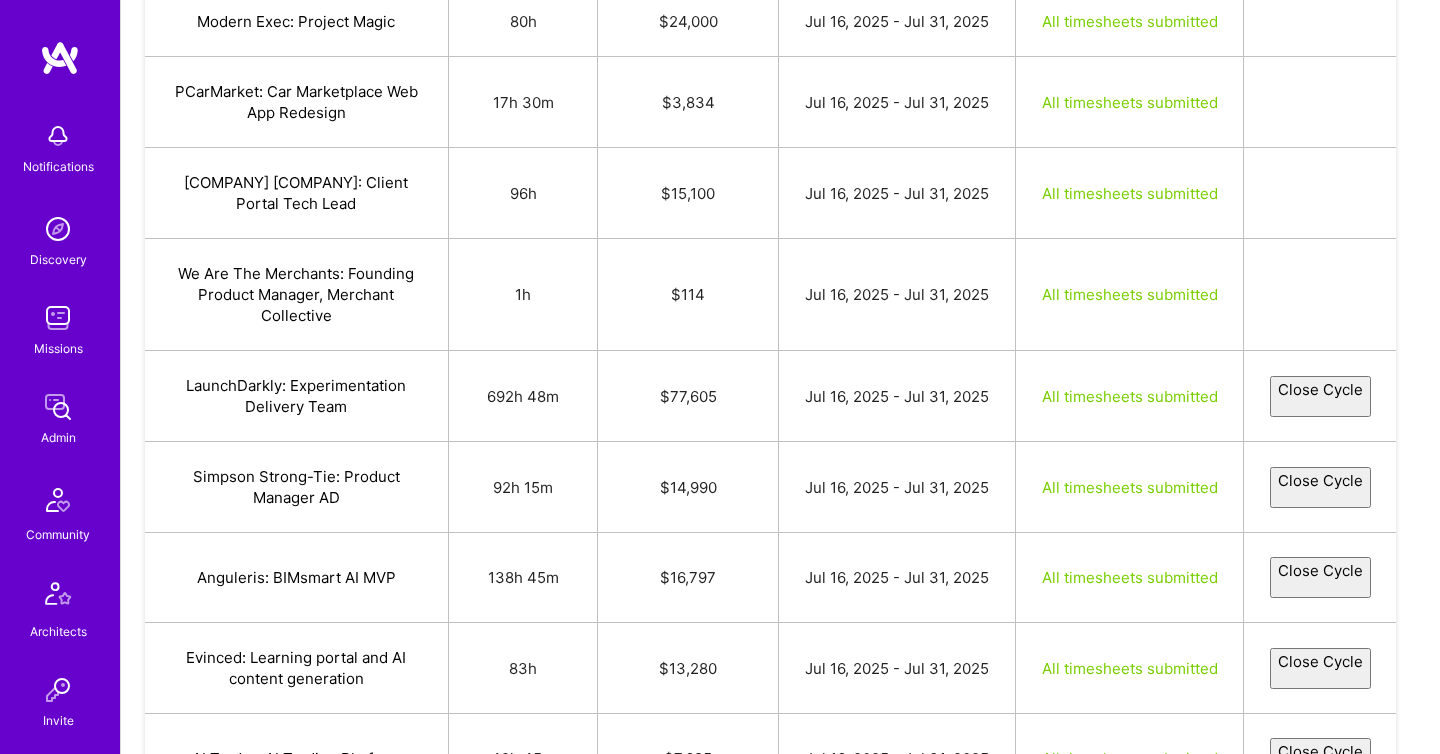 select on "687700beb8d66bf444b15953" 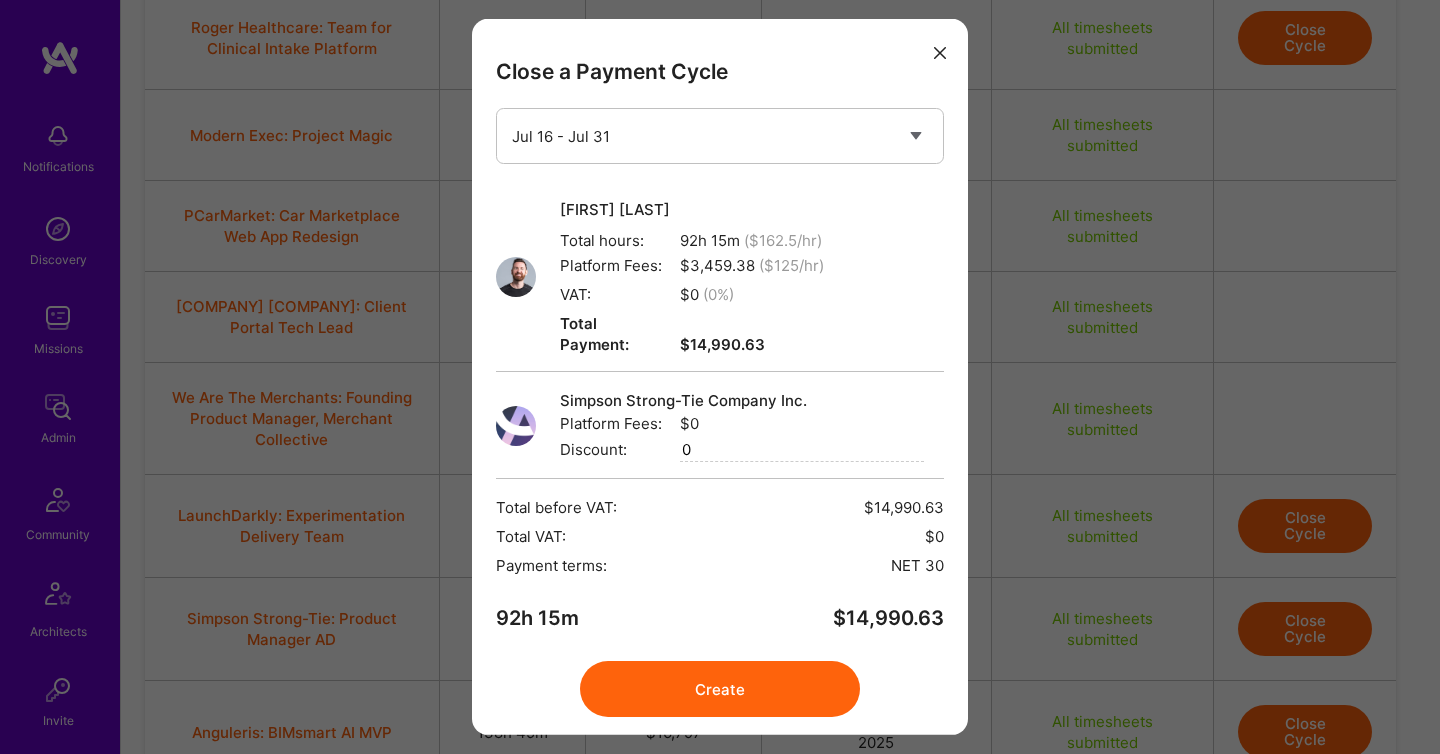 scroll, scrollTop: 37, scrollLeft: 0, axis: vertical 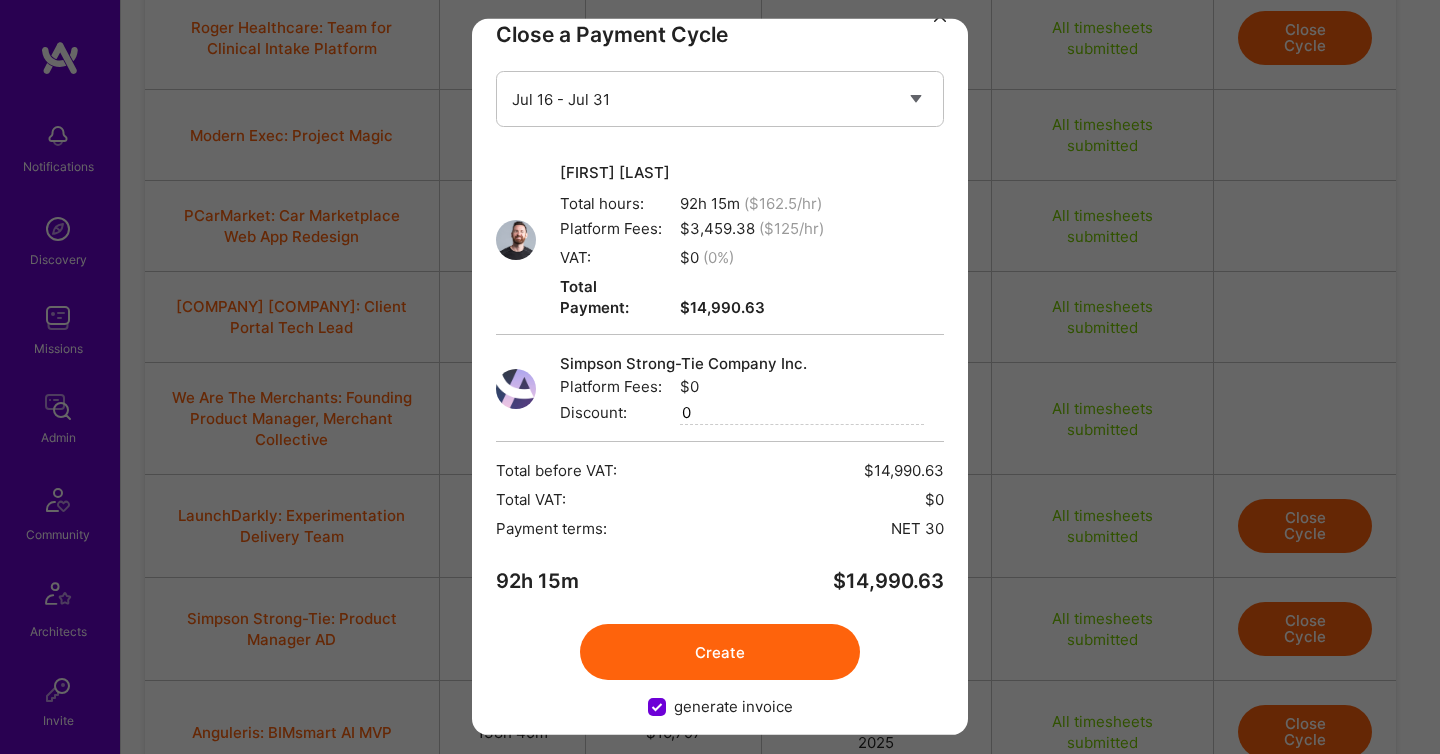 click on "Create" at bounding box center [720, 652] 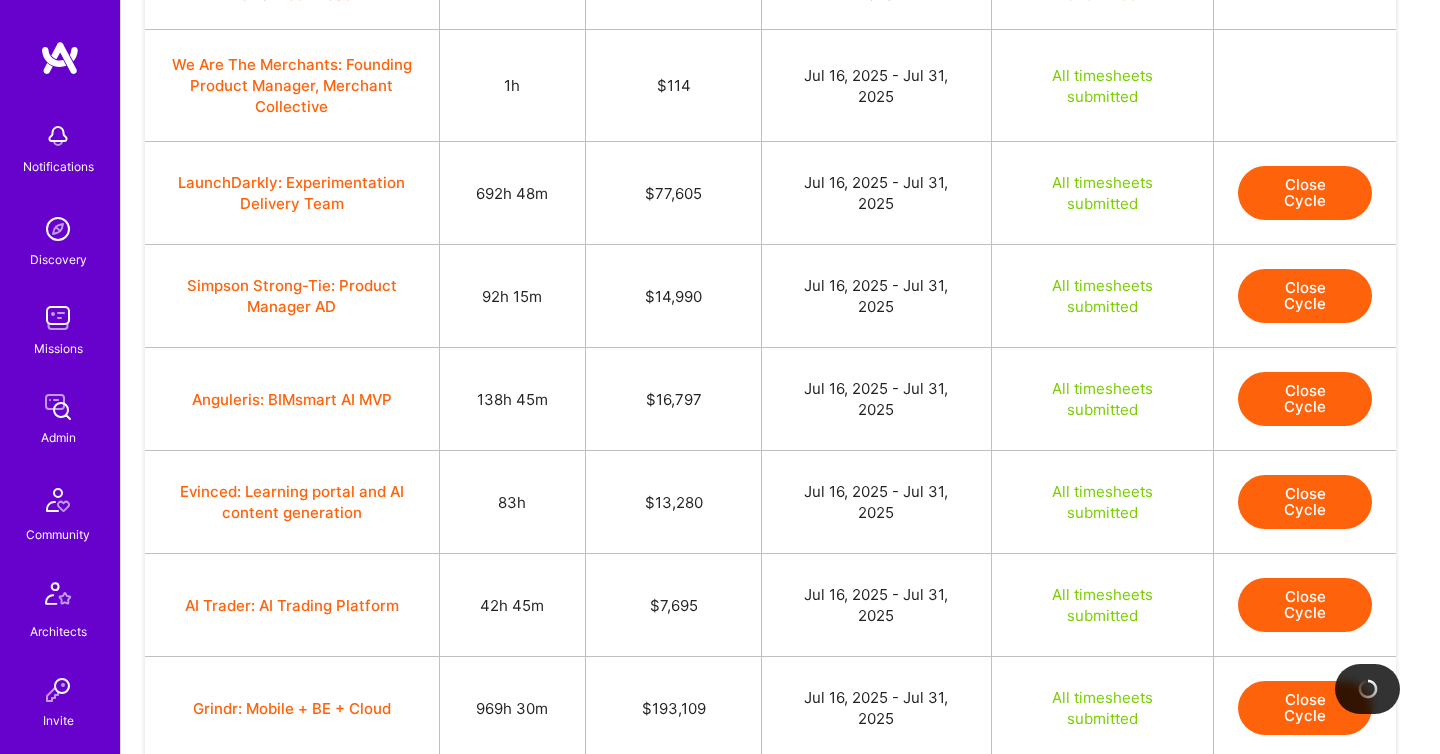 scroll, scrollTop: 1177, scrollLeft: 0, axis: vertical 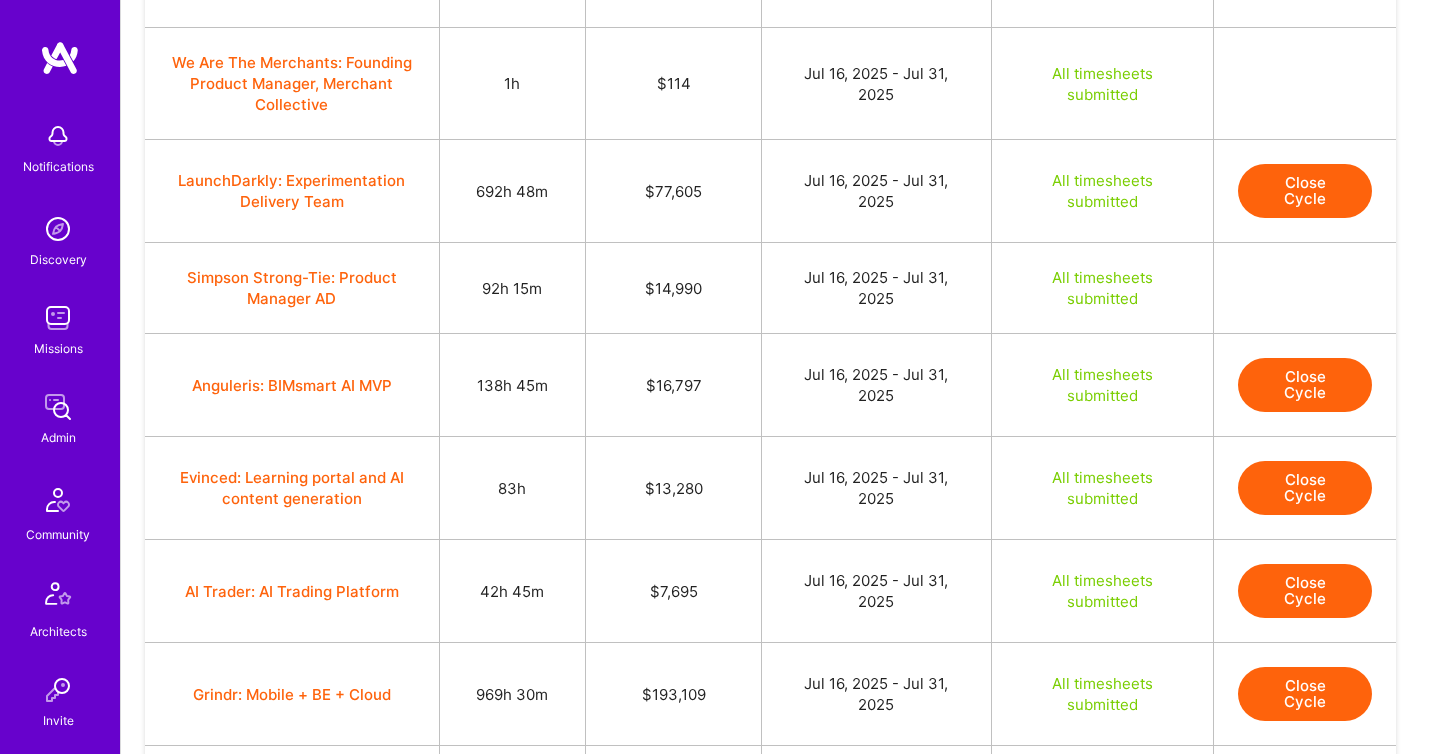 click on "Close Cycle" at bounding box center (1305, 385) 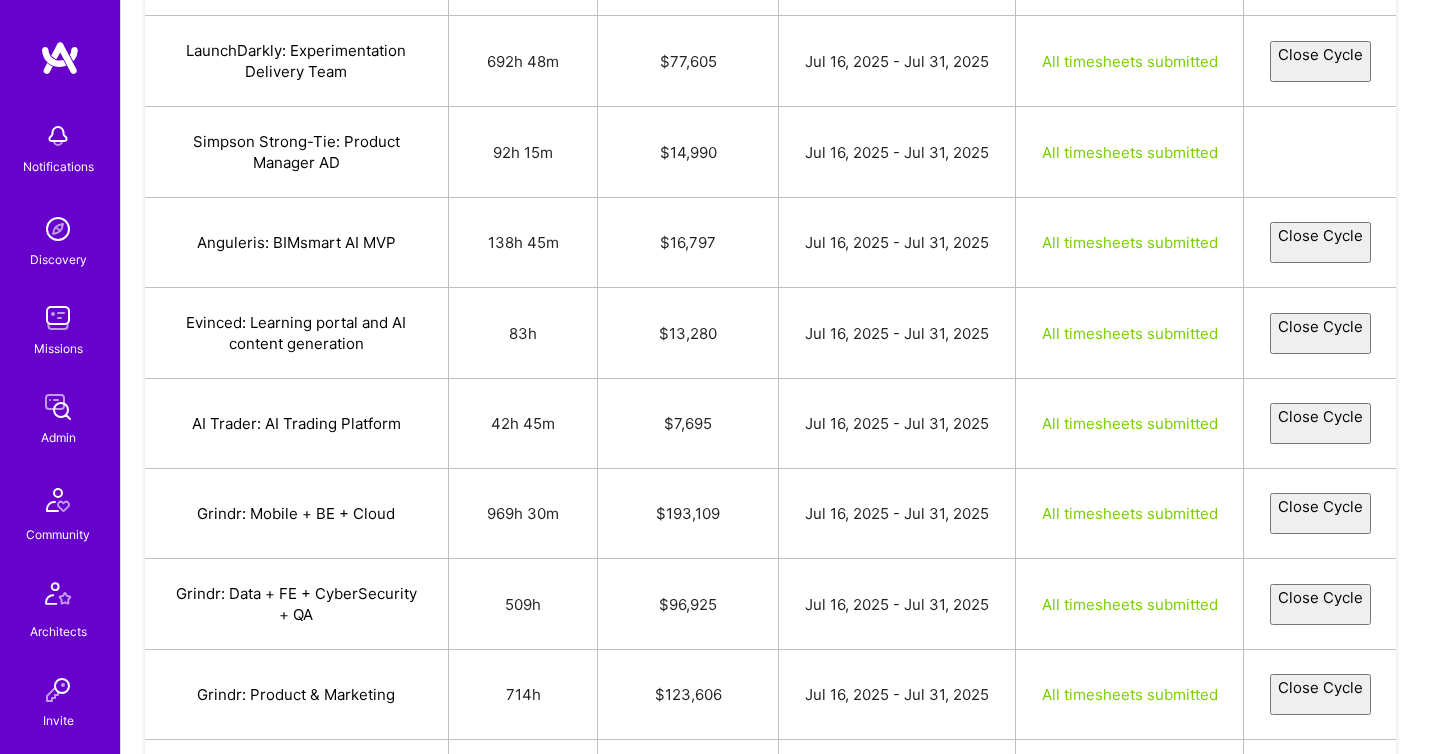 select on "687703766baa0e6c40b094d4" 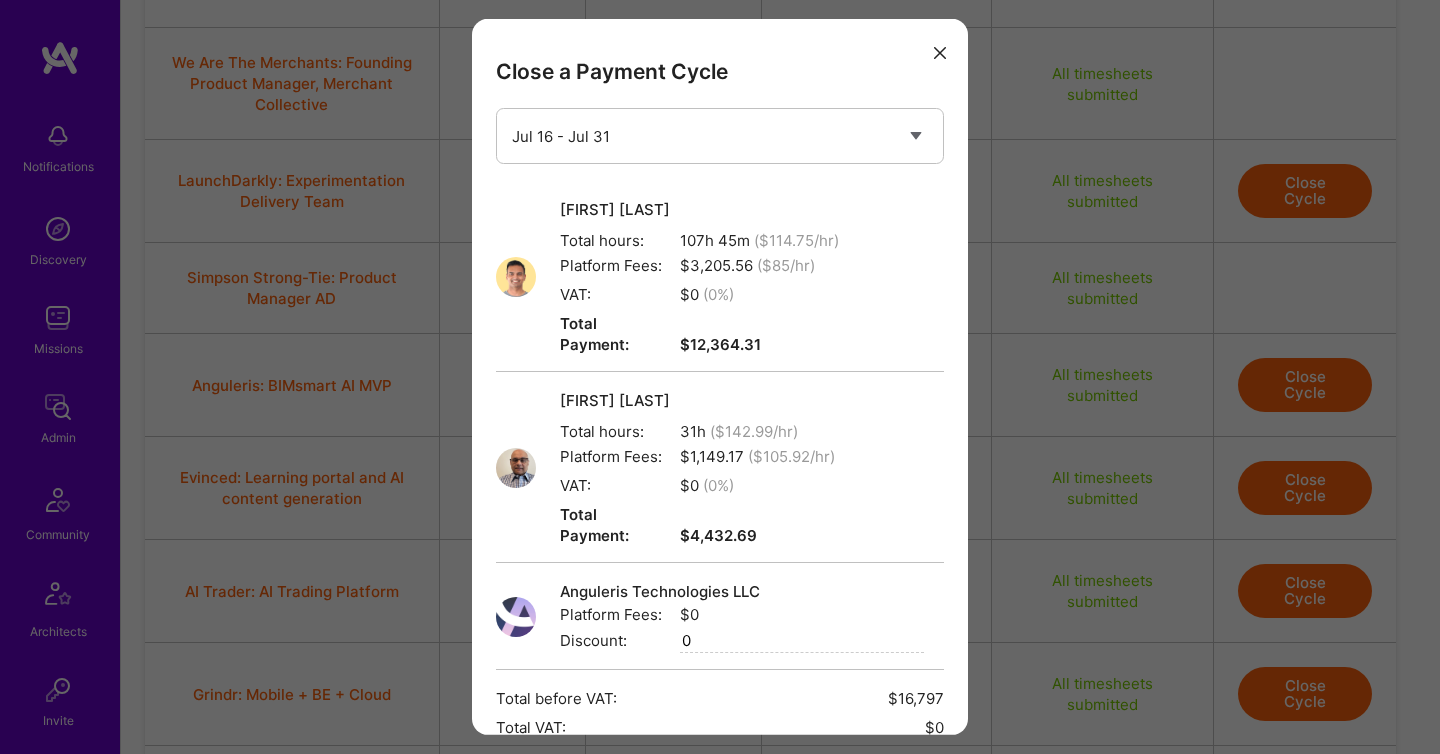 scroll, scrollTop: 207, scrollLeft: 0, axis: vertical 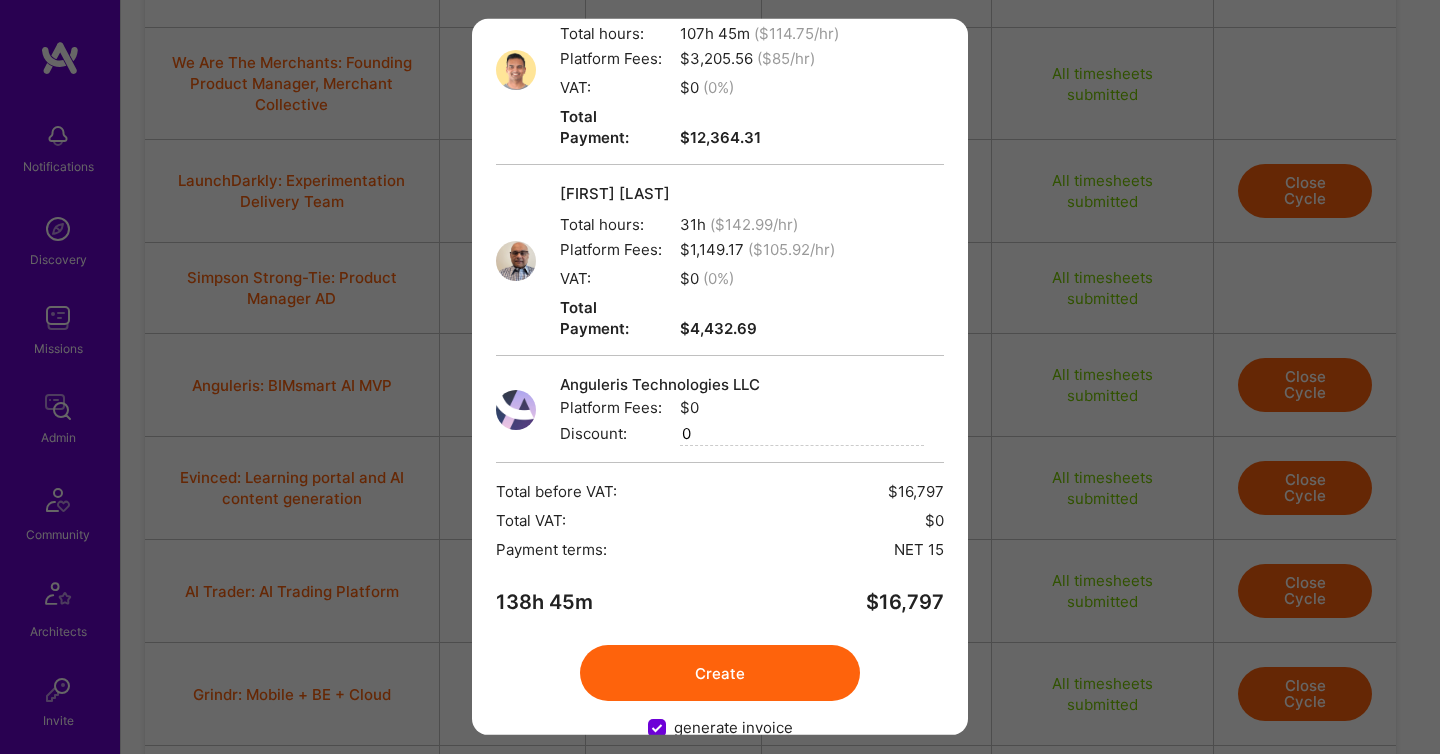 click on "Create" at bounding box center [720, 673] 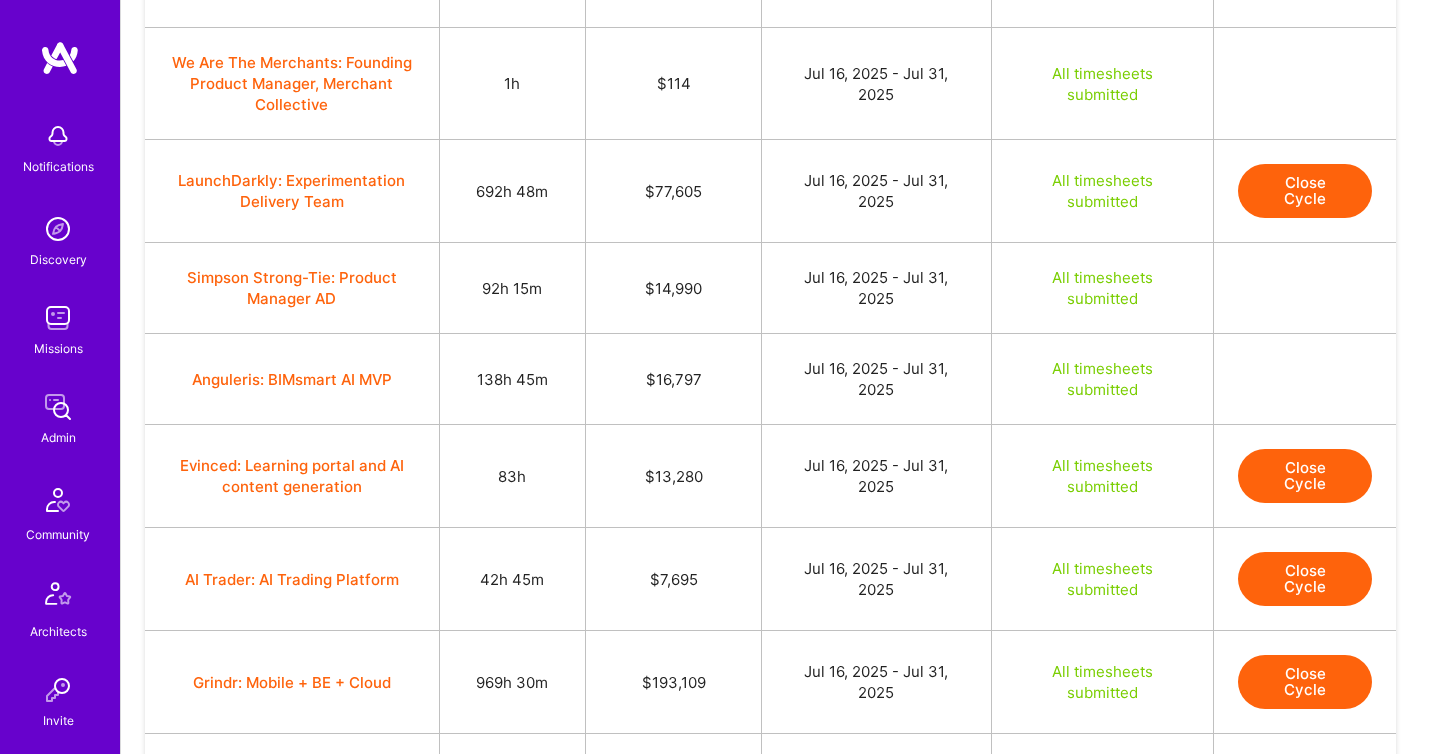 click on "Close Cycle" at bounding box center (1305, 579) 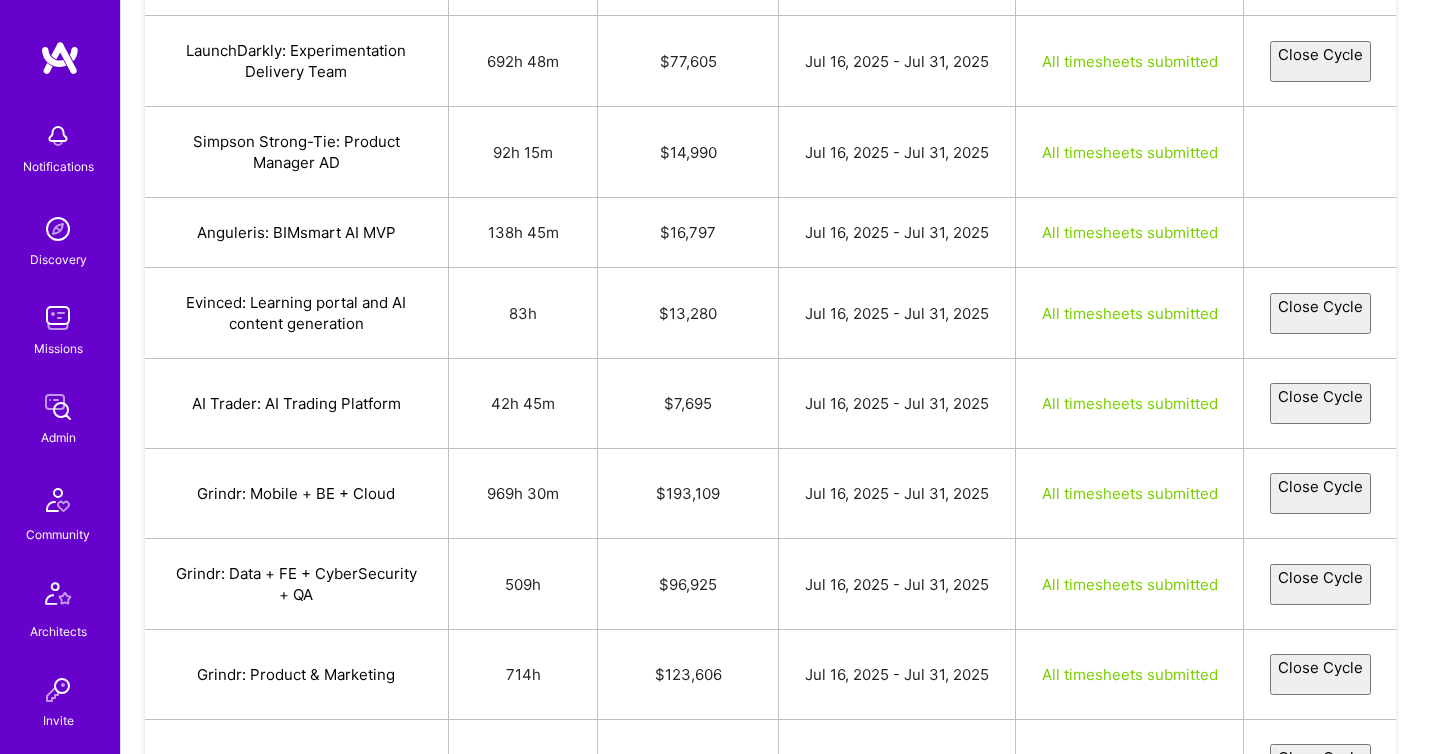 select on "687e514a6d41d0a56975e2cb" 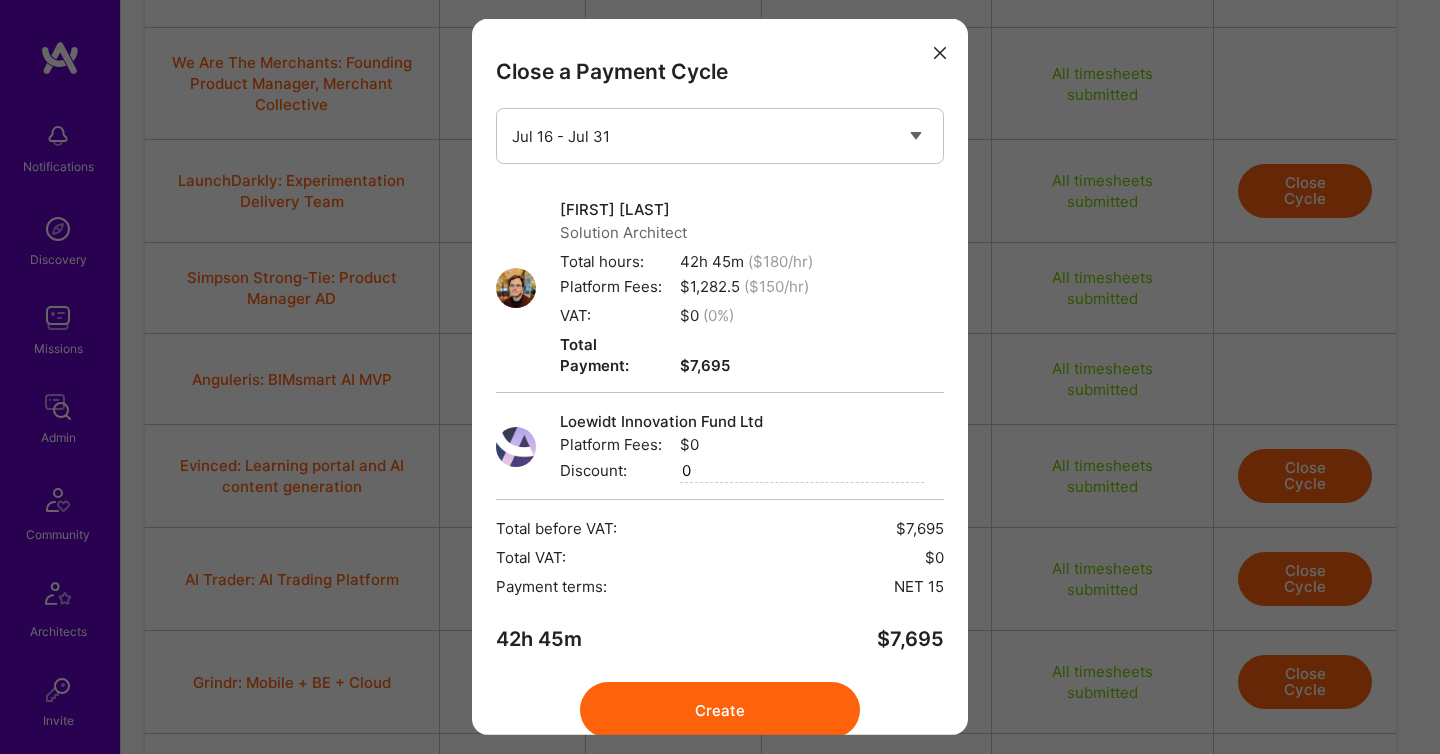 click on "Create" at bounding box center [720, 710] 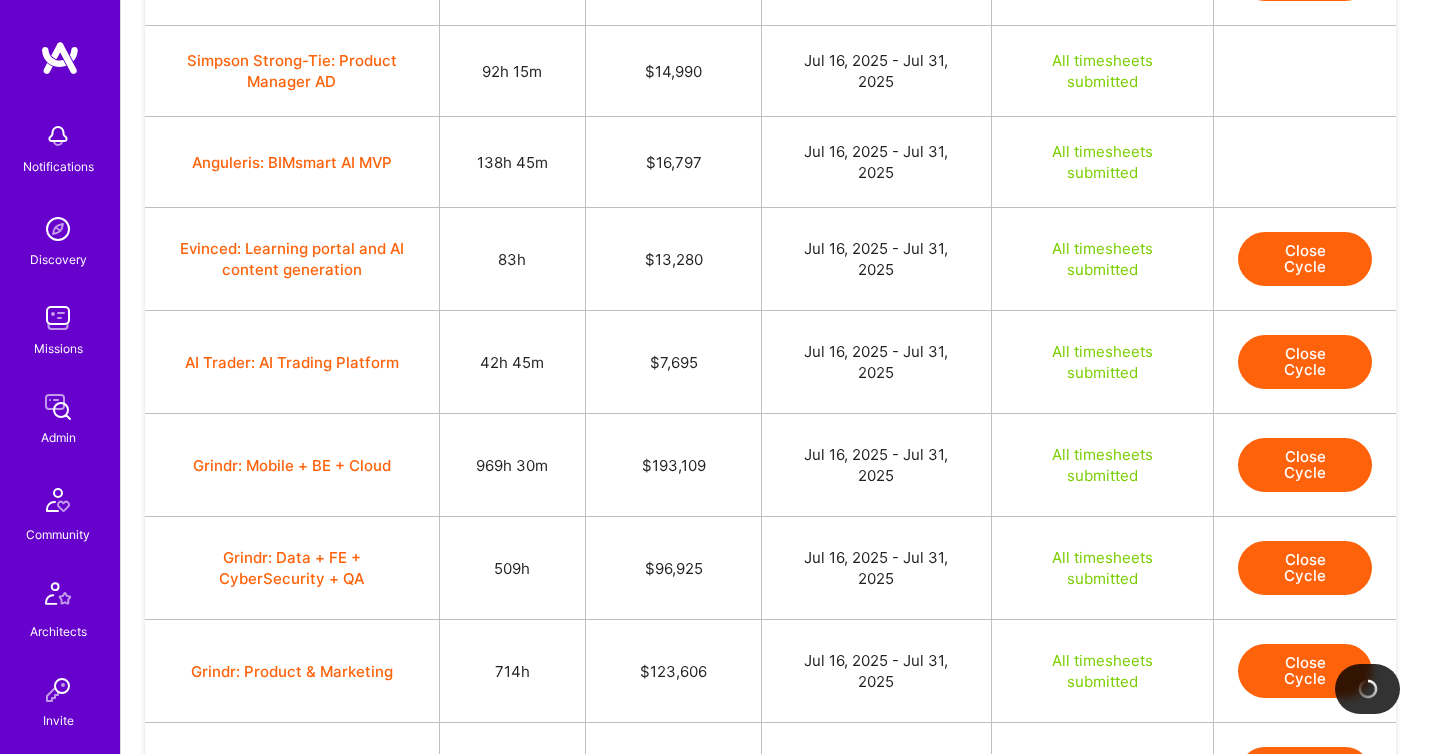 scroll, scrollTop: 1393, scrollLeft: 0, axis: vertical 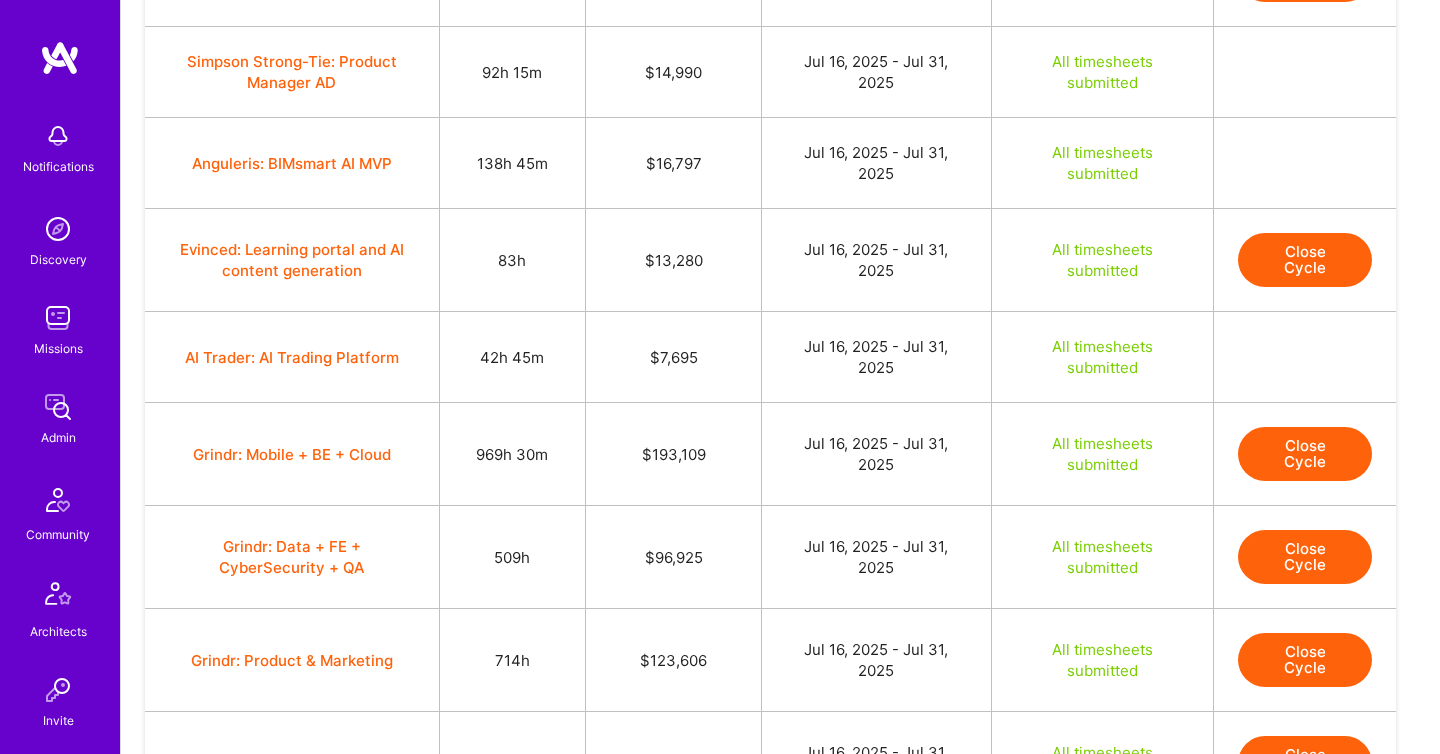 click on "Close Cycle" at bounding box center (1305, 454) 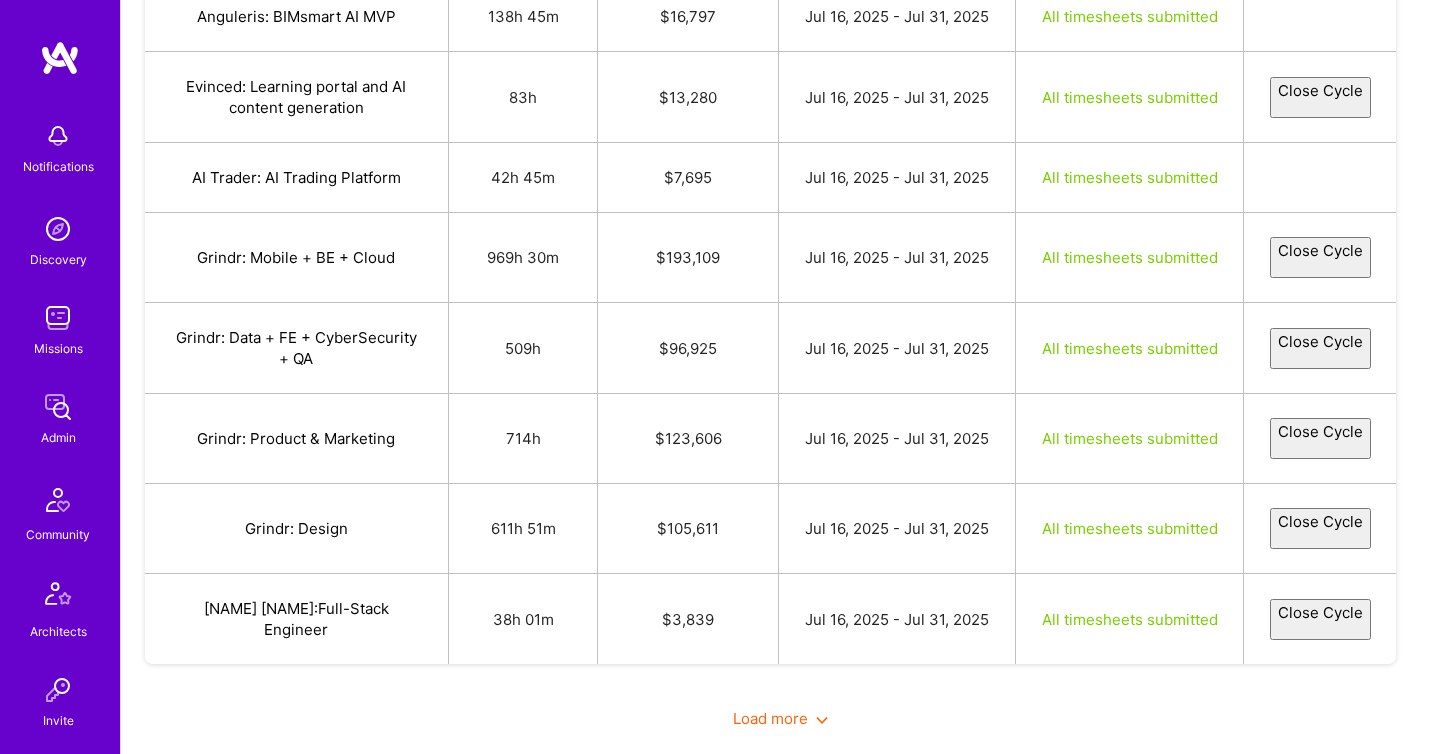 select on "6876e002b8d66b7c8cb158f5" 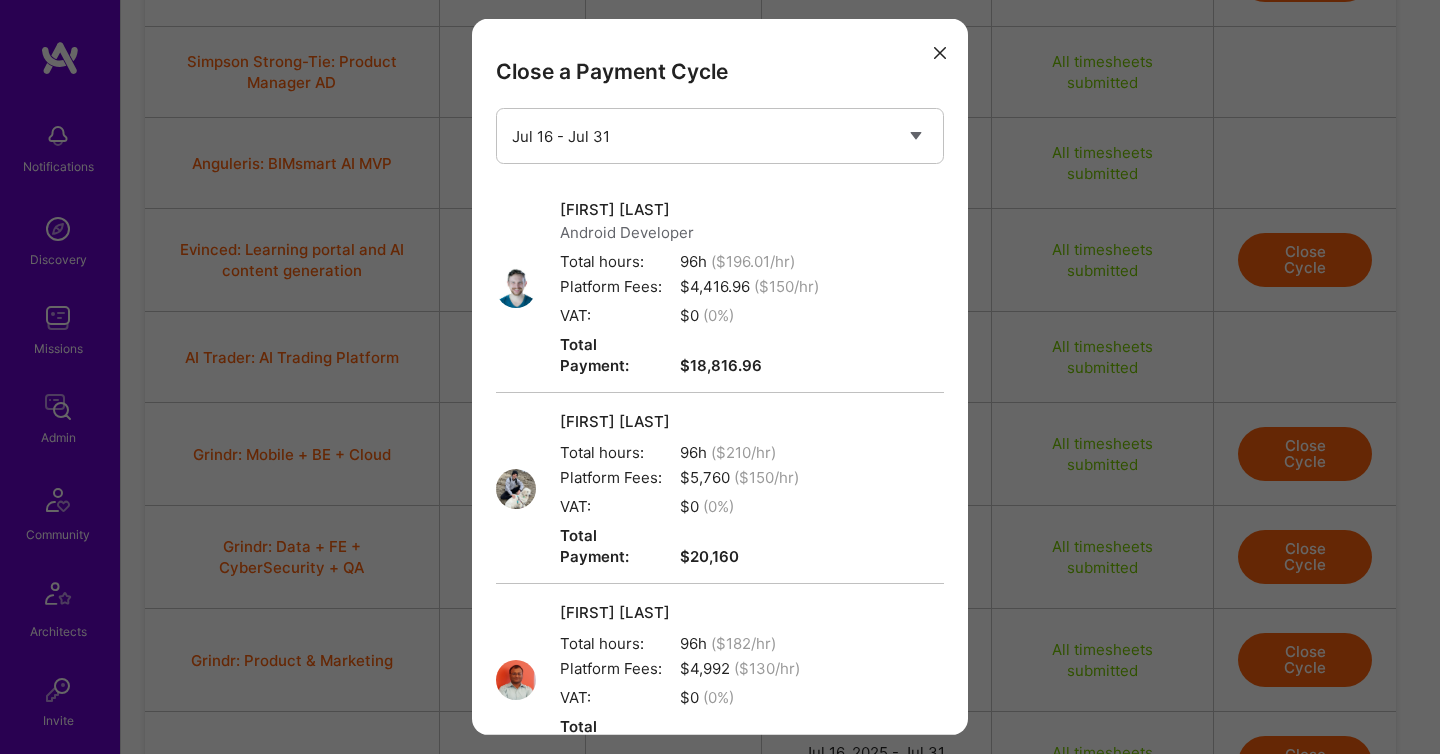 click at bounding box center [940, 51] 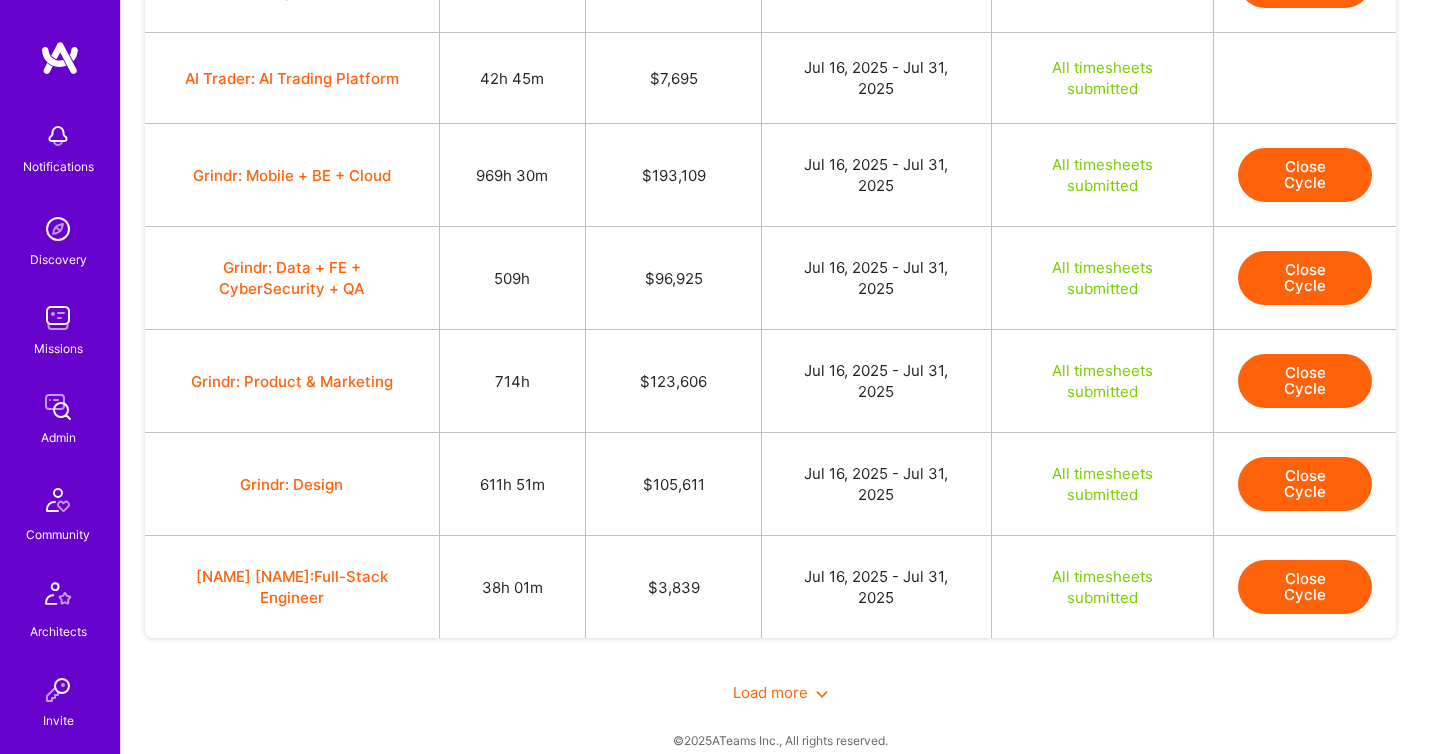 scroll, scrollTop: 1684, scrollLeft: 0, axis: vertical 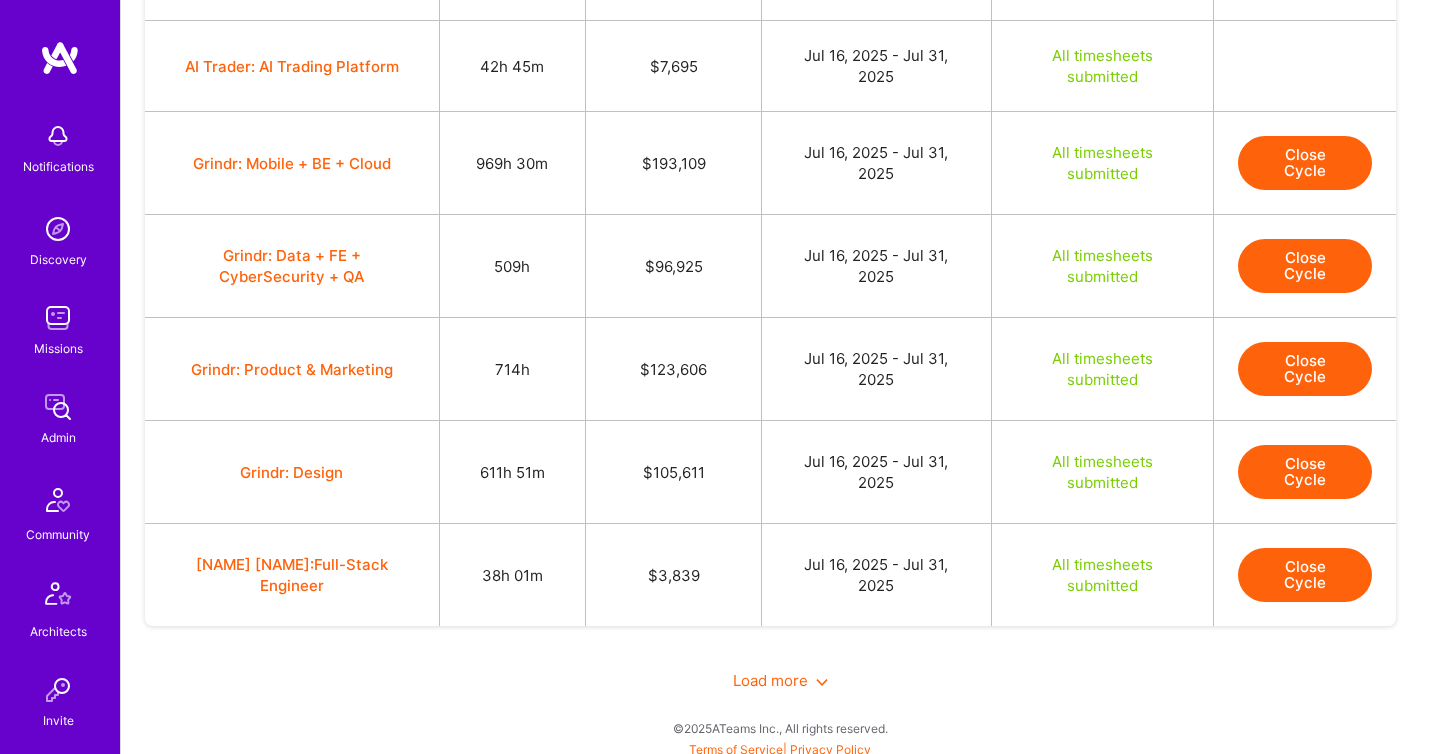 click on "Close Cycle" at bounding box center [1305, 575] 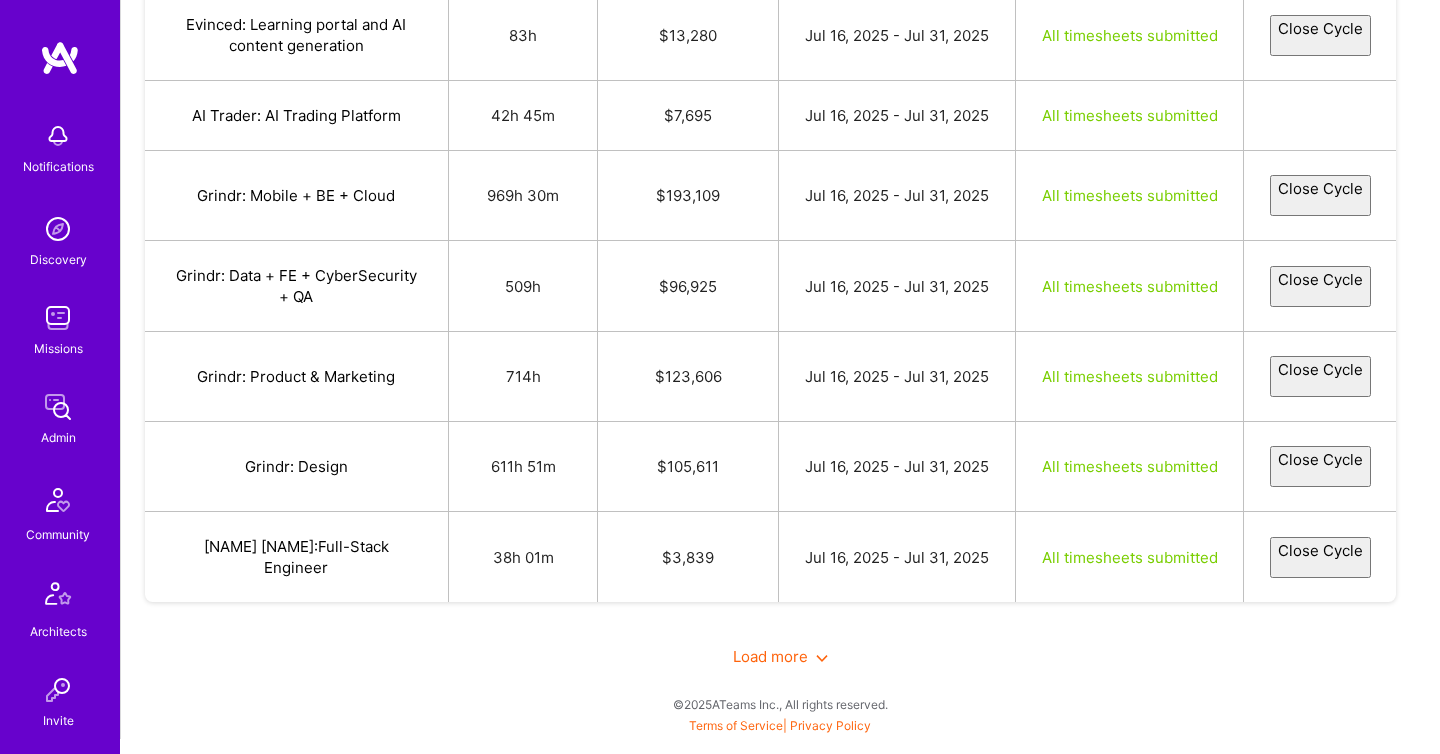 select on "68778f6e5178ba682e61fc4b" 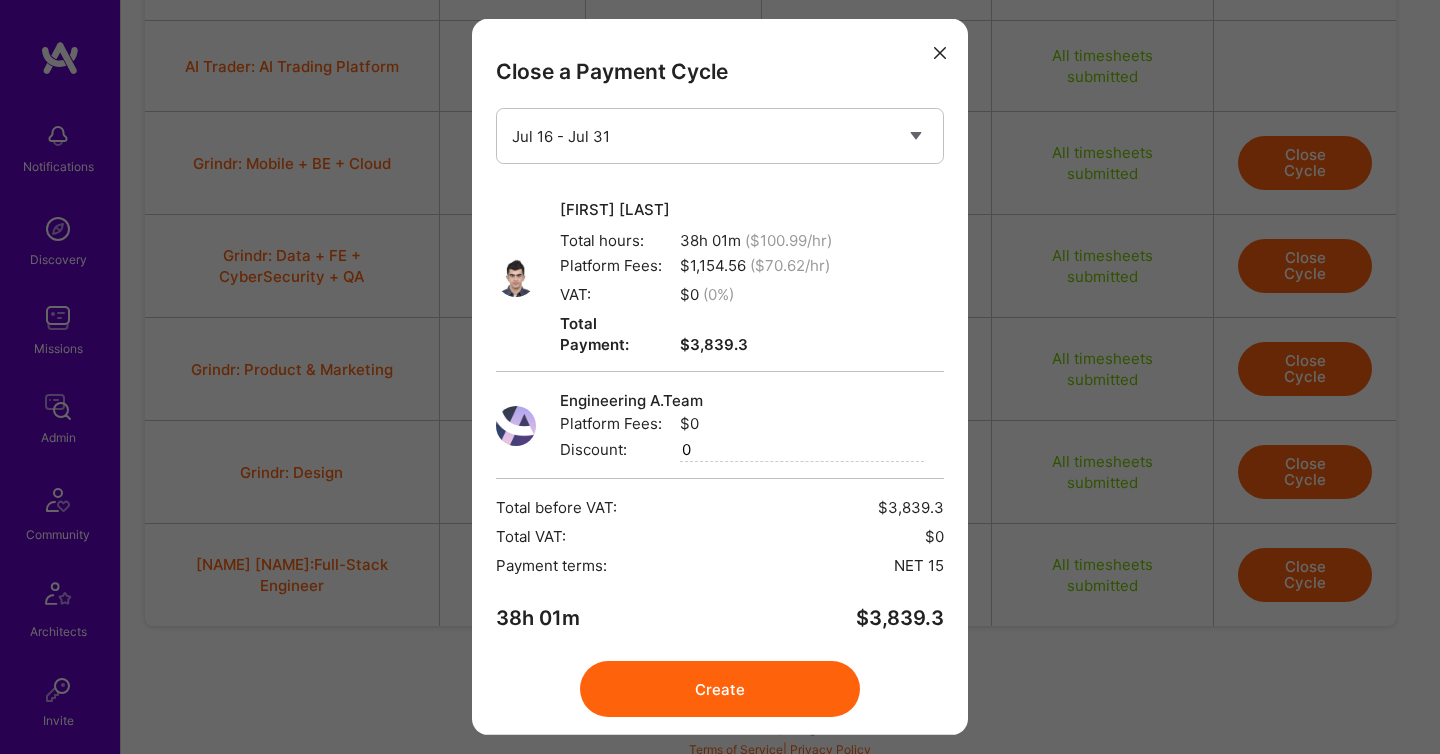 click on "Create" at bounding box center [720, 689] 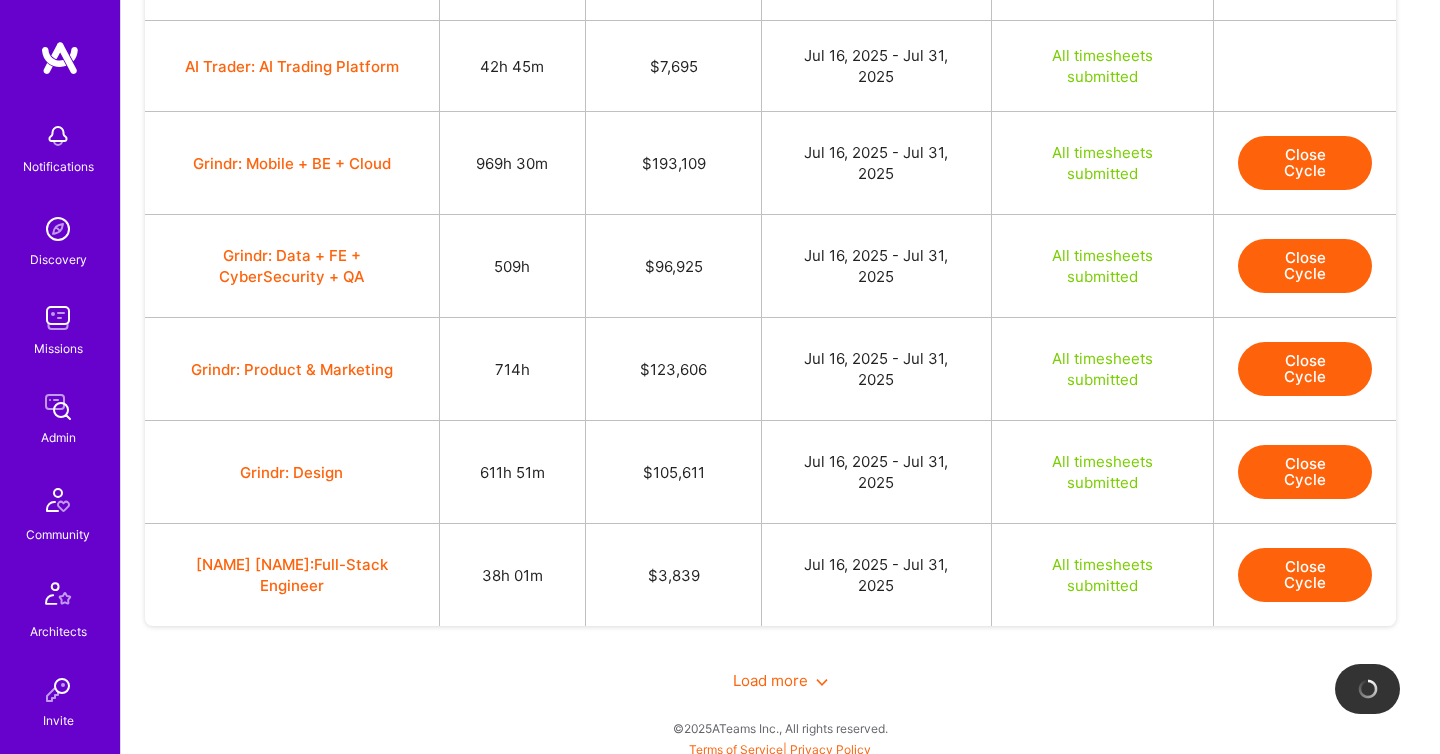 click on "Load more" at bounding box center [780, 680] 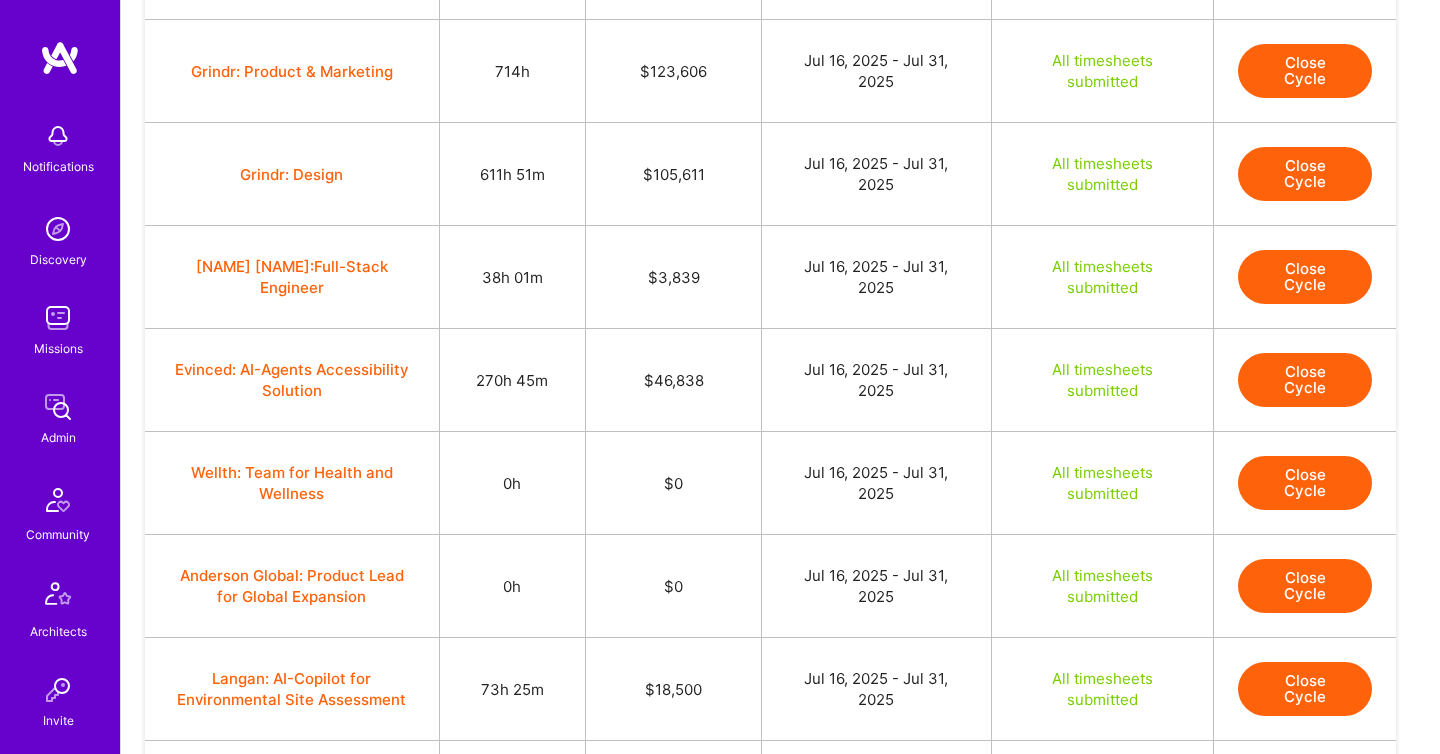 scroll, scrollTop: 1993, scrollLeft: 0, axis: vertical 